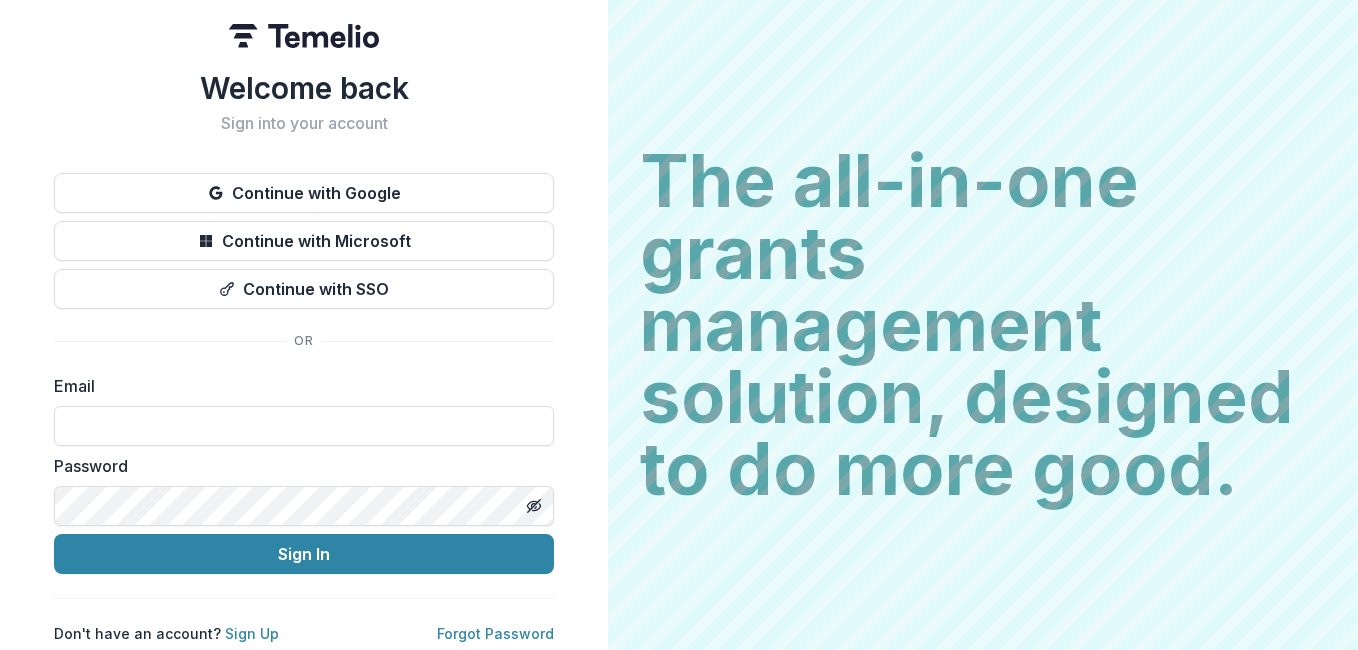scroll, scrollTop: 0, scrollLeft: 0, axis: both 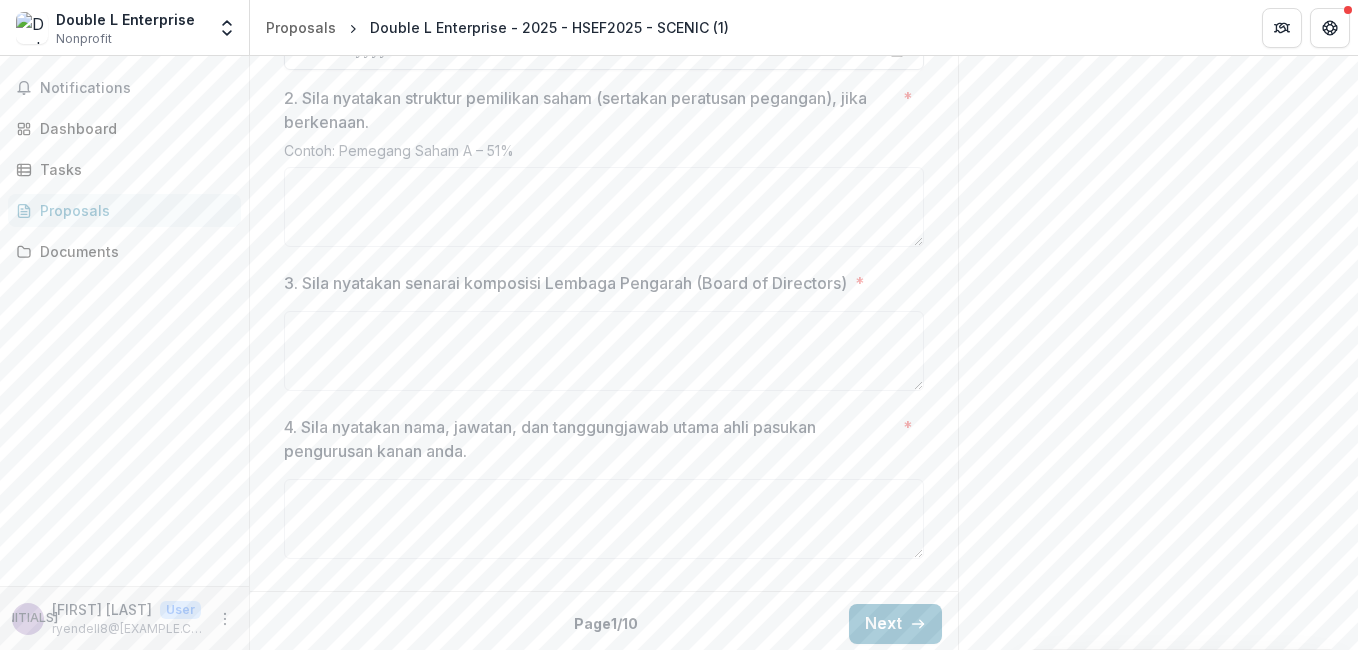 click on "1. Sila nyatakan tarikh penubuhan entiti anda. *" at bounding box center (604, 50) 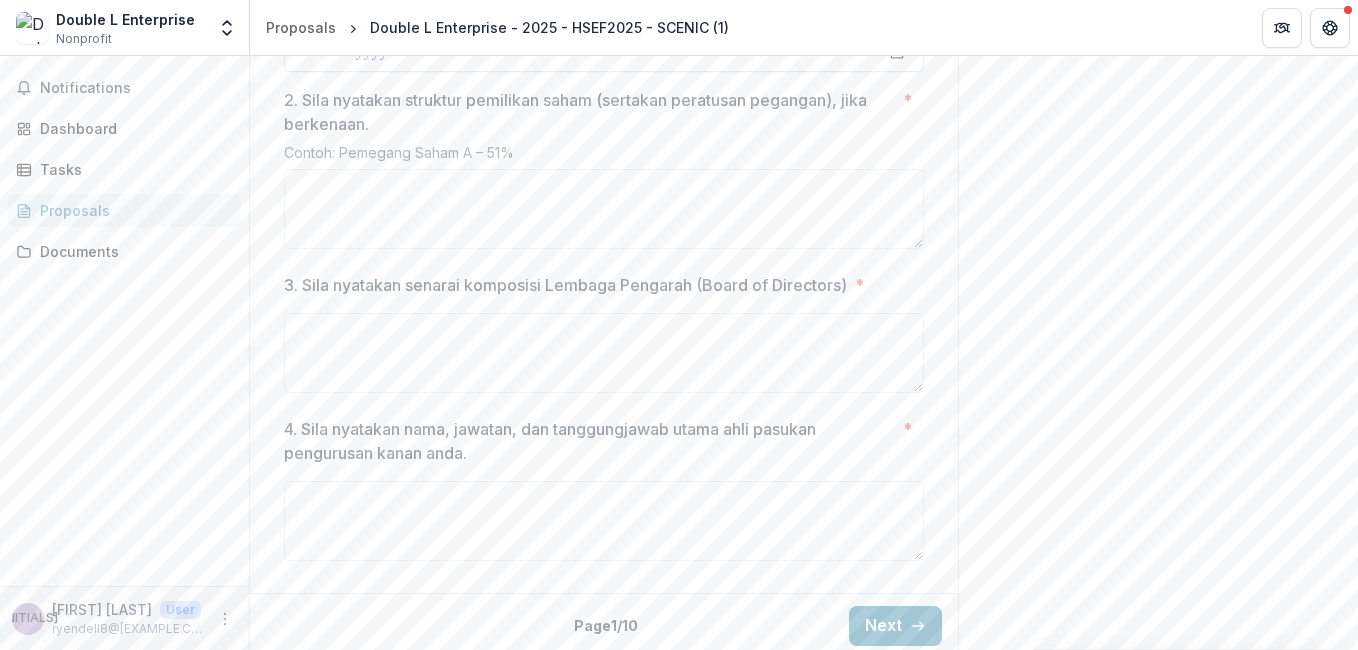 click on "1. Sila nyatakan tarikh penubuhan entiti anda. *" at bounding box center [604, 52] 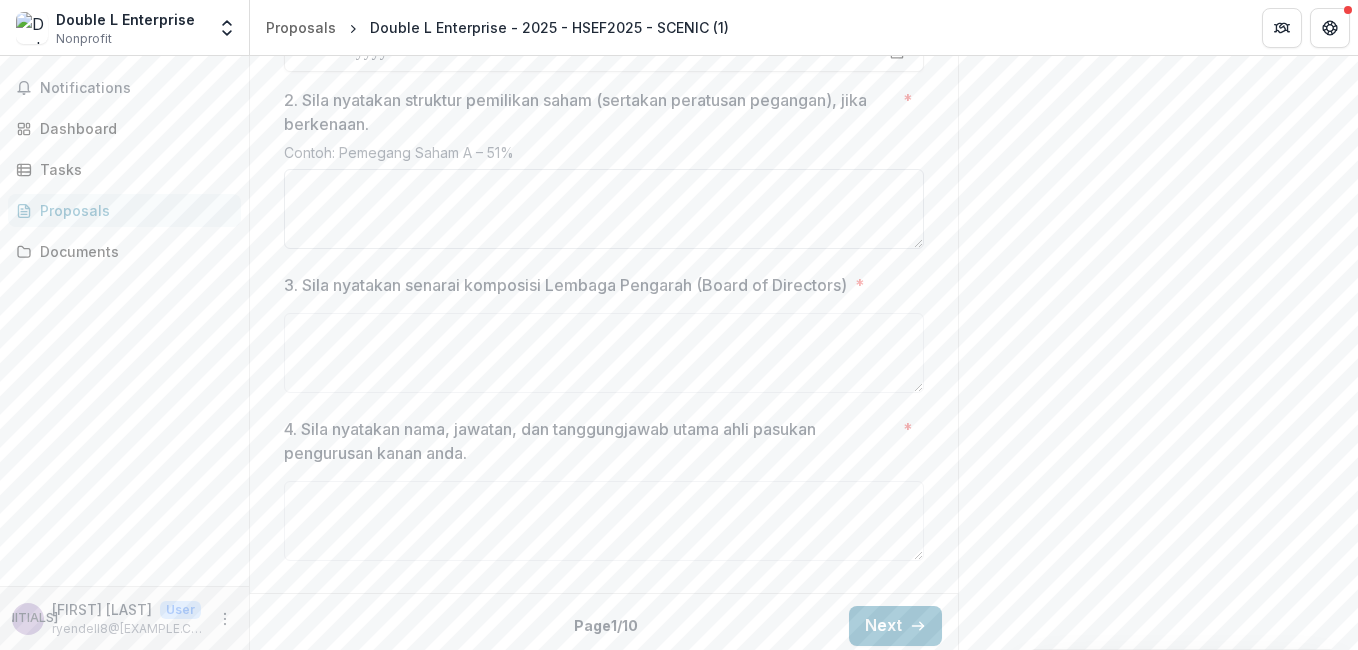 click on "2. Sila nyatakan struktur pemilikan saham (sertakan peratusan pegangan), jika berkenaan. *" at bounding box center (604, 209) 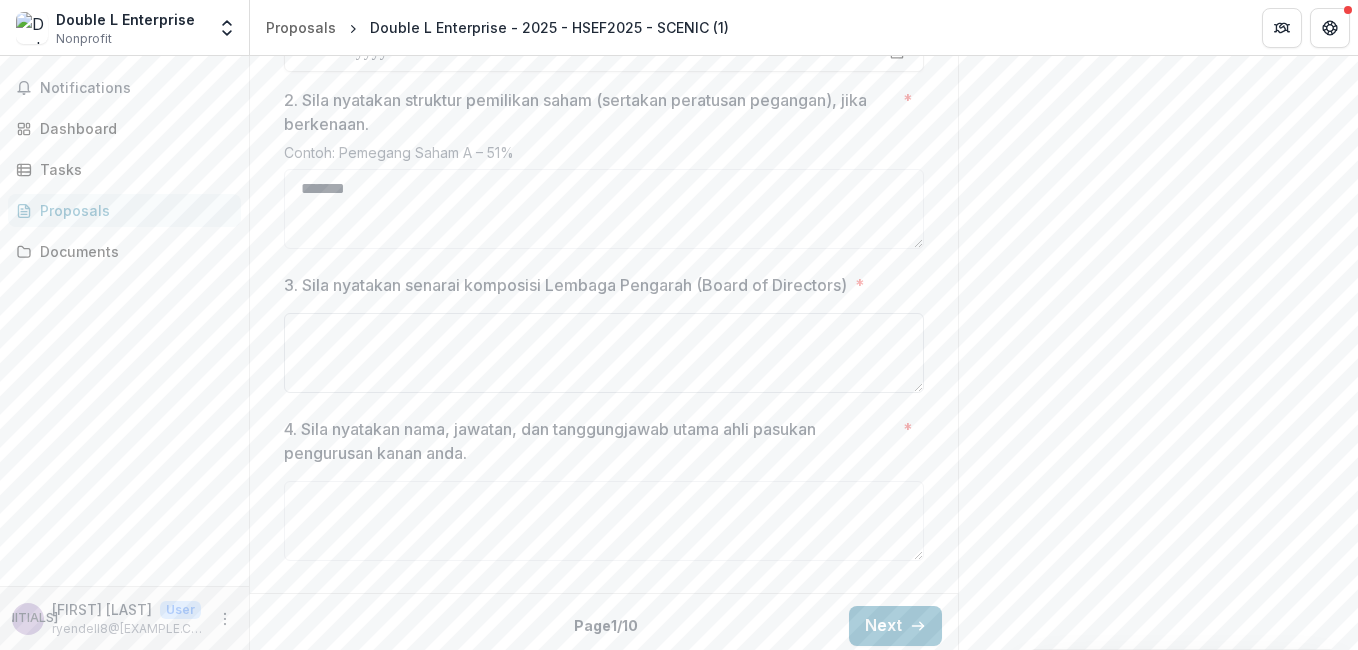 type on "*******" 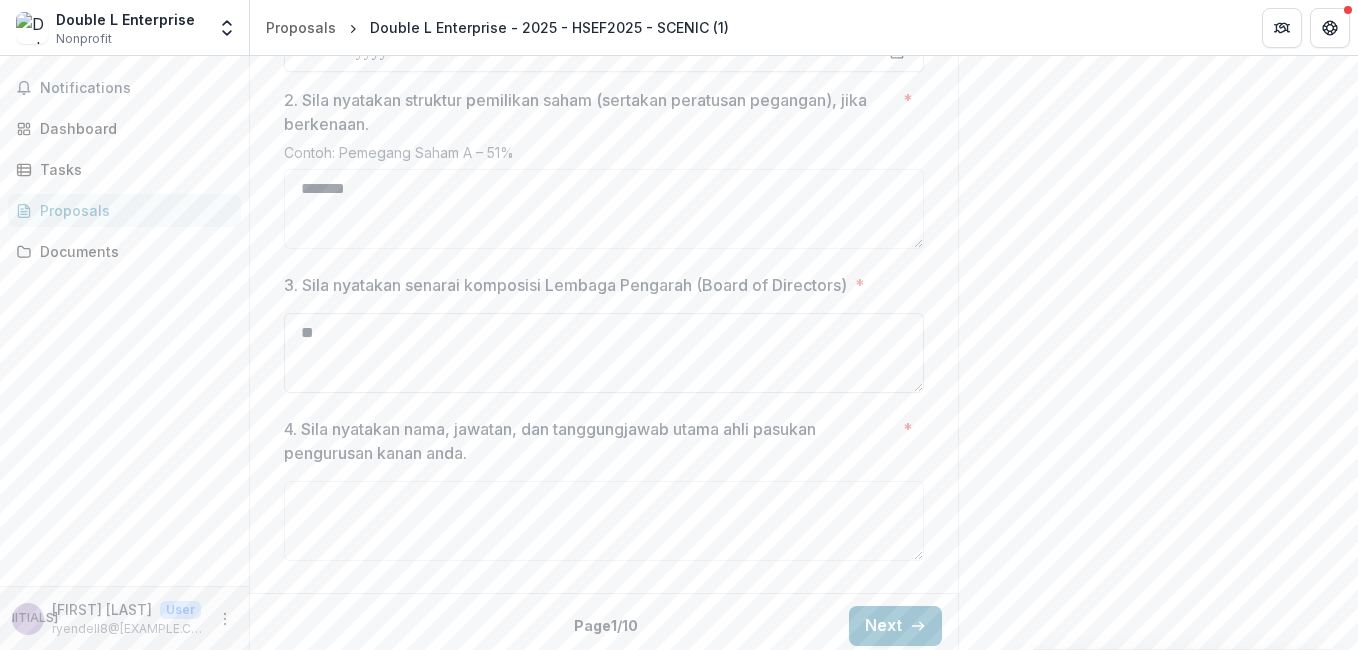 type on "*" 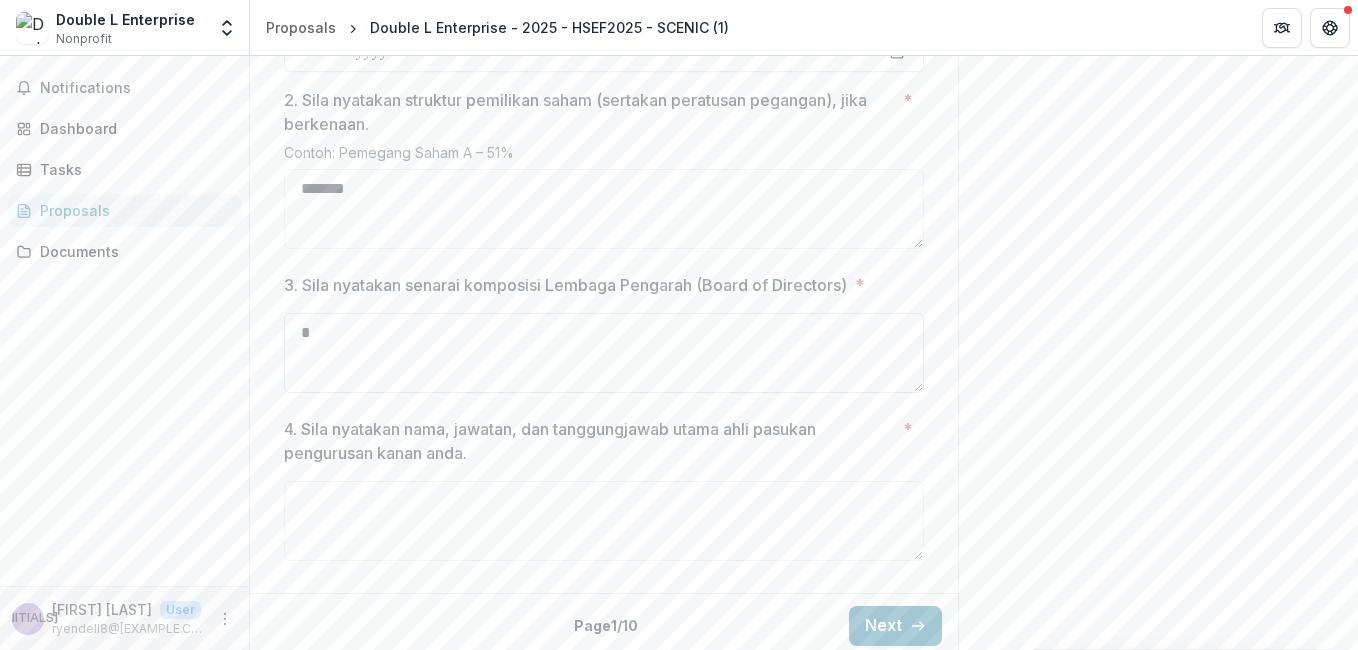 type 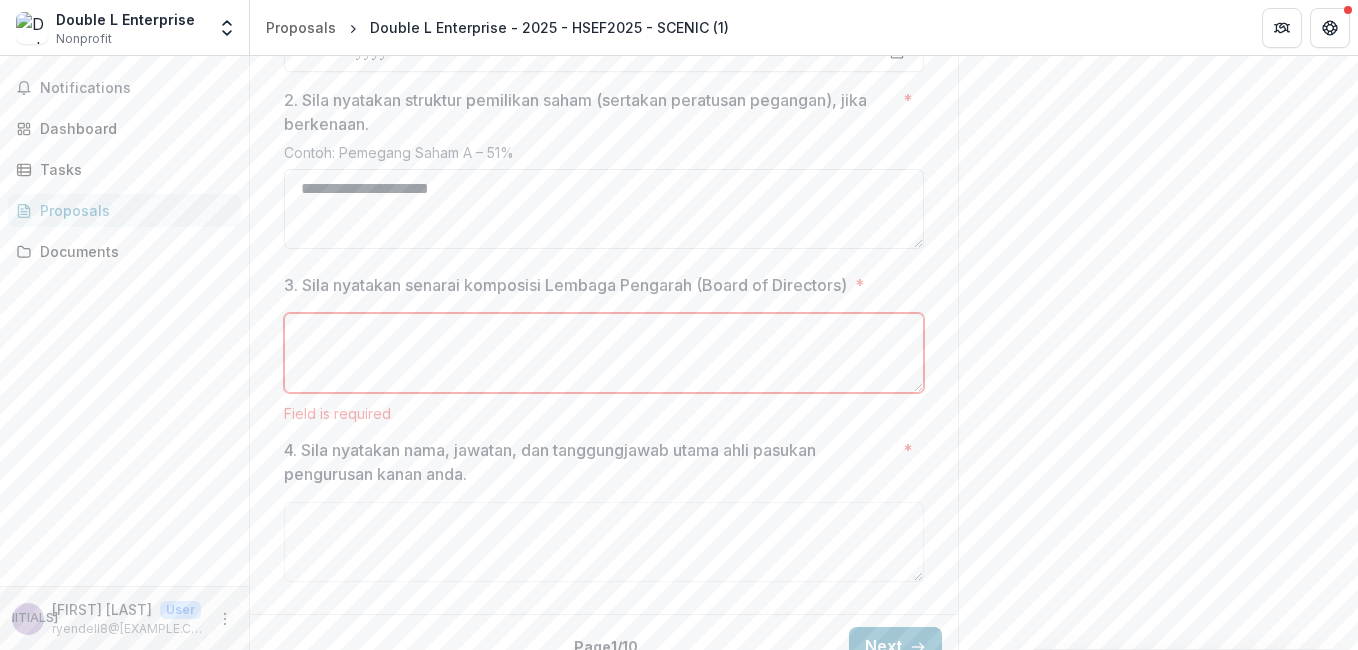 click on "**********" at bounding box center [604, 209] 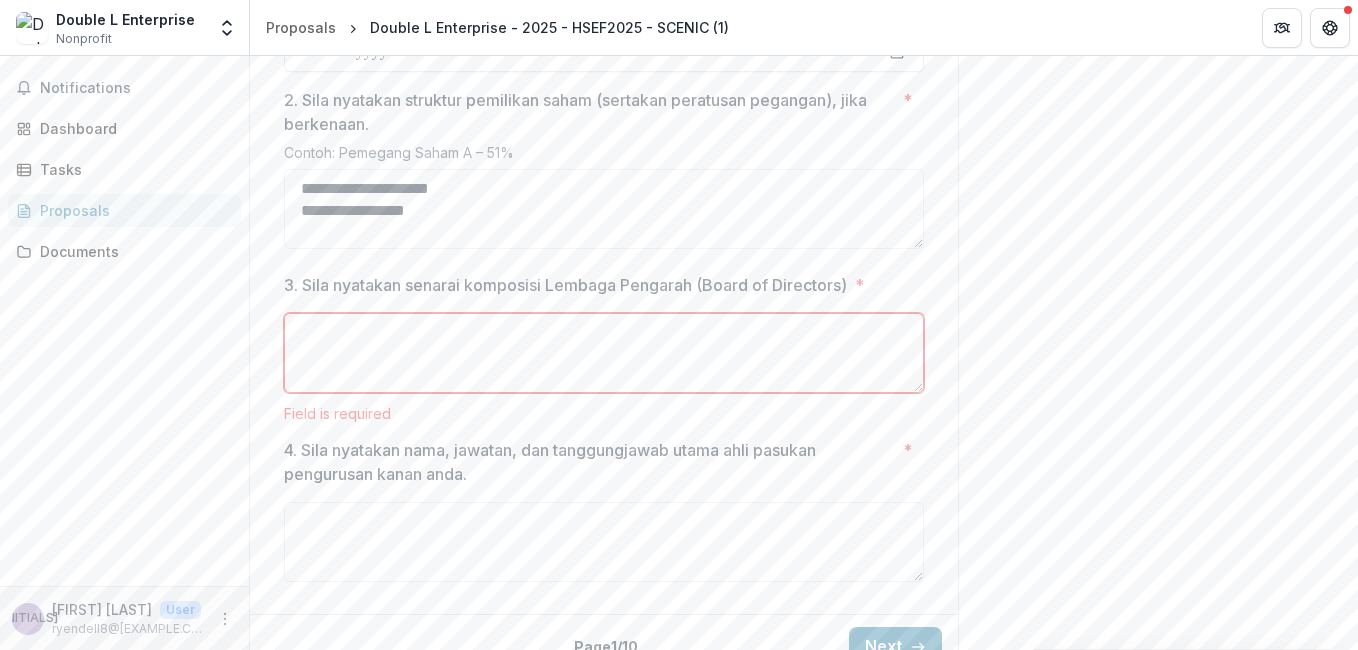 type on "**********" 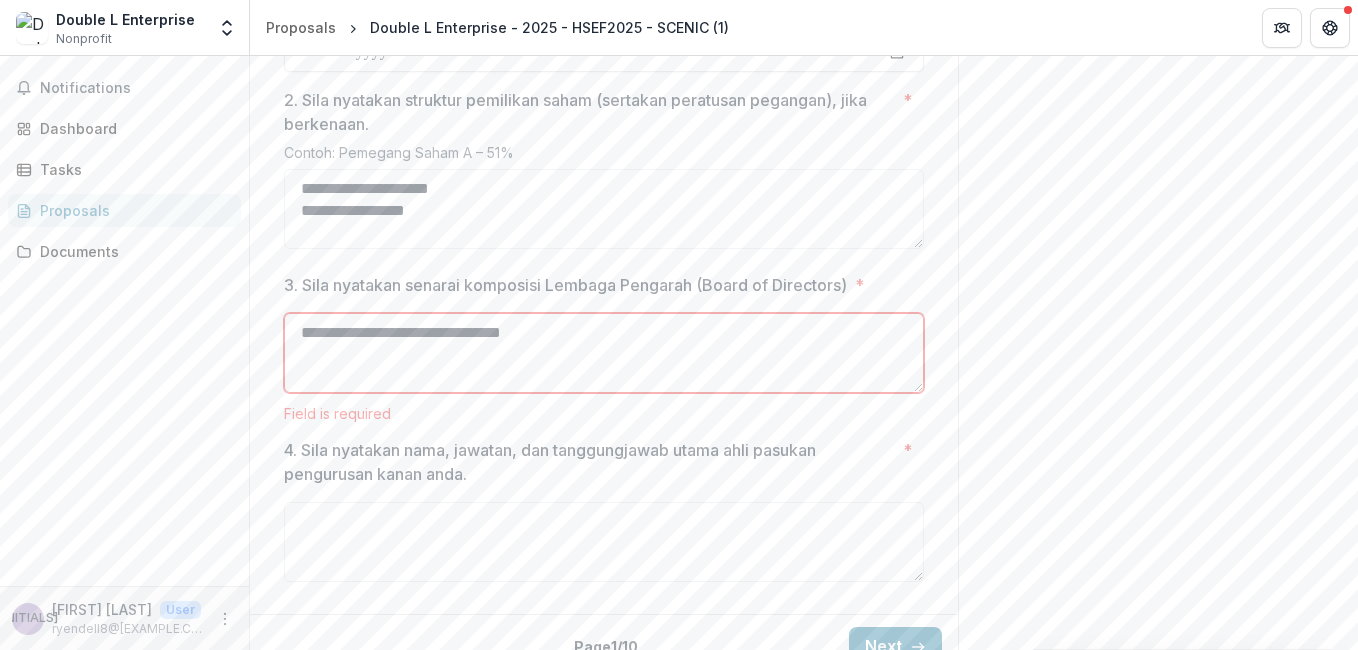 drag, startPoint x: 288, startPoint y: 344, endPoint x: 647, endPoint y: 366, distance: 359.67346 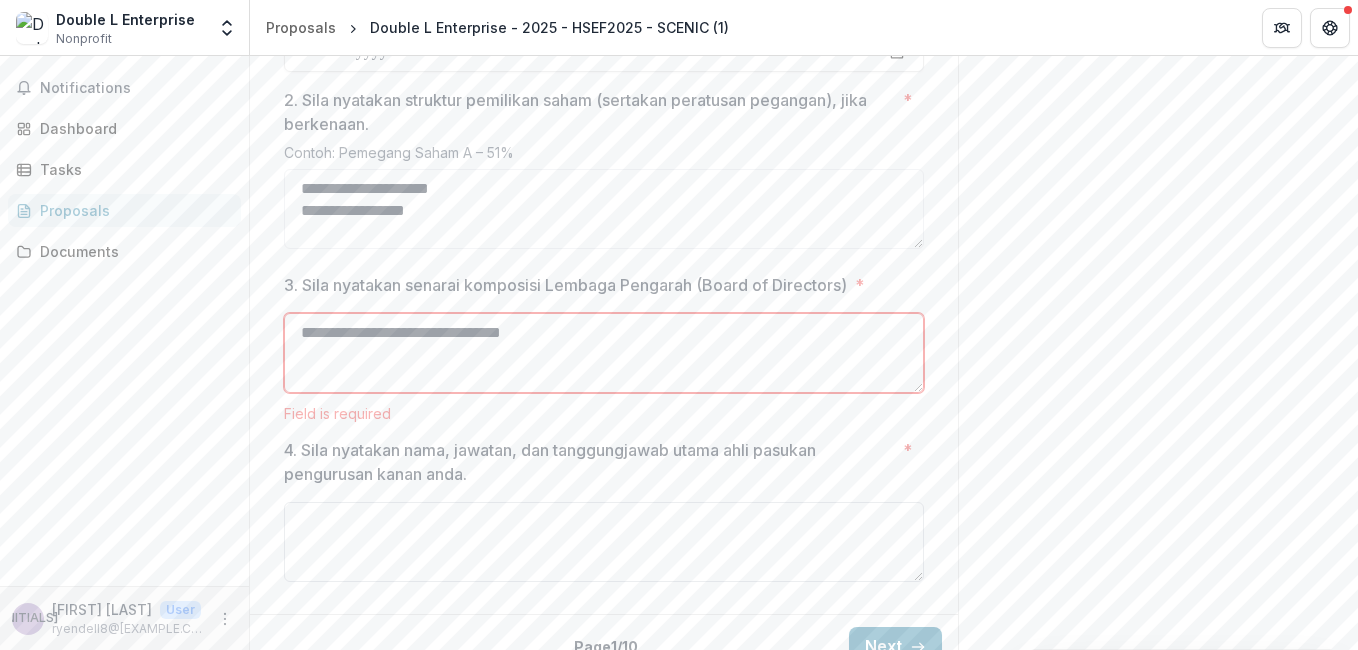 type on "**********" 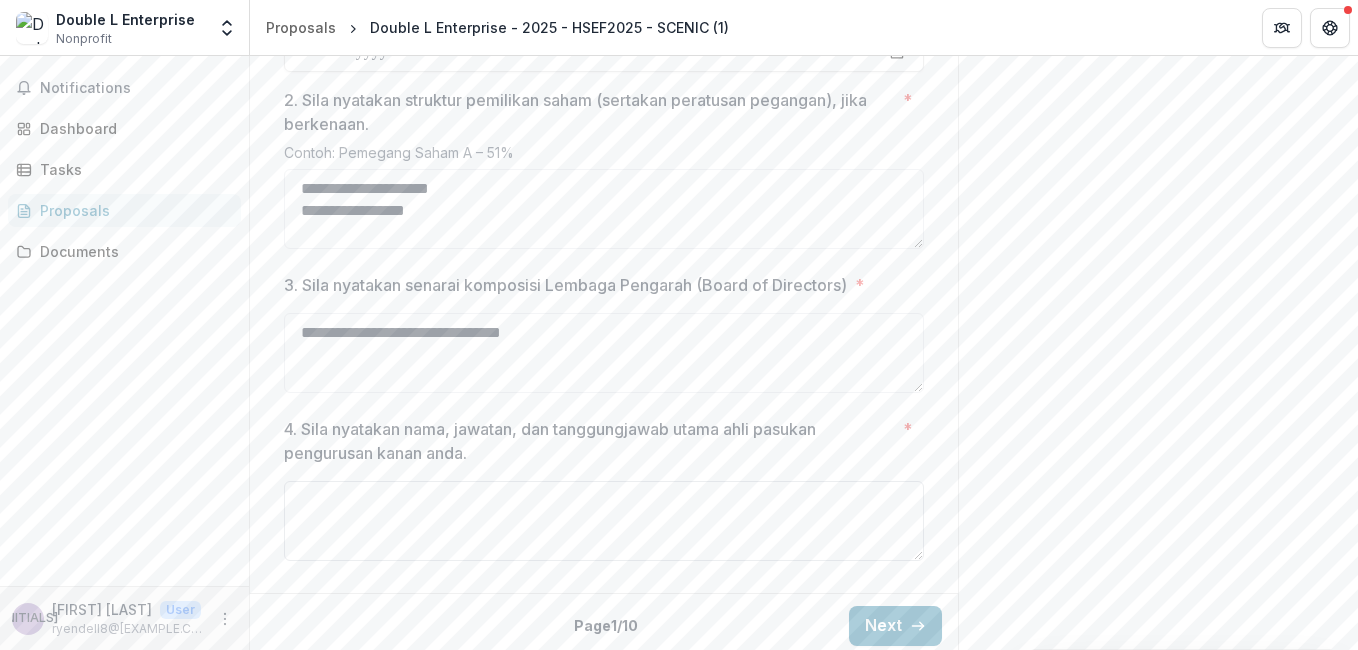 click on "4. Sila nyatakan nama, jawatan, dan tanggungjawab utama ahli pasukan pengurusan kanan anda. *" at bounding box center [604, 521] 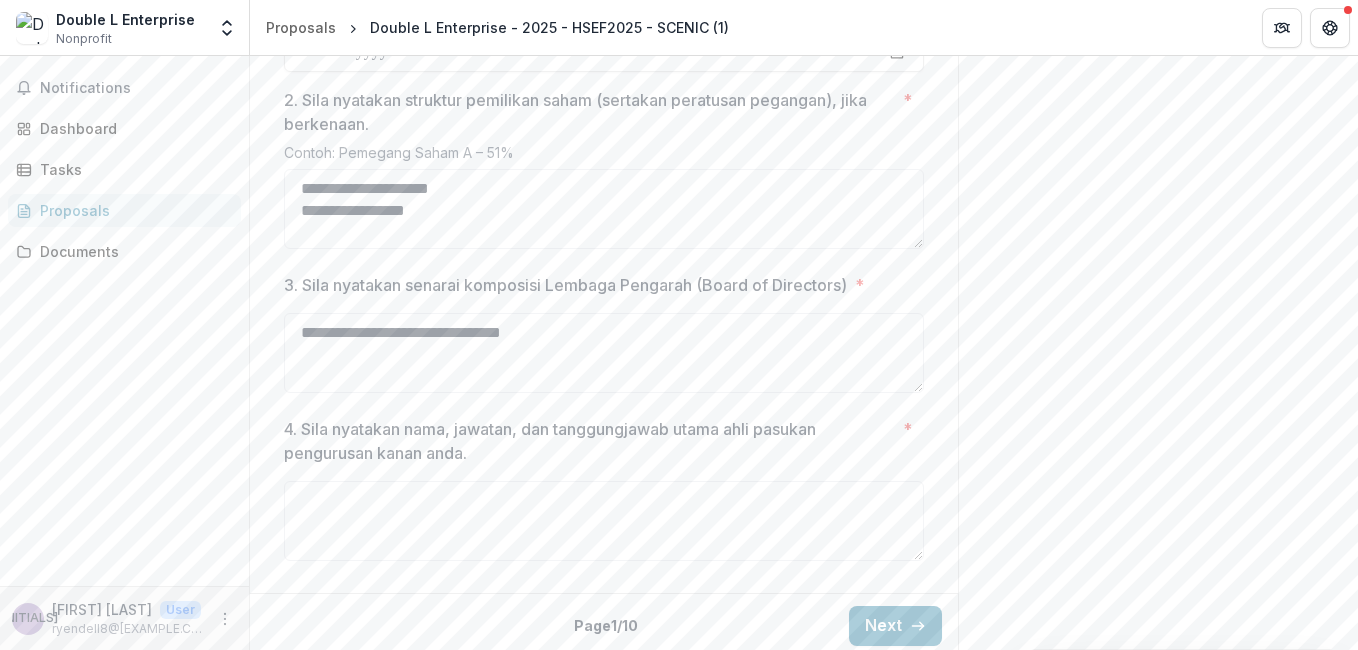 drag, startPoint x: 309, startPoint y: 520, endPoint x: 1249, endPoint y: 391, distance: 948.8103 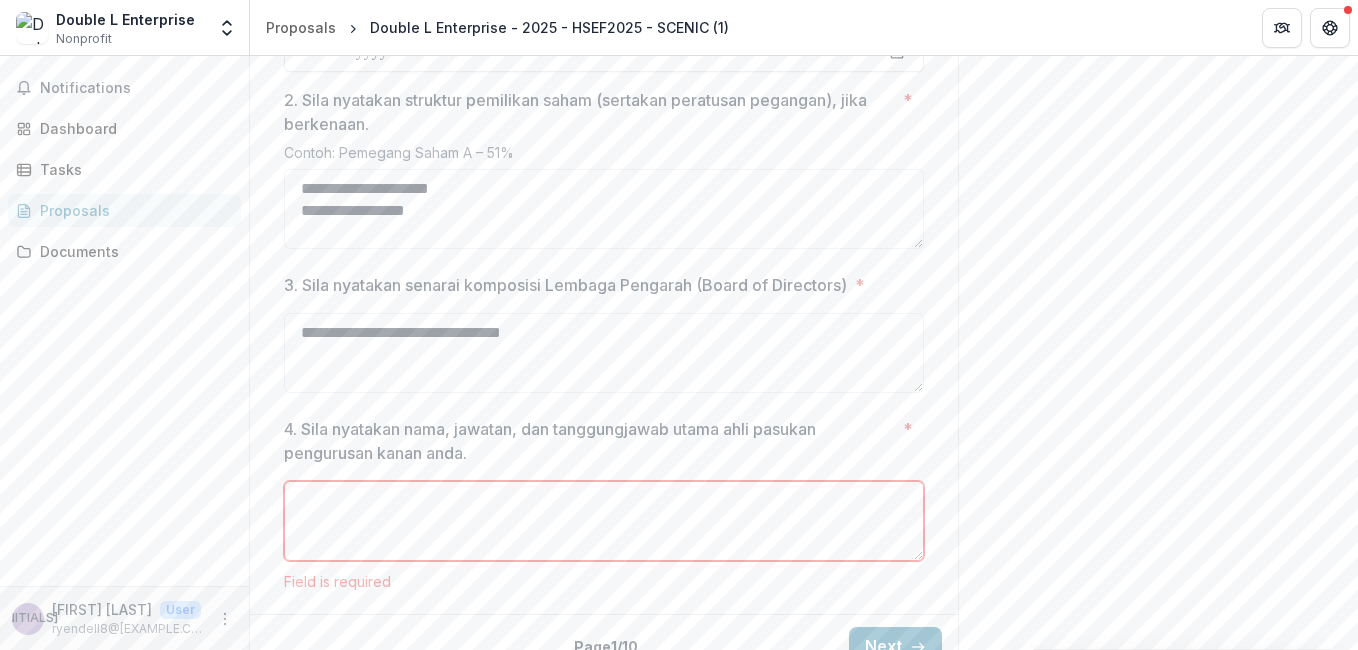 click on "4. Sila nyatakan nama, jawatan, dan tanggungjawab utama ahli pasukan pengurusan kanan anda. *" at bounding box center (604, 521) 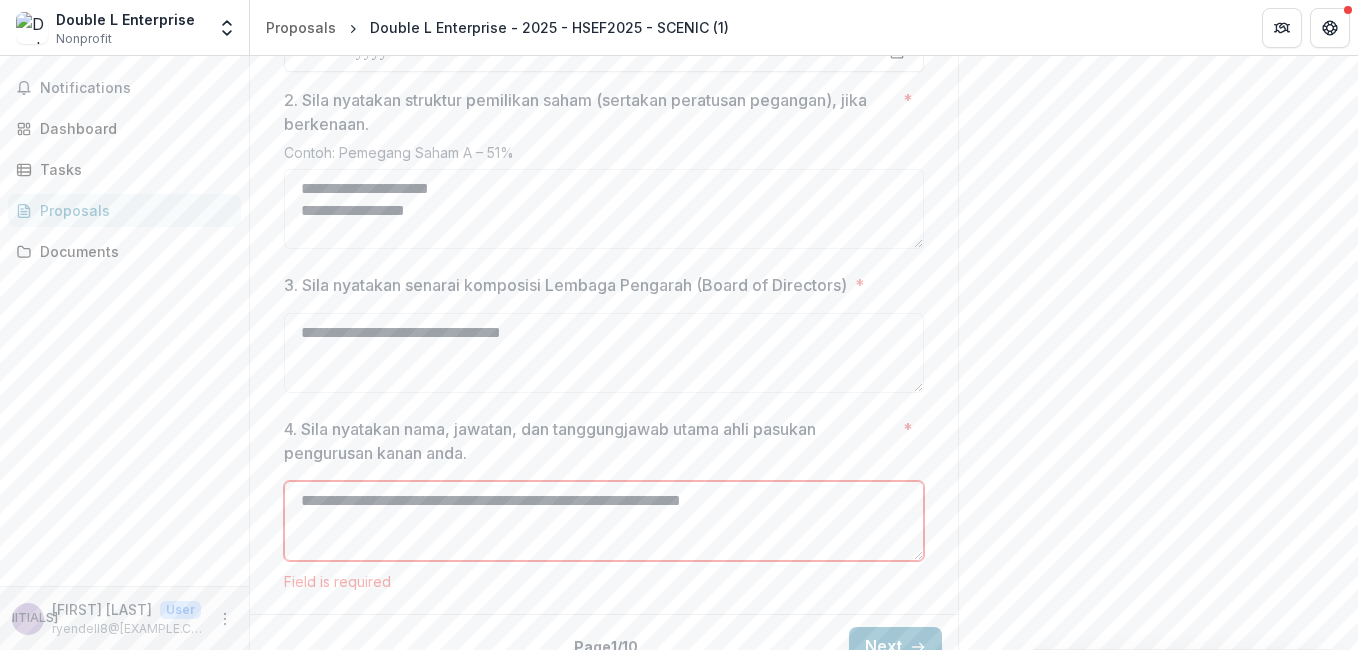 click on "**********" at bounding box center (604, 521) 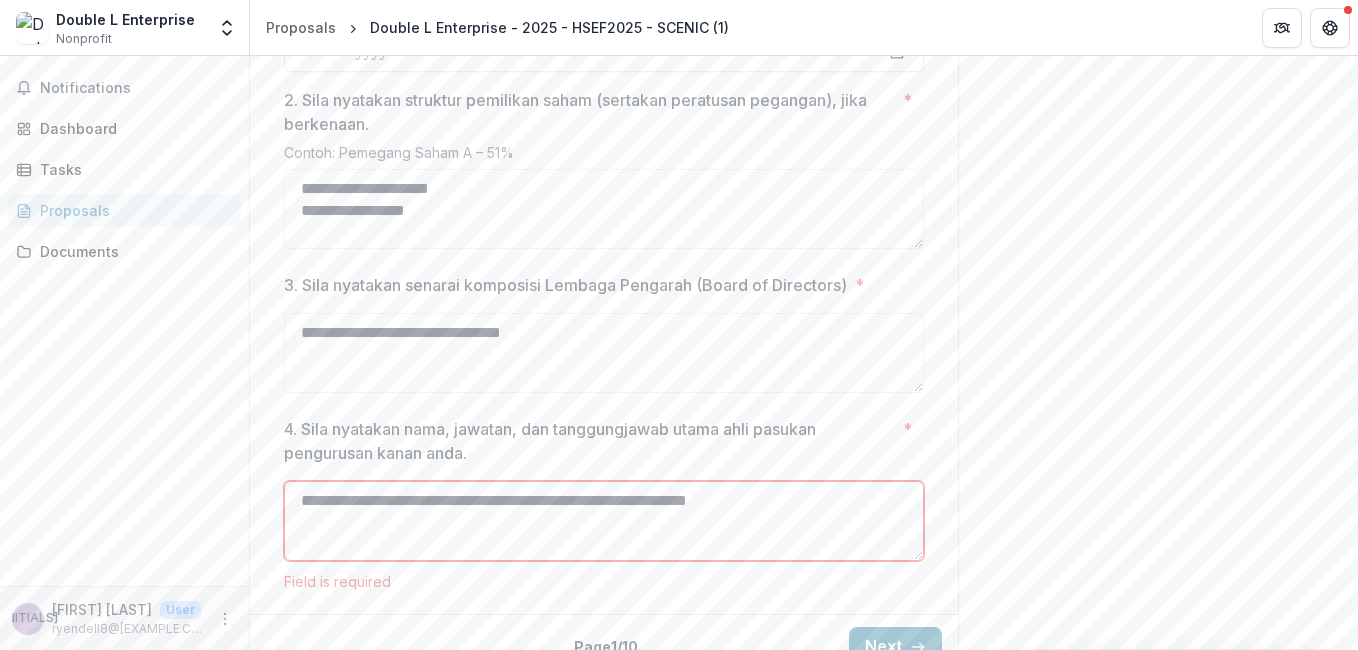 click on "**********" at bounding box center [604, 521] 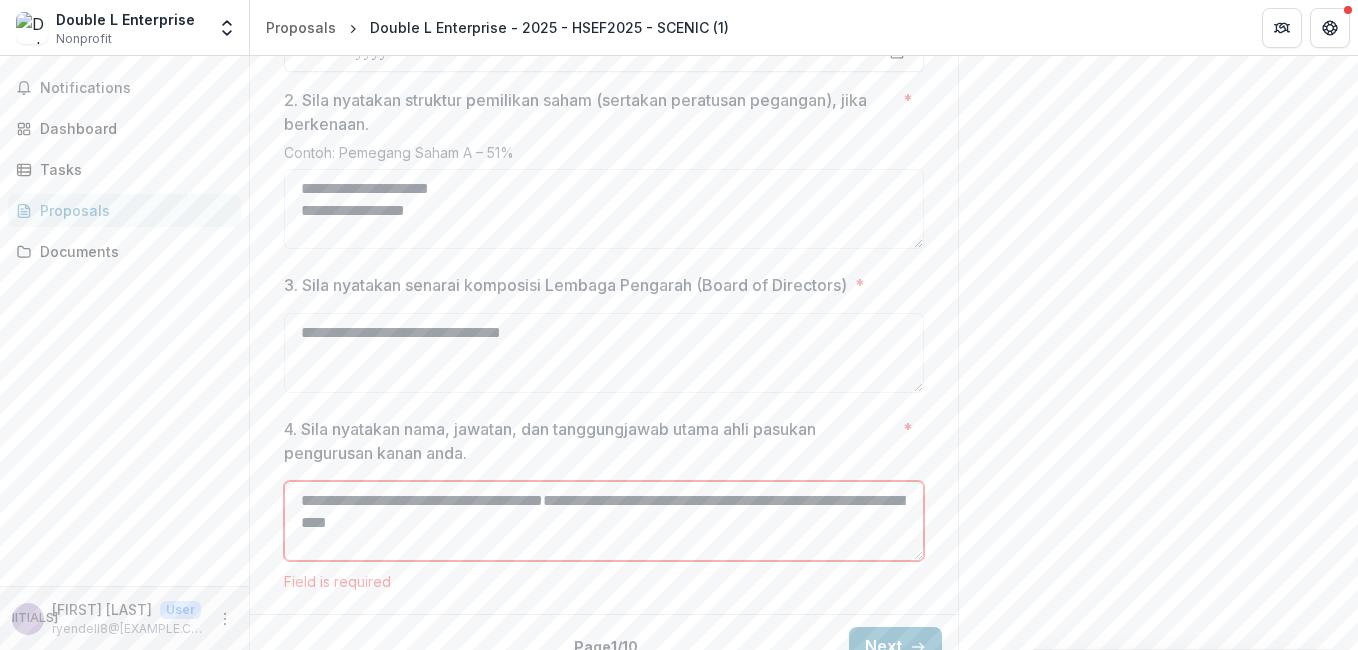 click on "**********" at bounding box center (604, 521) 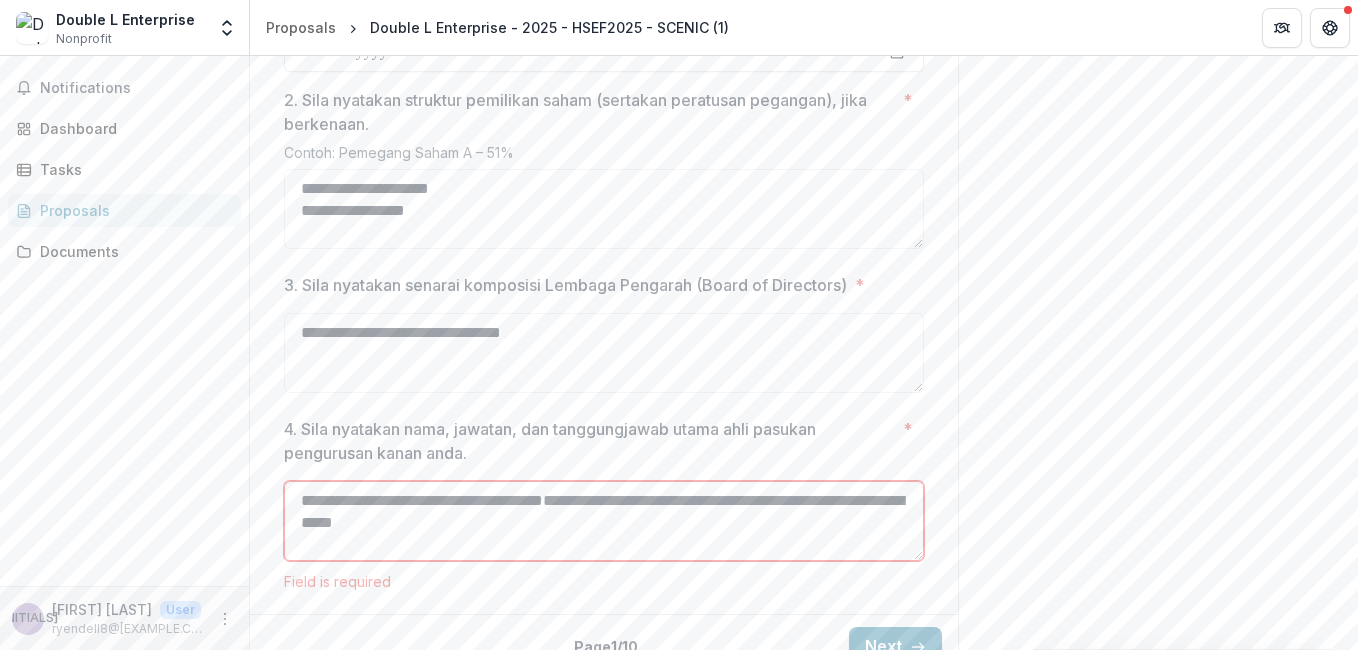 click on "**********" at bounding box center [604, 521] 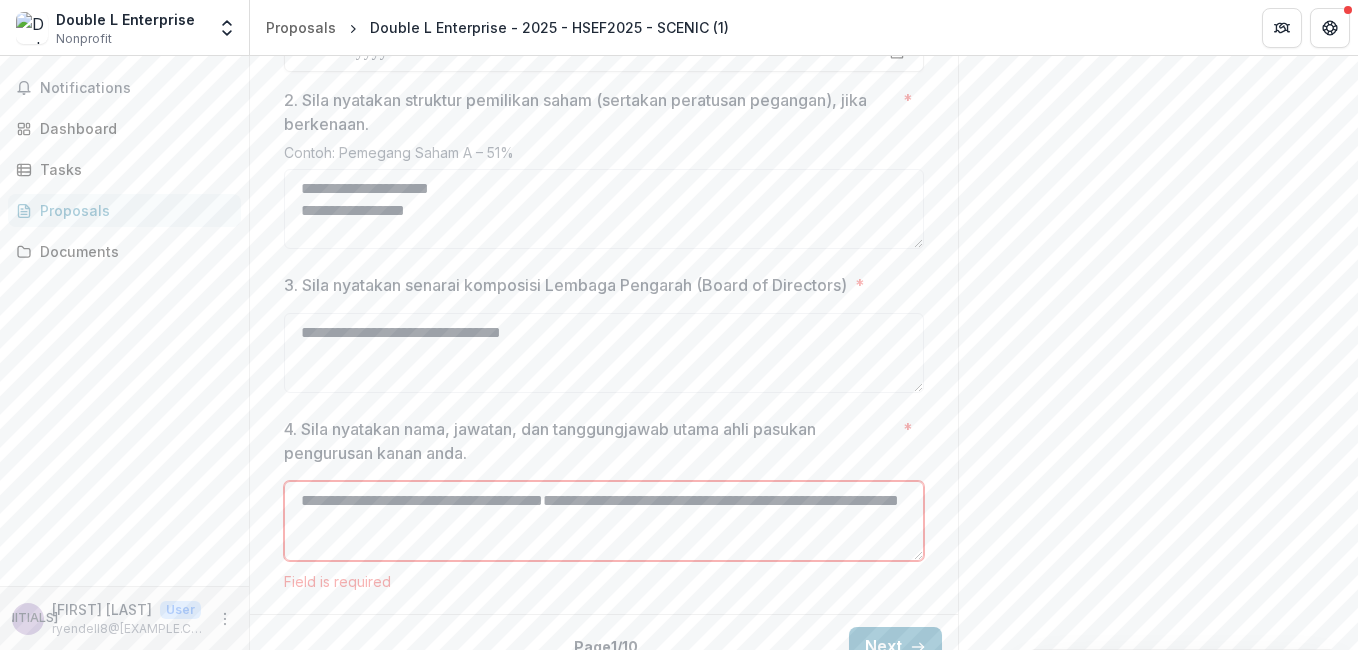 click on "**********" at bounding box center [604, 521] 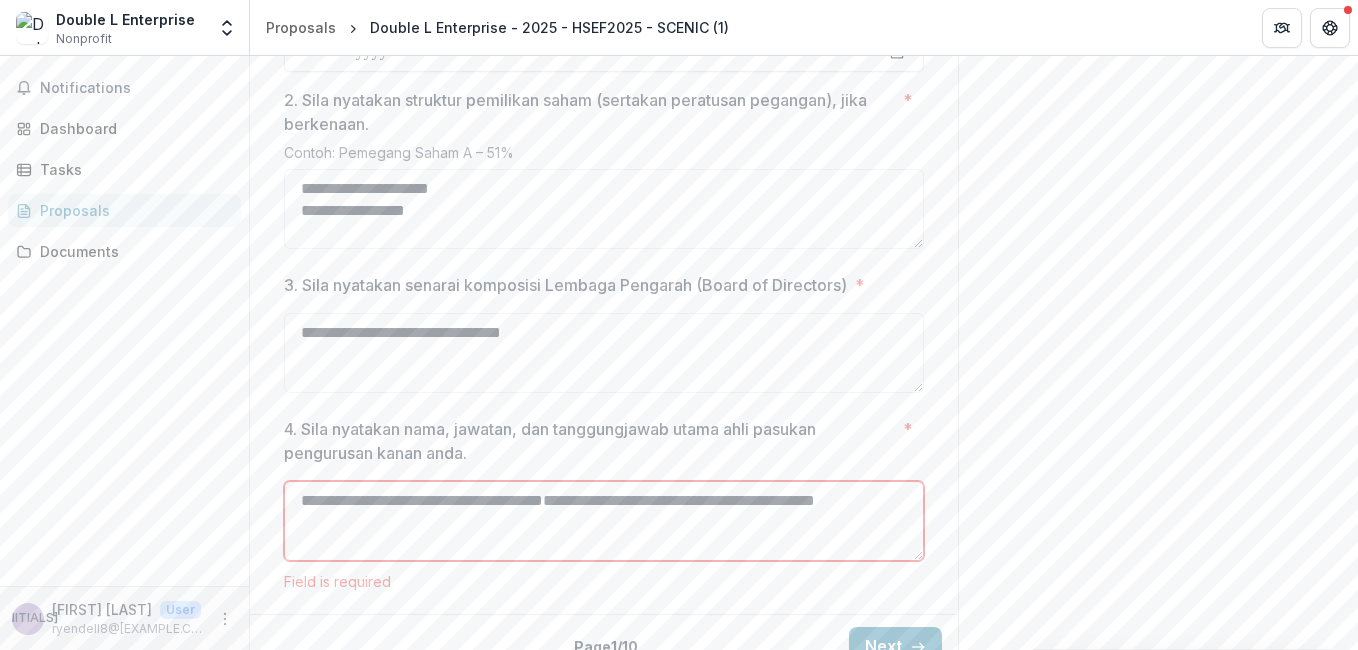 click on "**********" at bounding box center (604, 521) 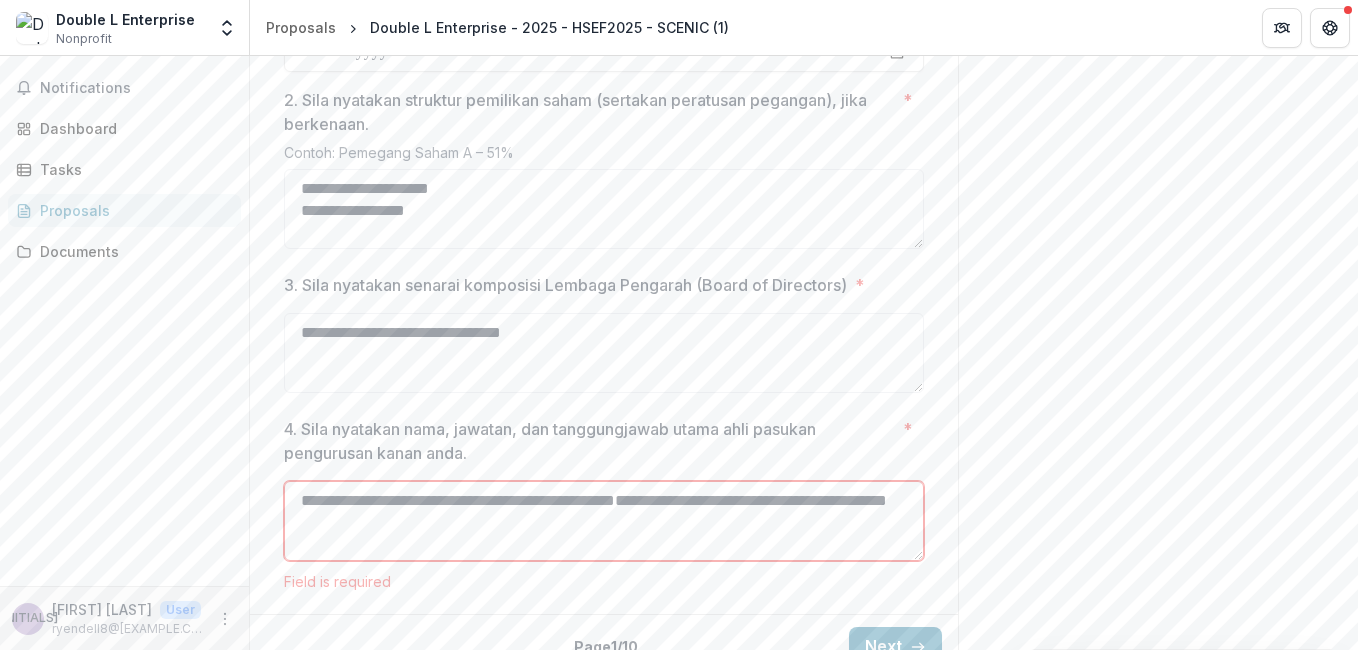 click on "**********" at bounding box center (604, 521) 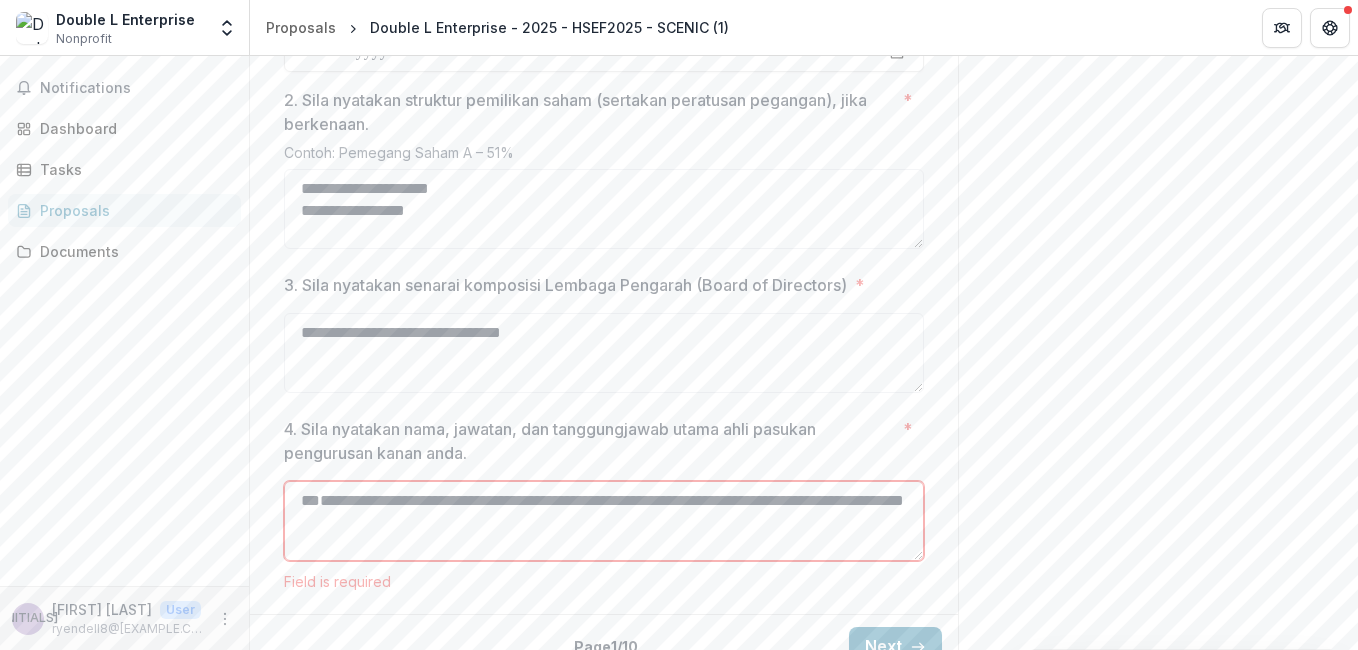 click on "**********" at bounding box center [604, 521] 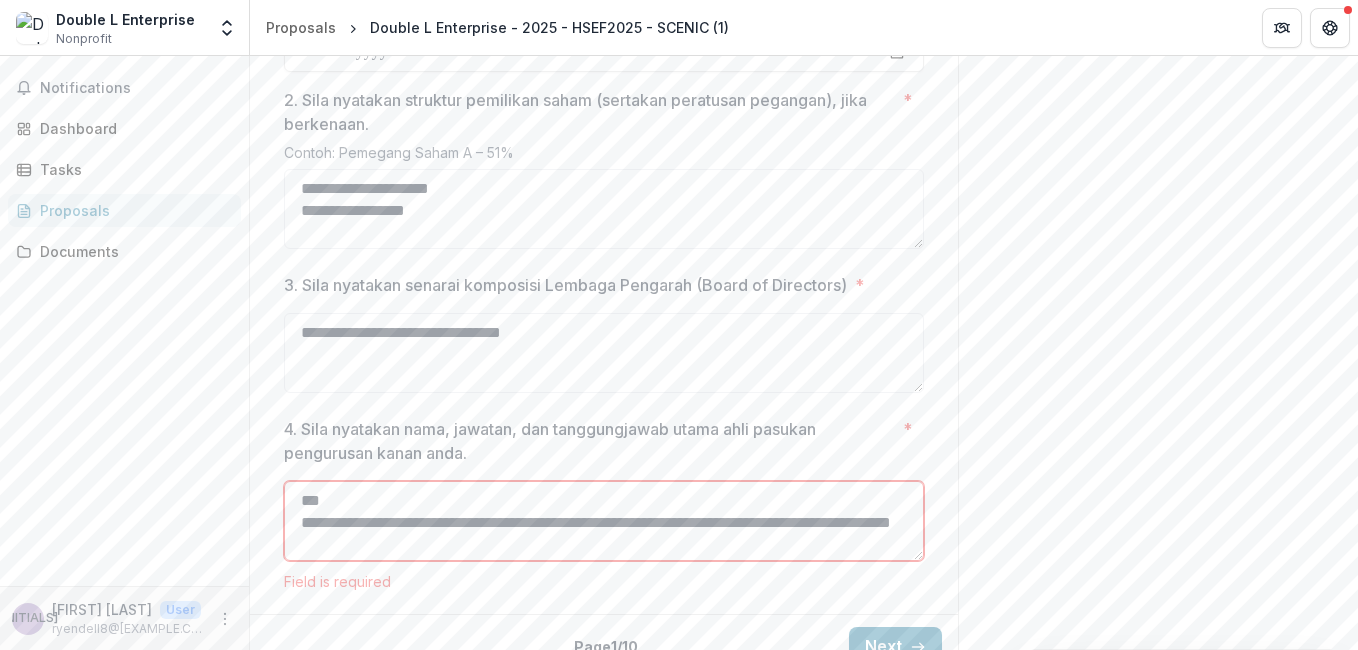 click on "**********" at bounding box center (604, 521) 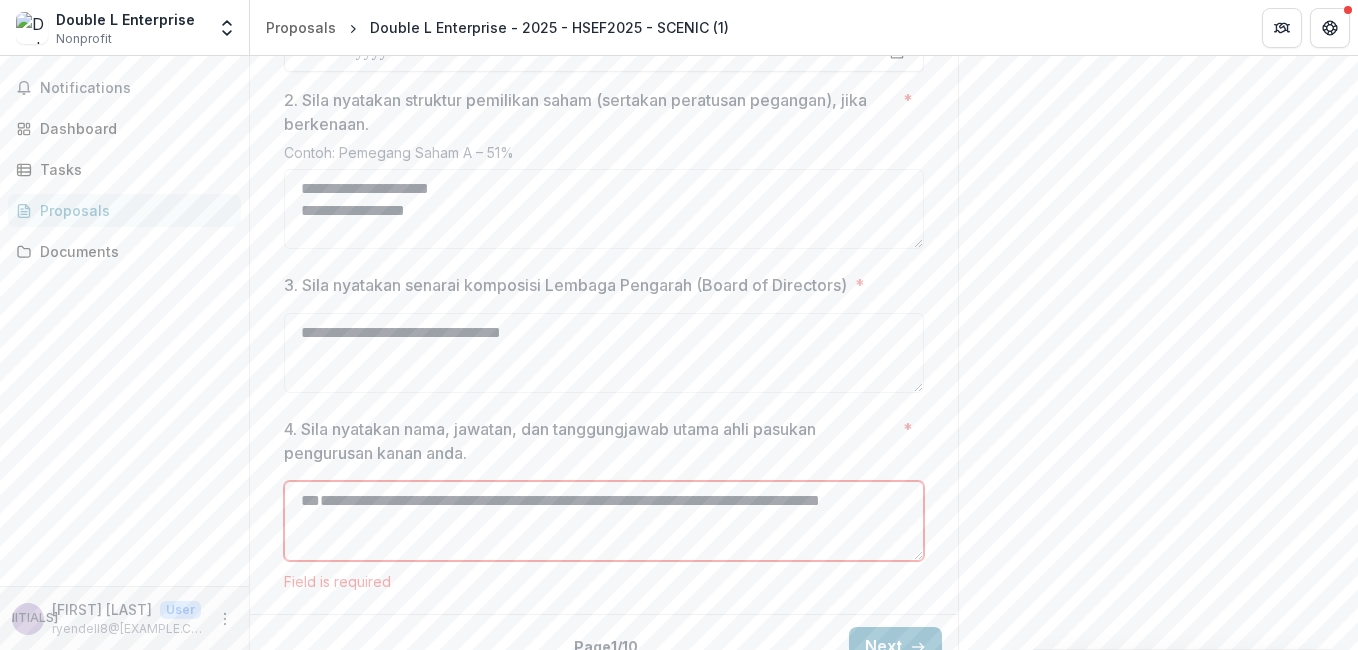 click on "**********" at bounding box center [604, 521] 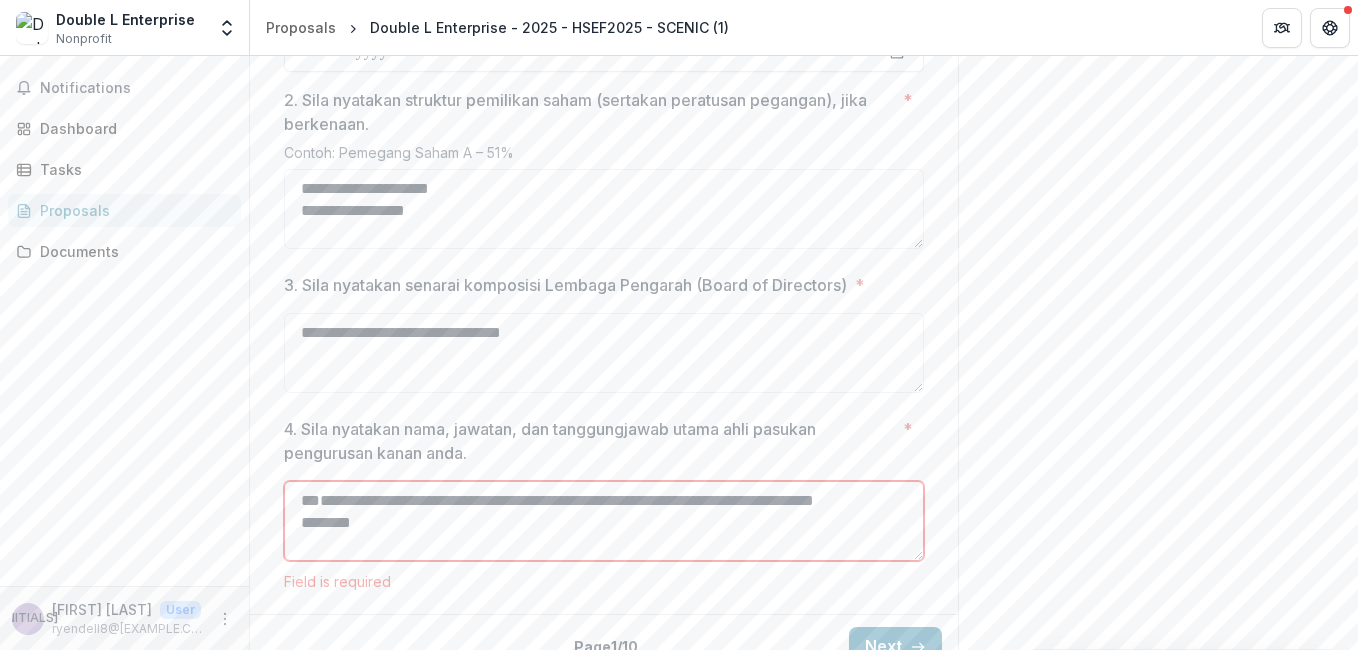 click on "**********" at bounding box center [604, 521] 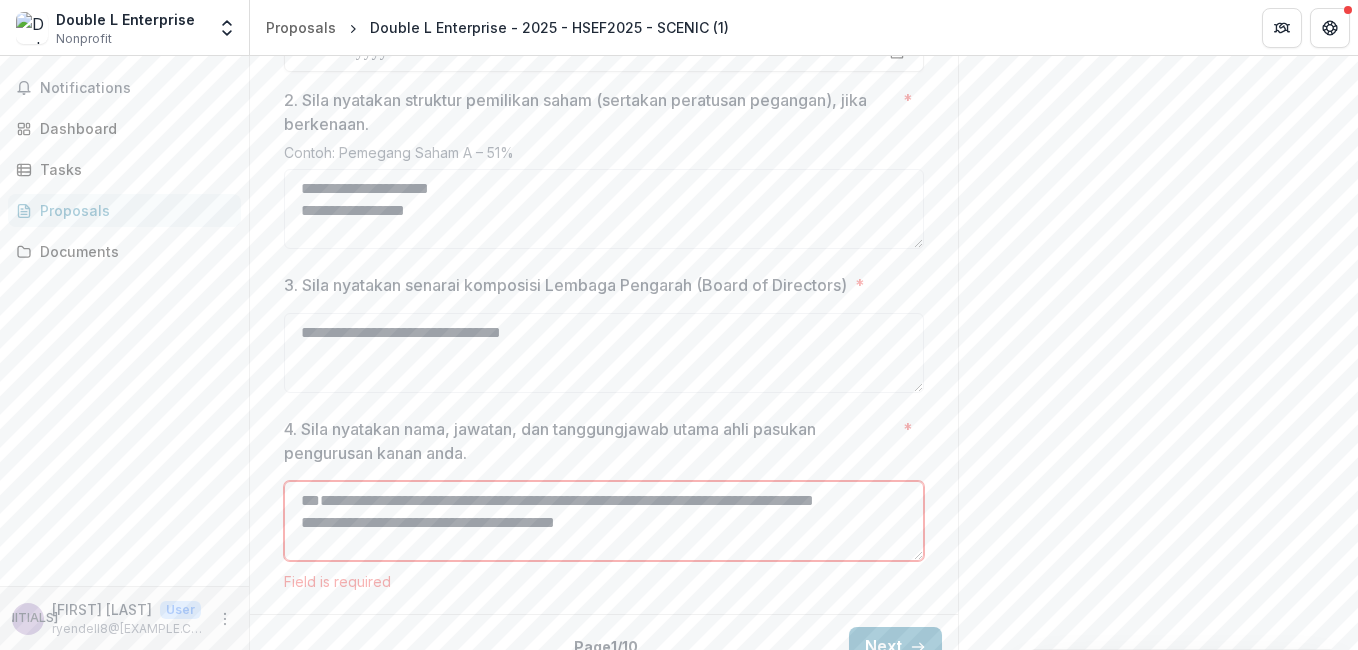 click on "**********" at bounding box center (604, 521) 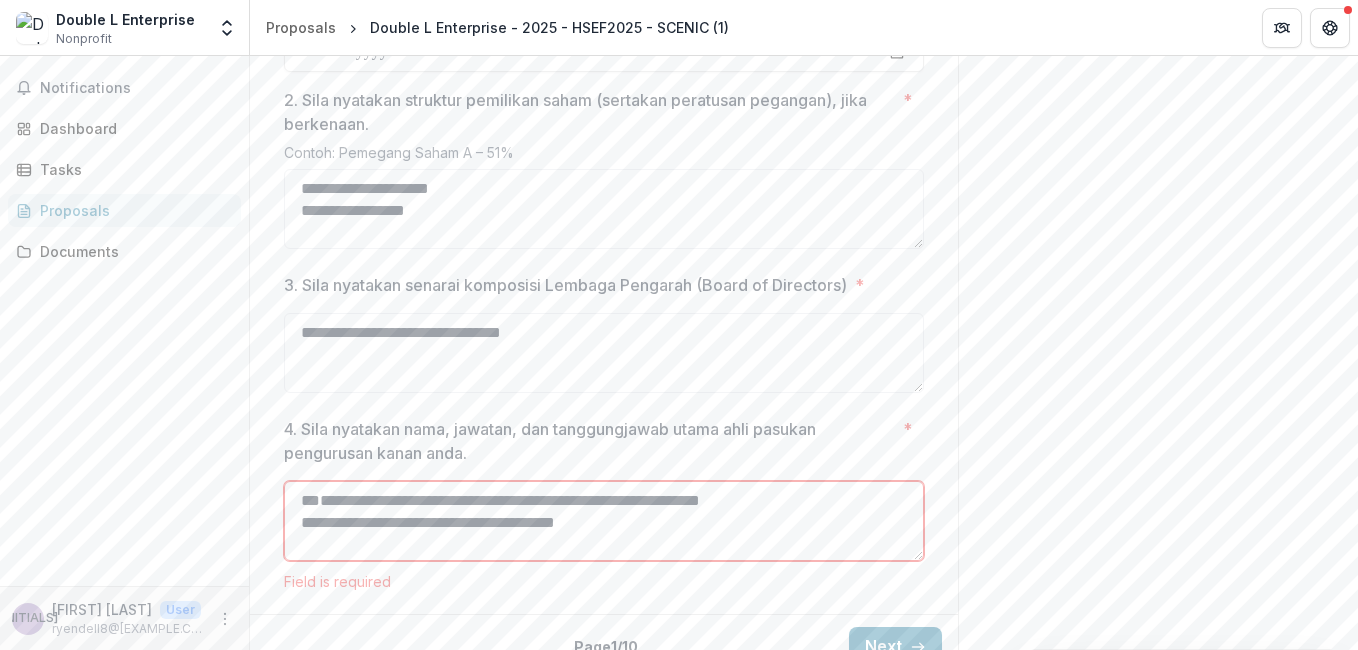 click on "**********" at bounding box center [604, 521] 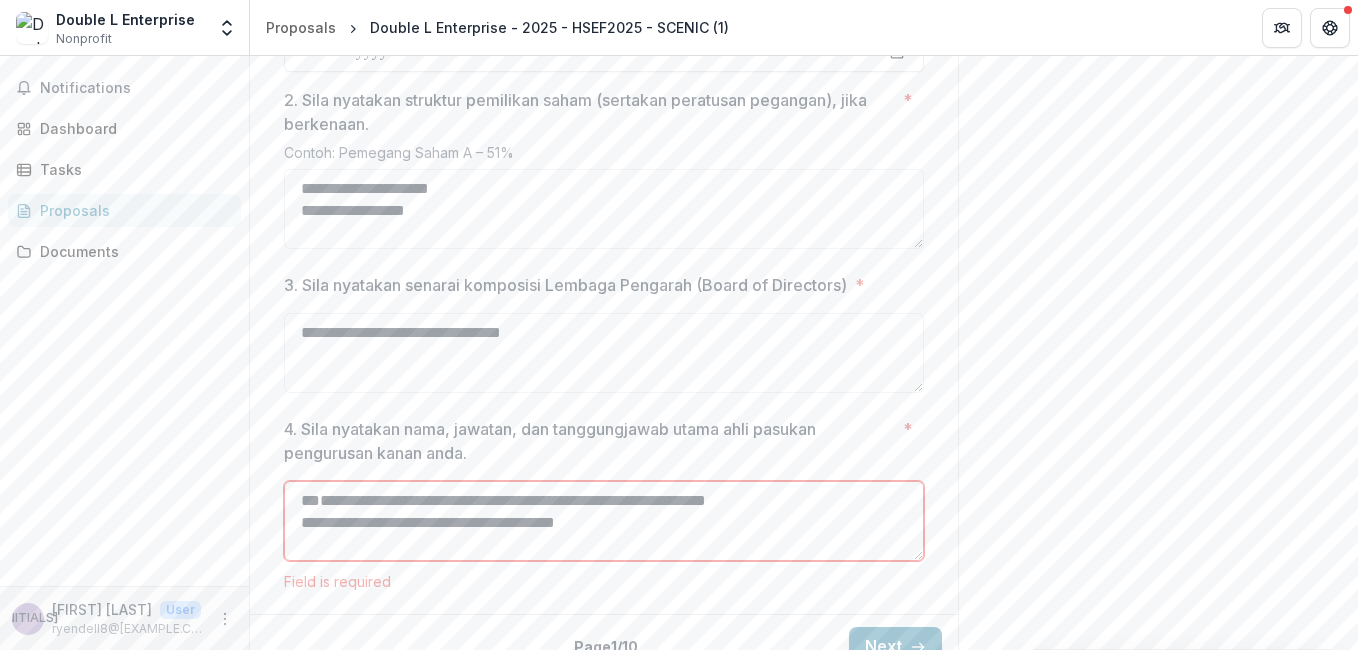 click on "**********" at bounding box center [604, 521] 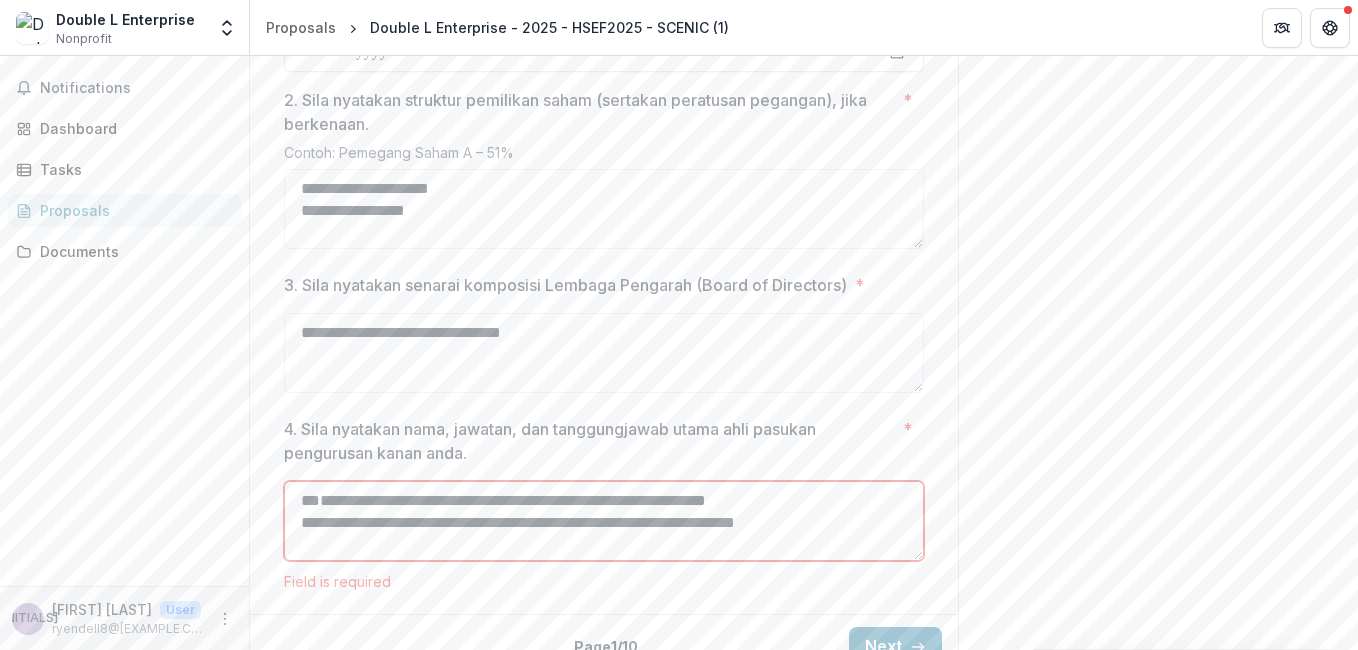 drag, startPoint x: 522, startPoint y: 540, endPoint x: 443, endPoint y: 537, distance: 79.05694 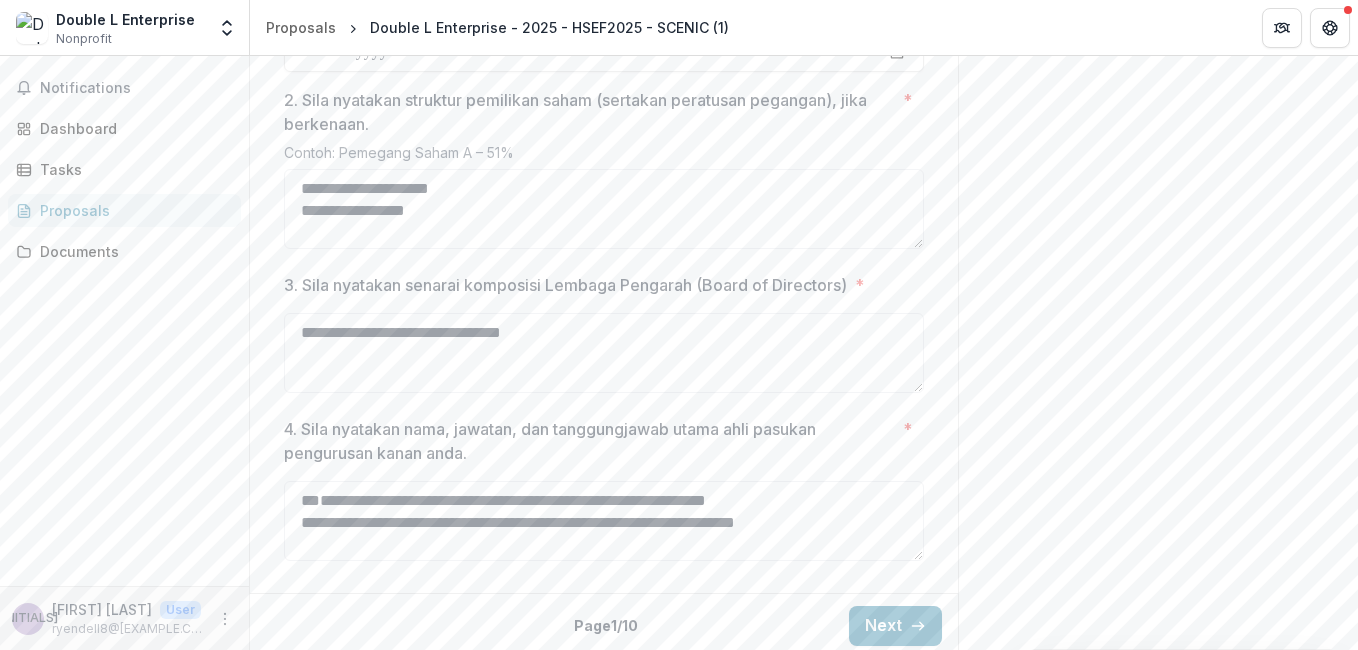click on "Send comments or questions to   Yayasan Hasanah   in the box below.   Yayasan Hasanah   will be notified via email of your comment. RD Ryen D Add Comment Comments 0 No comments yet No comments for this proposal" at bounding box center [1158, -88] 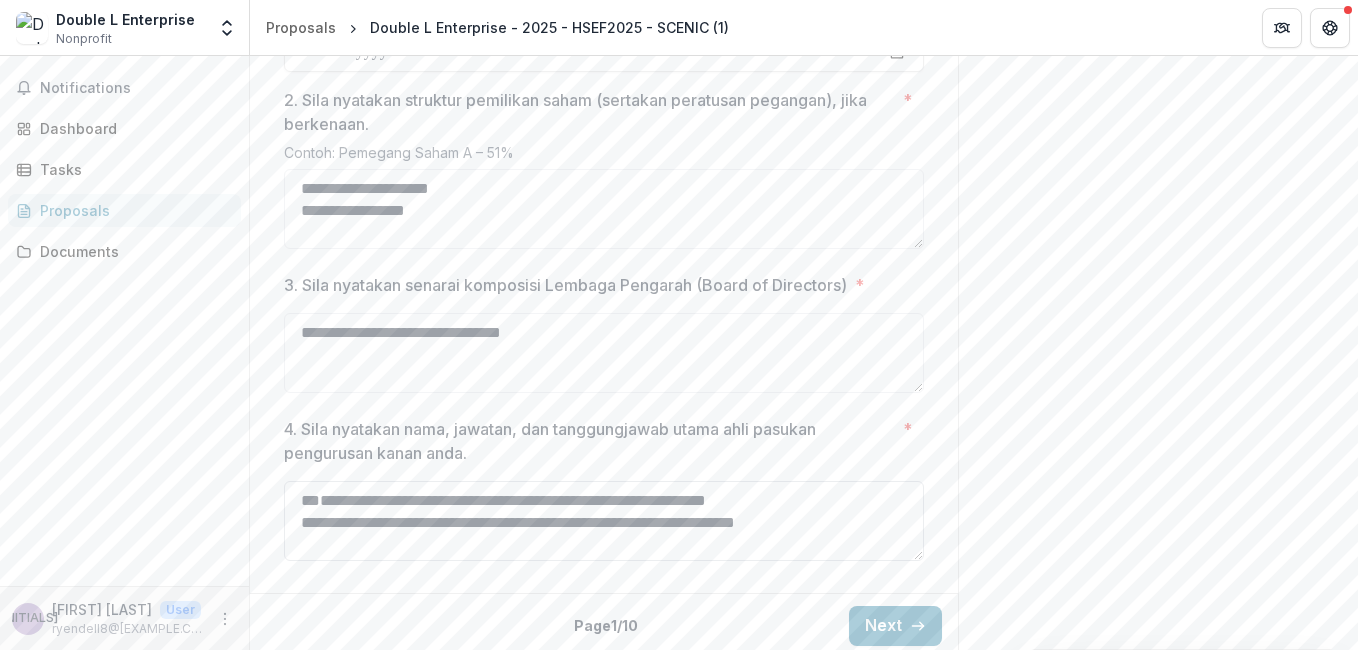 click on "**********" at bounding box center [604, 521] 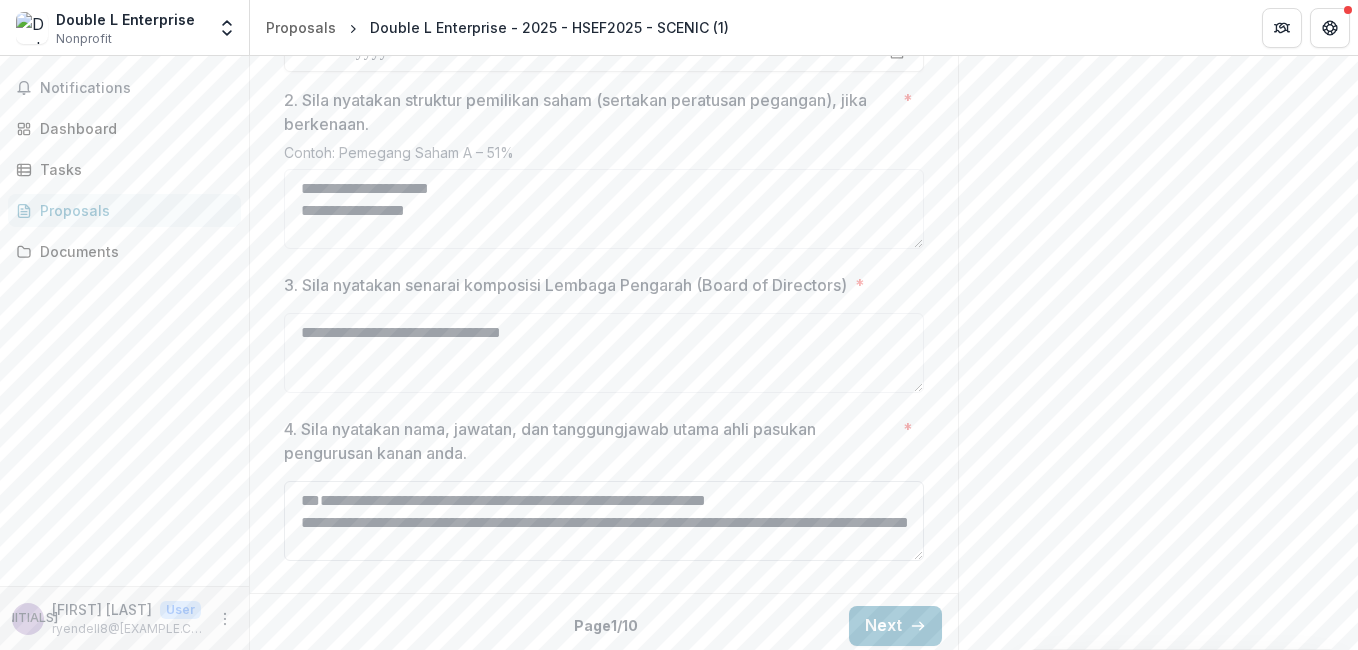 click on "**********" at bounding box center [604, 521] 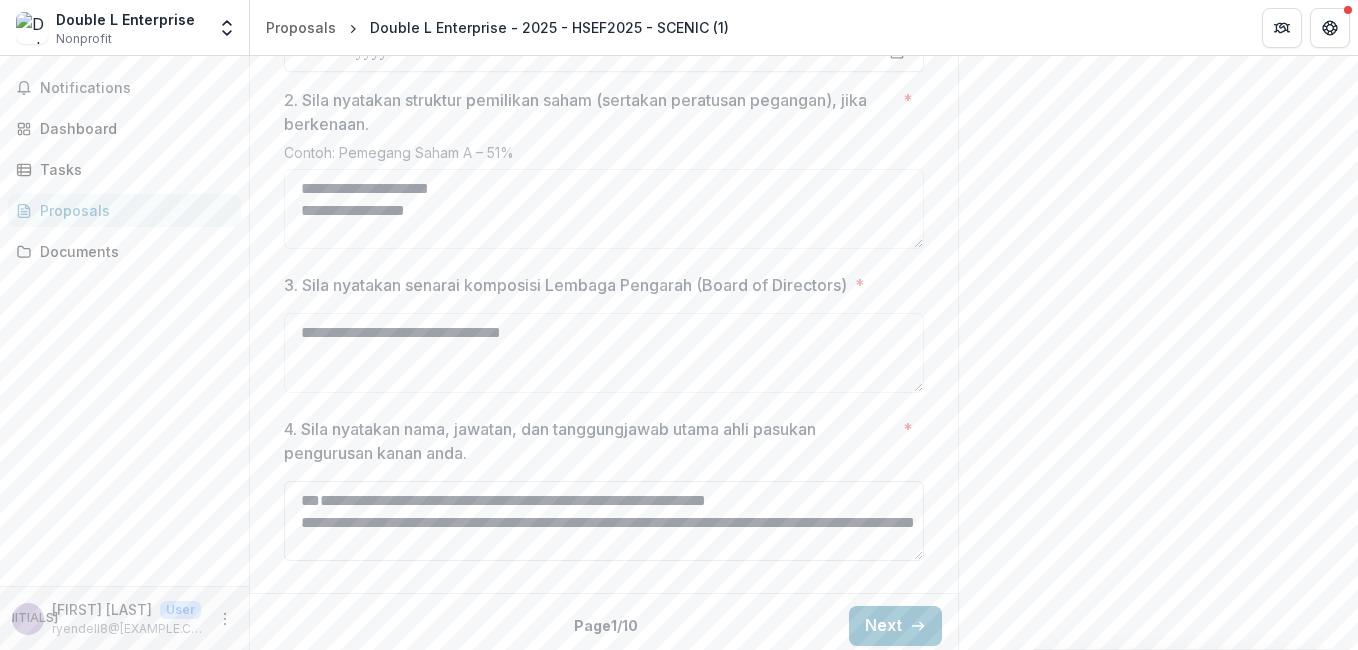 click on "**********" at bounding box center [604, 521] 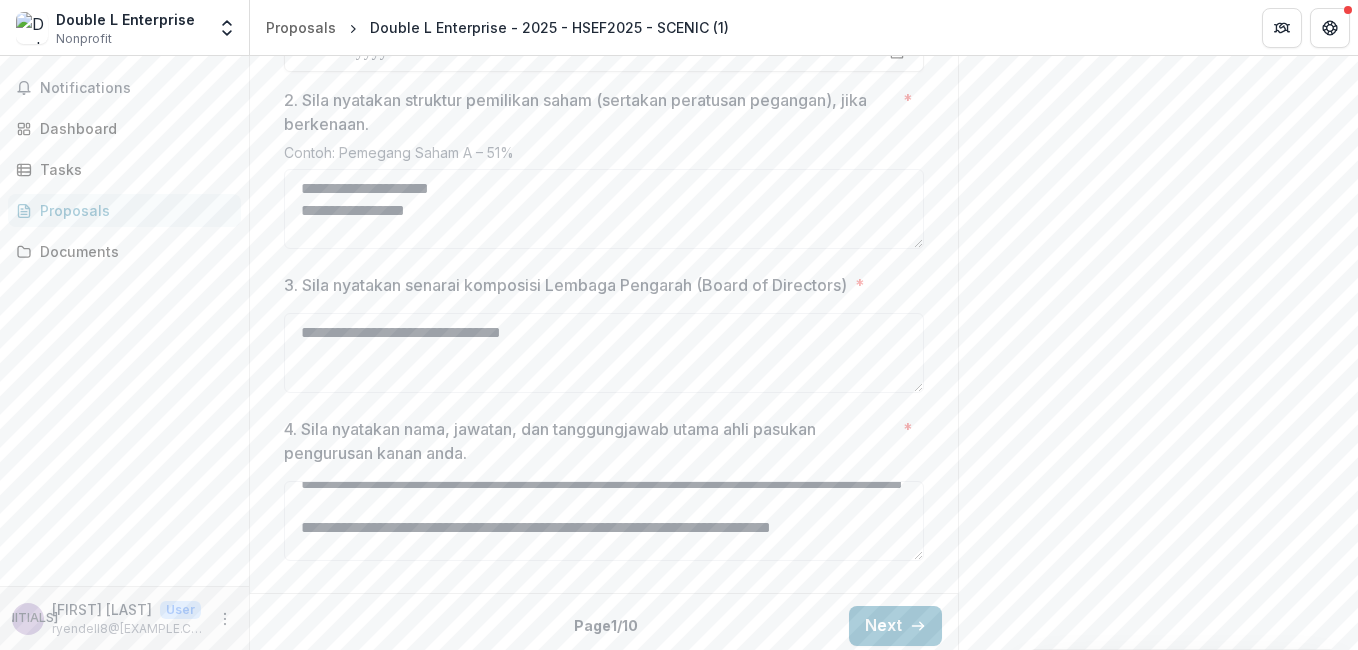 scroll, scrollTop: 105, scrollLeft: 0, axis: vertical 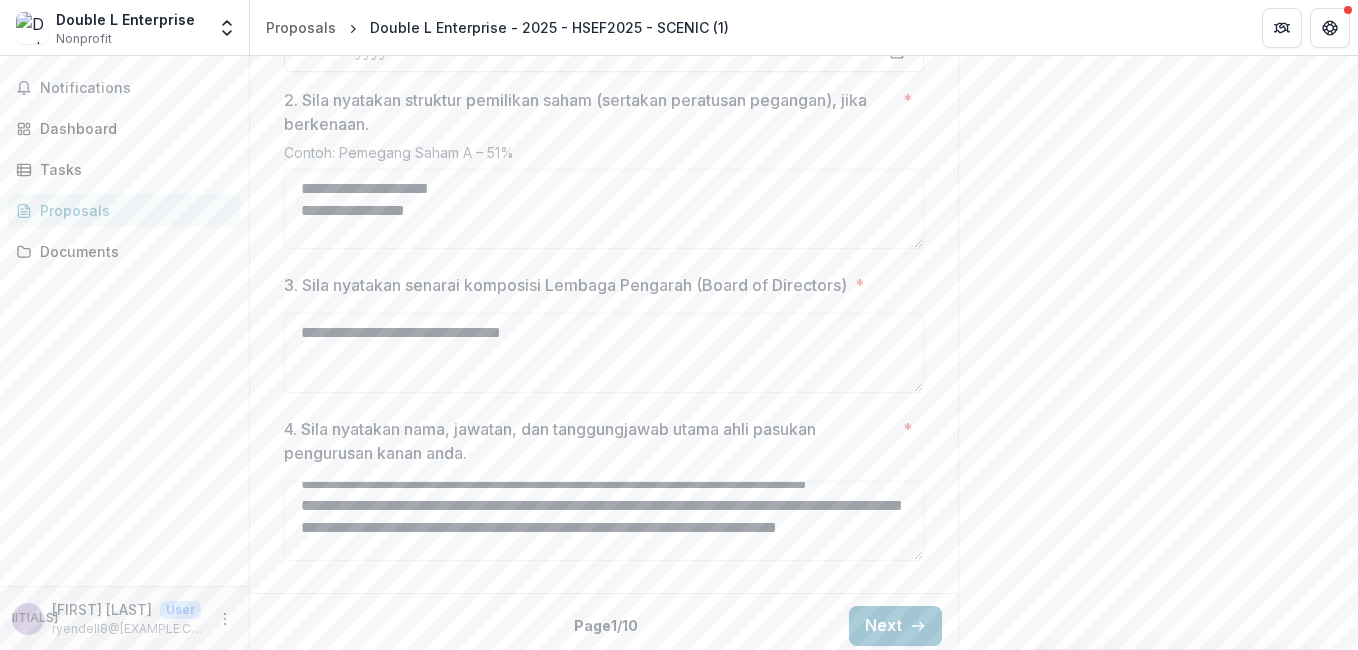 click on "**********" at bounding box center (604, 93) 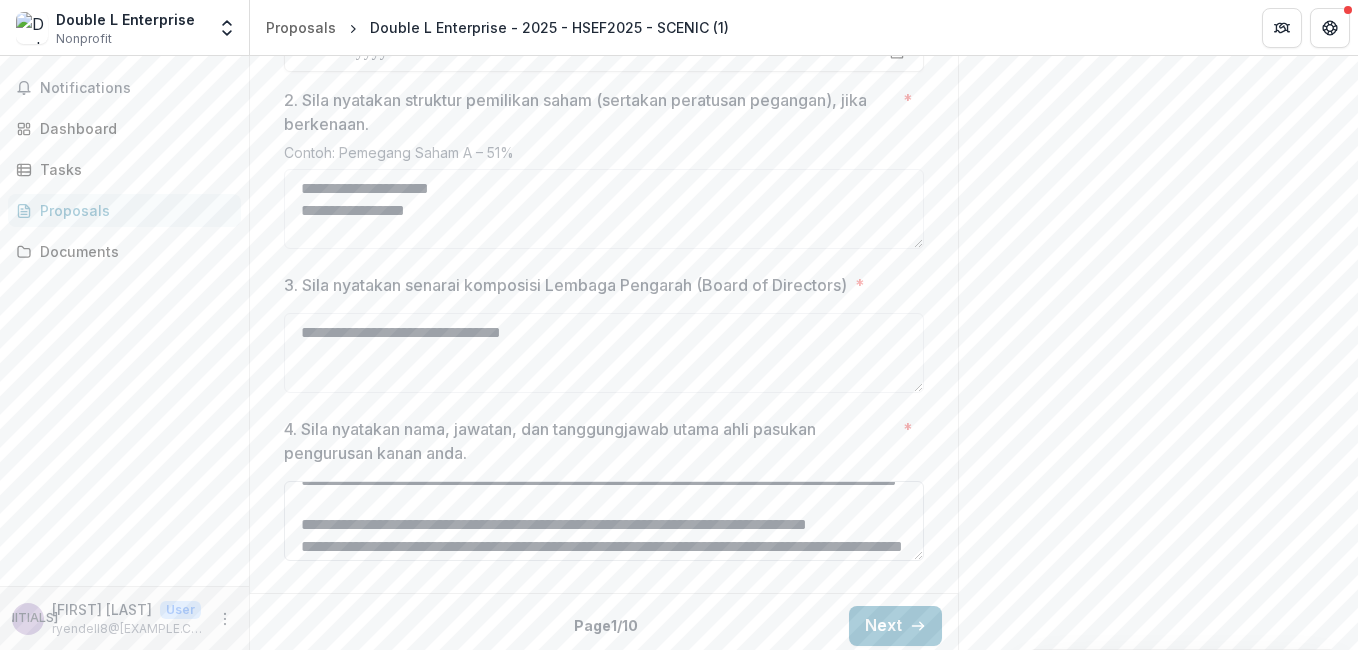 scroll, scrollTop: 312, scrollLeft: 0, axis: vertical 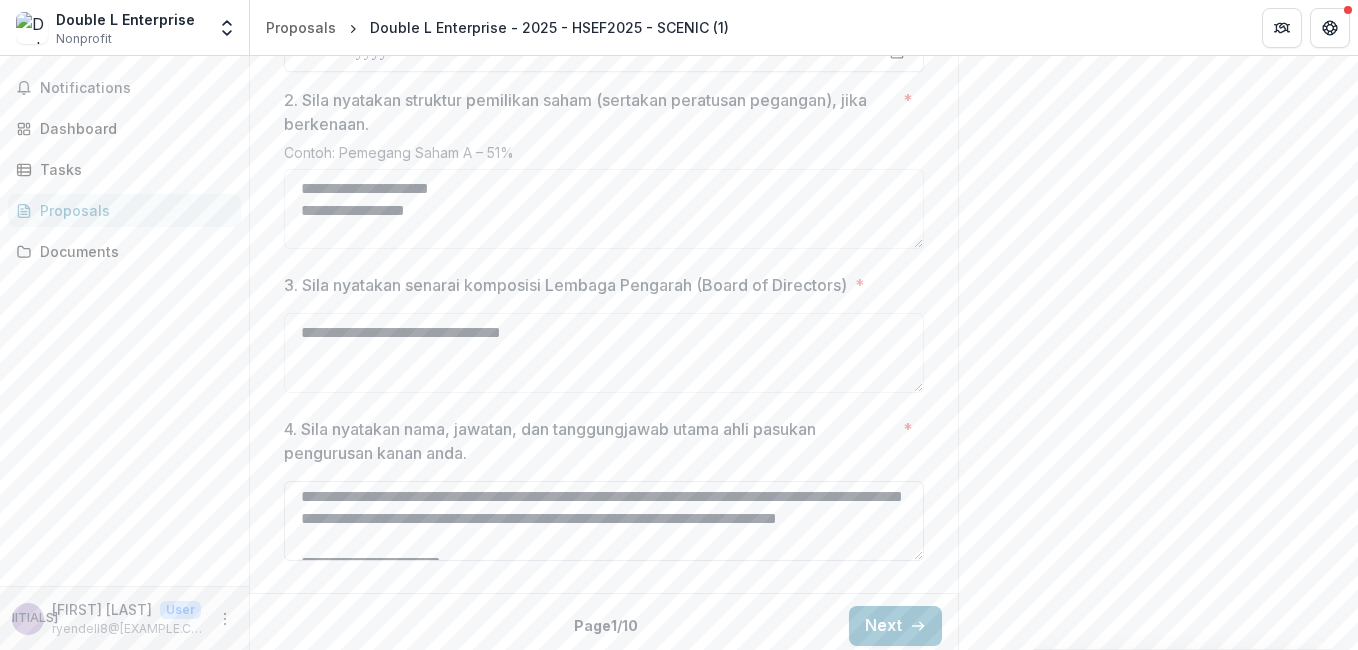 click on "**********" at bounding box center (604, 521) 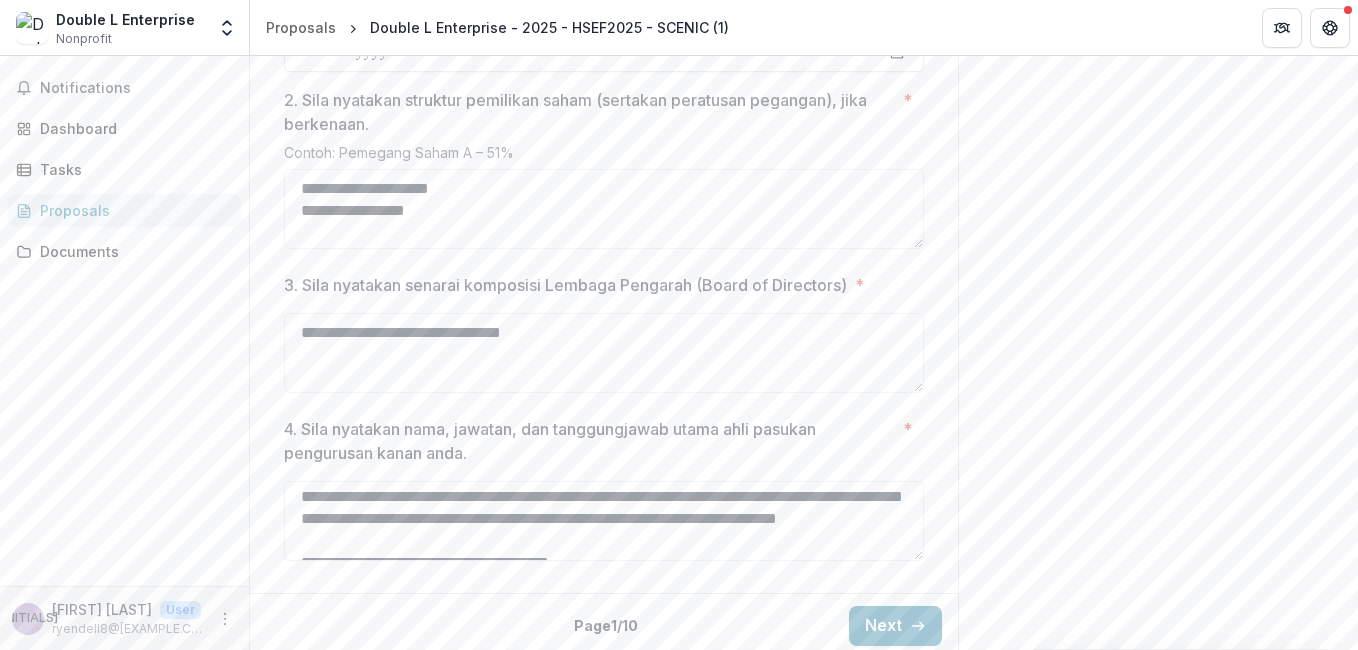 scroll, scrollTop: 325, scrollLeft: 0, axis: vertical 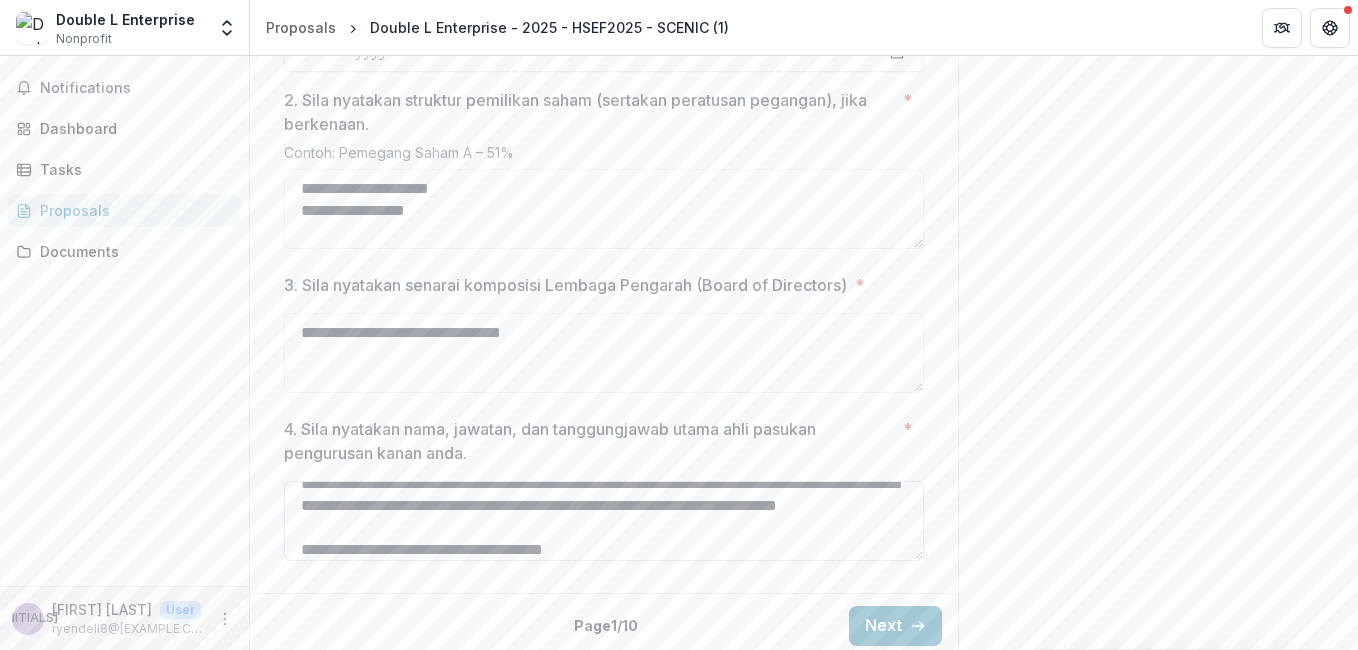 click on "4. Sila nyatakan nama, jawatan, dan tanggungjawab utama ahli pasukan pengurusan kanan anda. *" at bounding box center (604, 521) 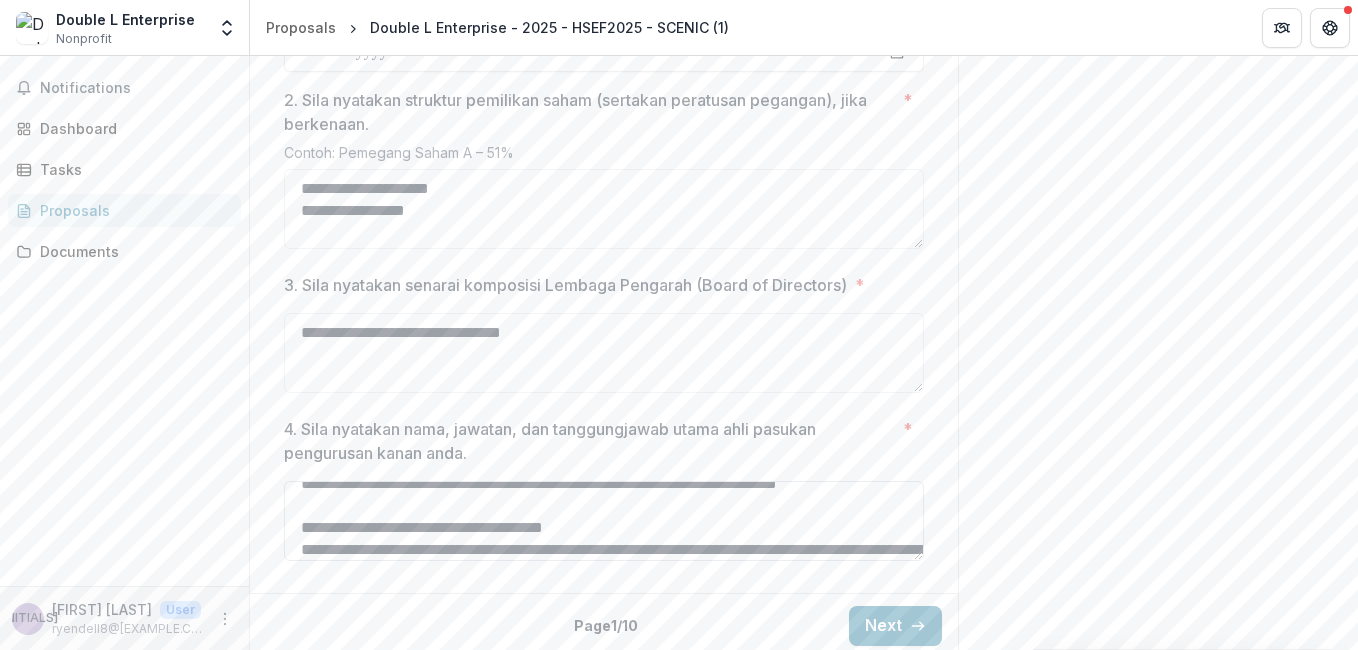 click on "4. Sila nyatakan nama, jawatan, dan tanggungjawab utama ahli pasukan pengurusan kanan anda. *" at bounding box center (604, 521) 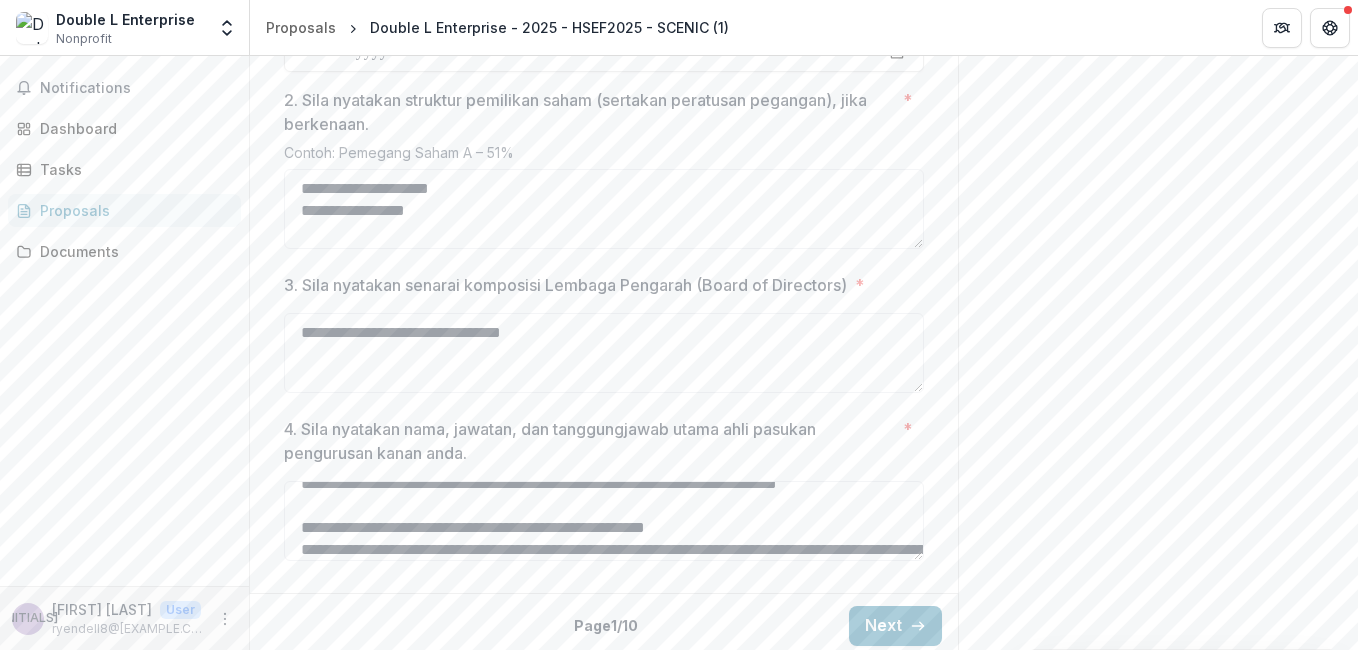 scroll, scrollTop: 356, scrollLeft: 0, axis: vertical 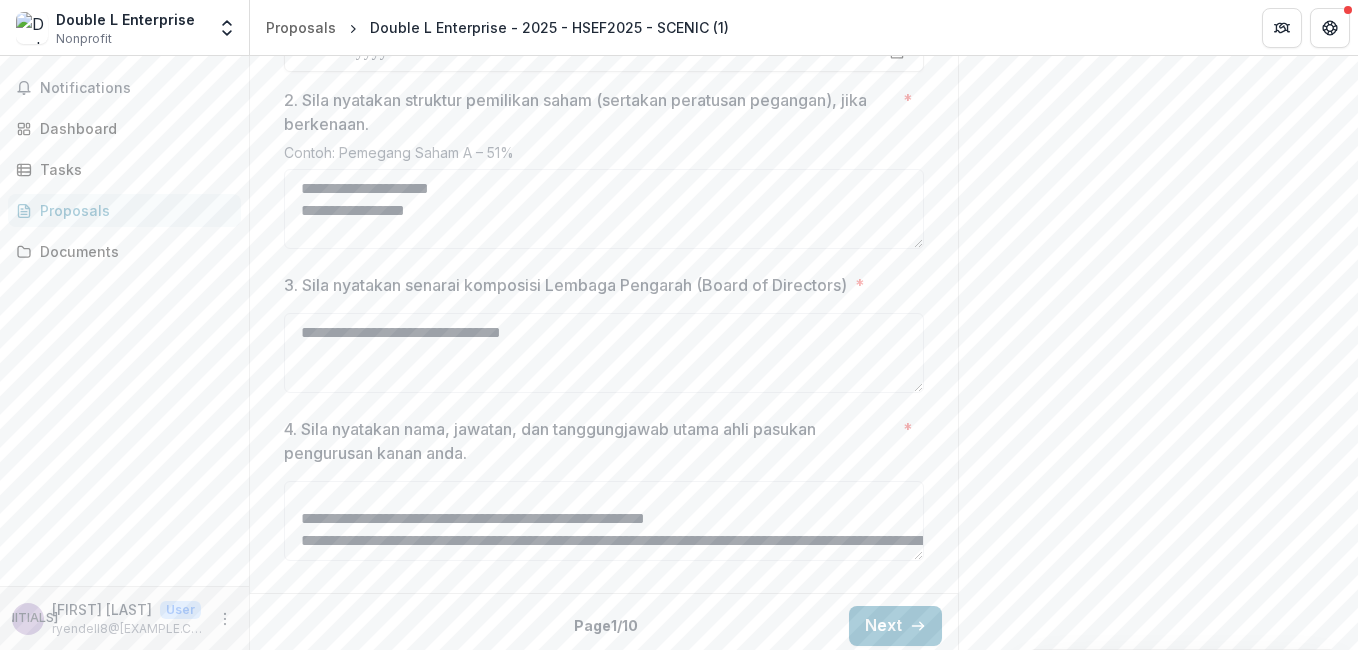drag, startPoint x: 635, startPoint y: 541, endPoint x: 901, endPoint y: 581, distance: 268.9907 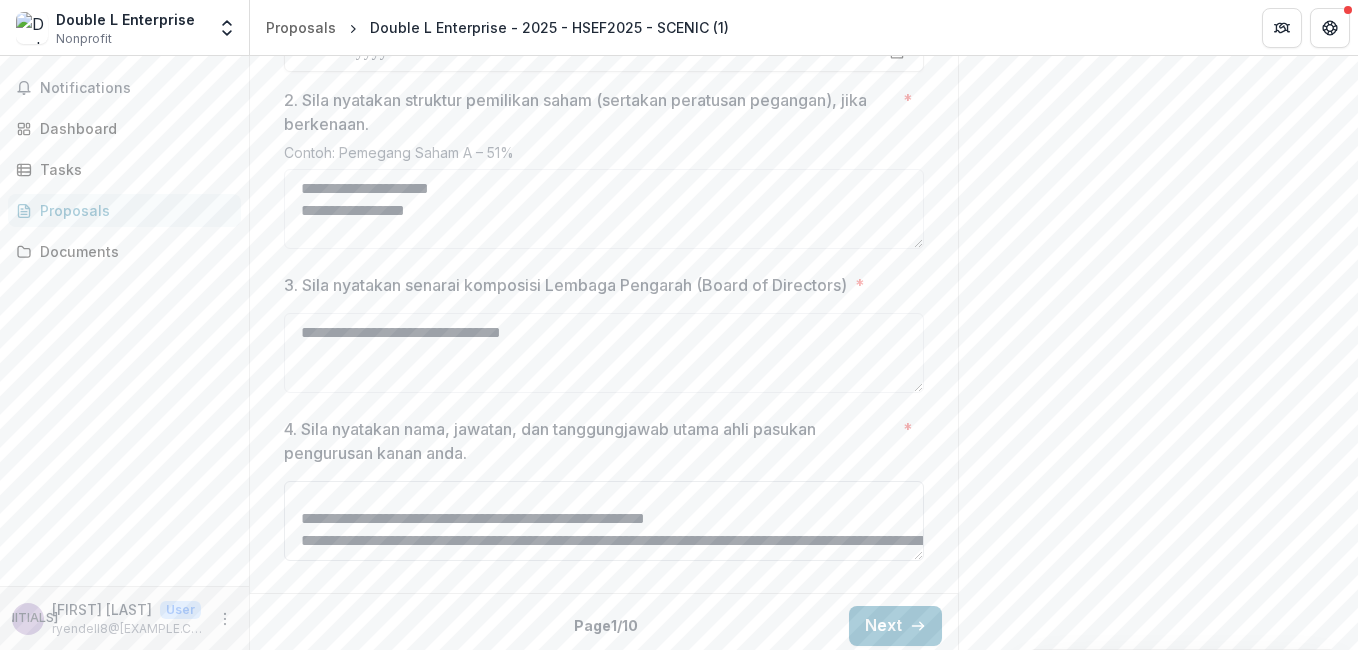 click on "4. Sila nyatakan nama, jawatan, dan tanggungjawab utama ahli pasukan pengurusan kanan anda. *" at bounding box center (604, 521) 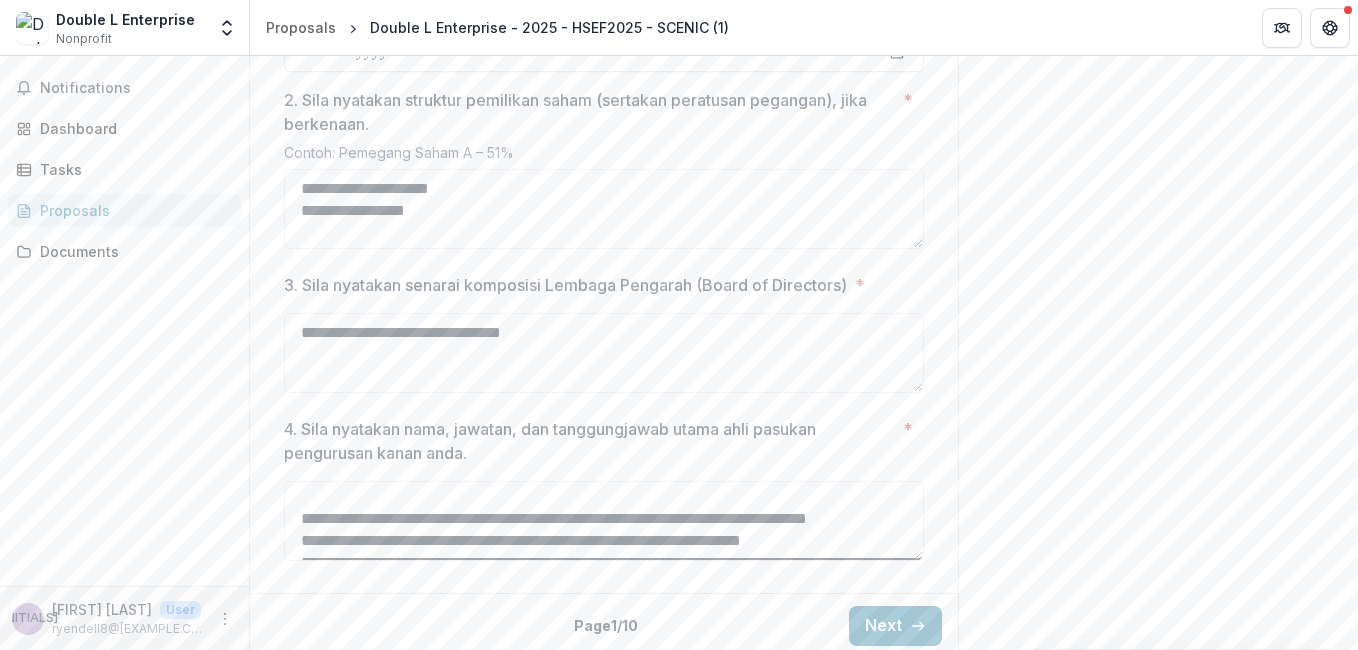 scroll, scrollTop: 378, scrollLeft: 0, axis: vertical 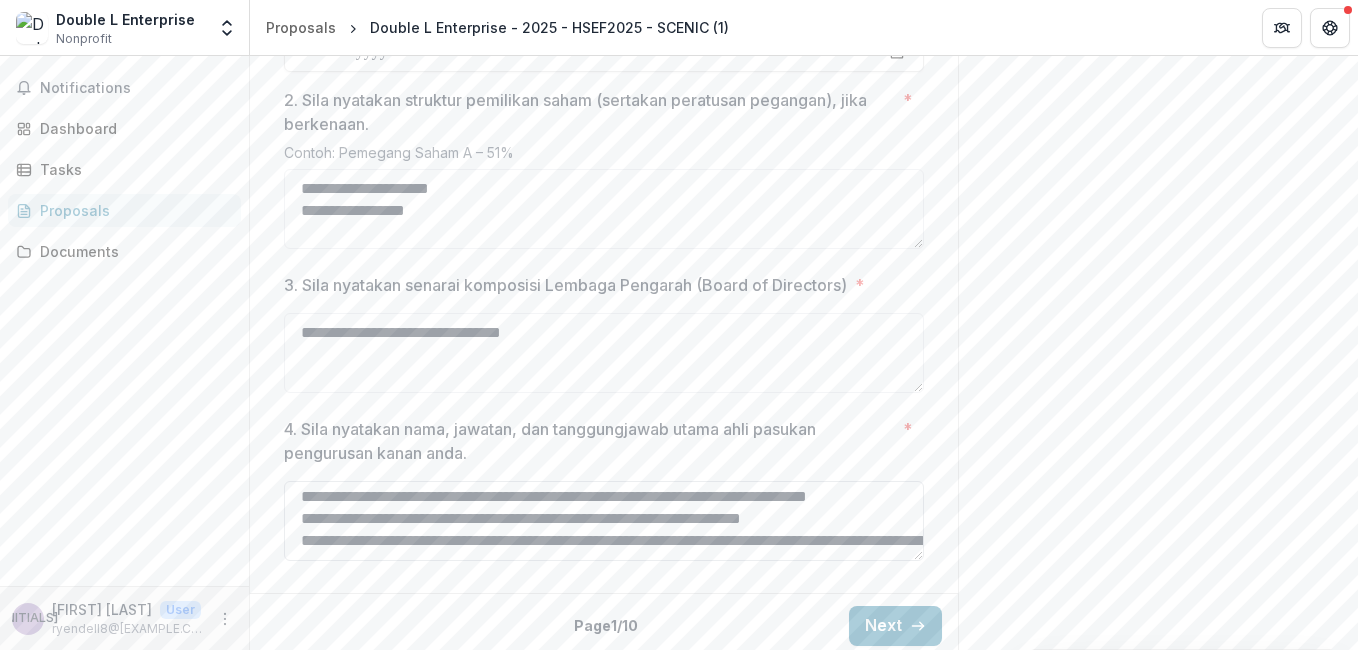 drag, startPoint x: 911, startPoint y: 549, endPoint x: 917, endPoint y: 534, distance: 16.155495 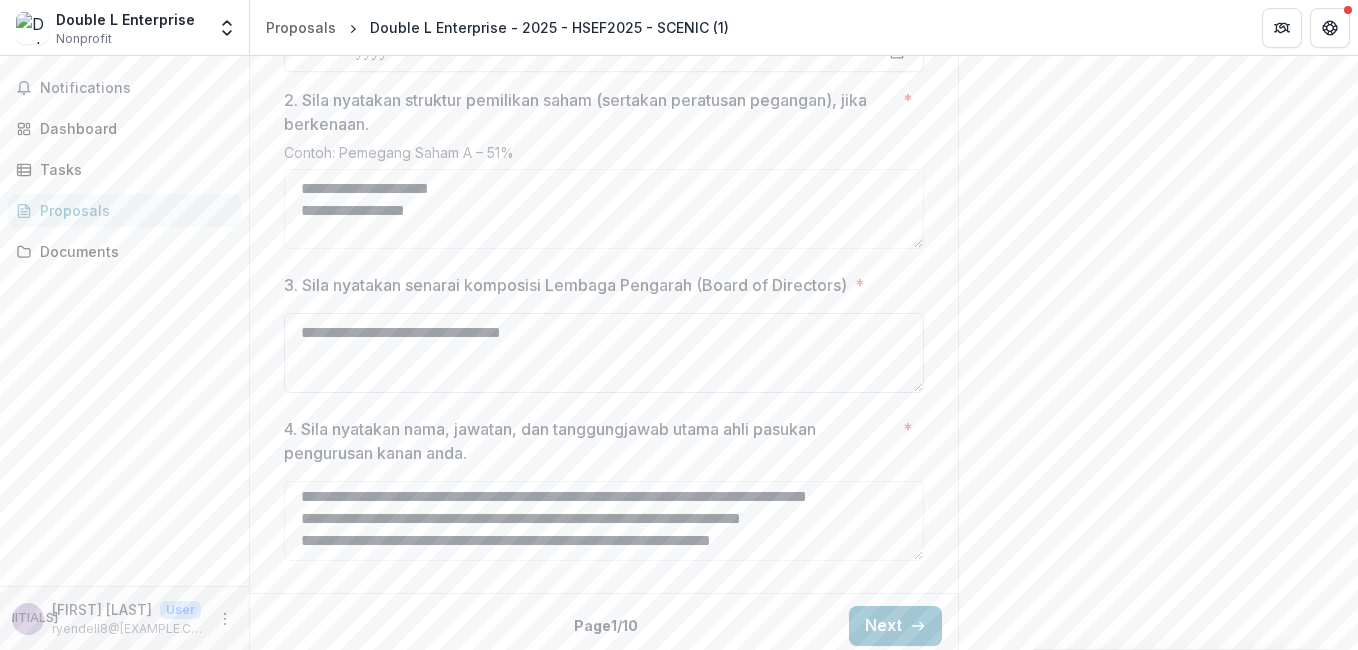 scroll, scrollTop: 356, scrollLeft: 0, axis: vertical 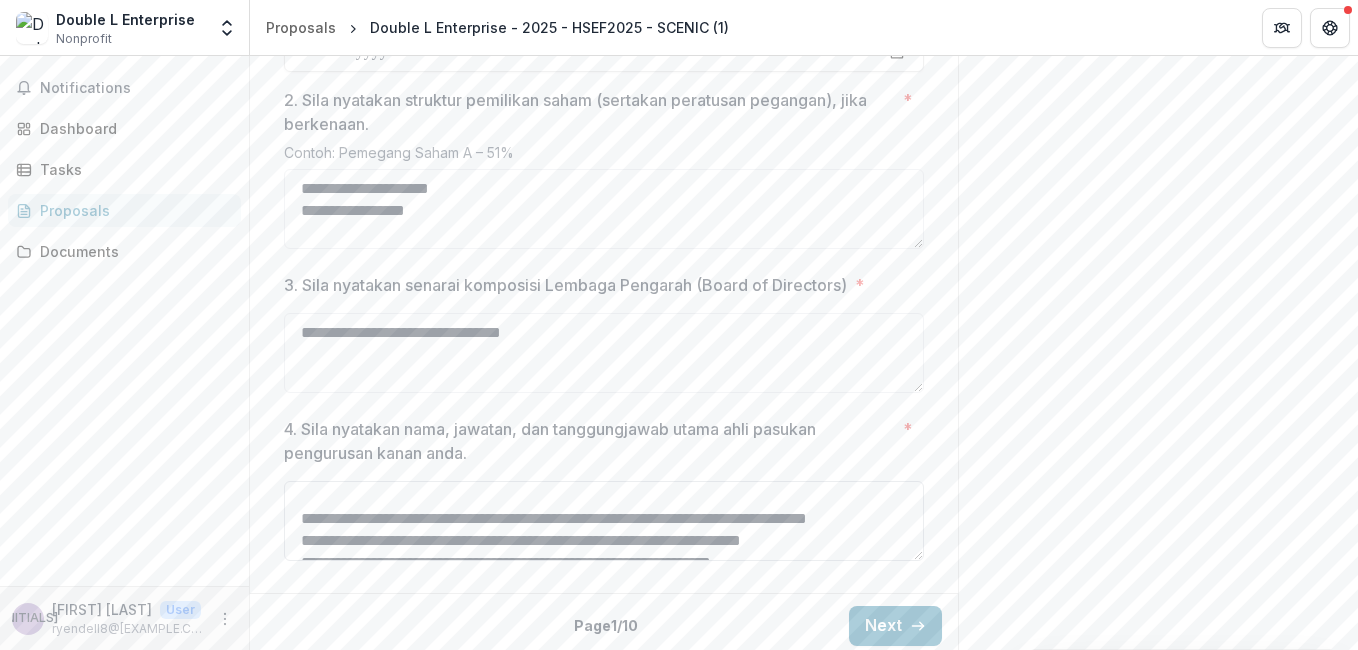 click on "4. Sila nyatakan nama, jawatan, dan tanggungjawab utama ahli pasukan pengurusan kanan anda. *" at bounding box center [604, 521] 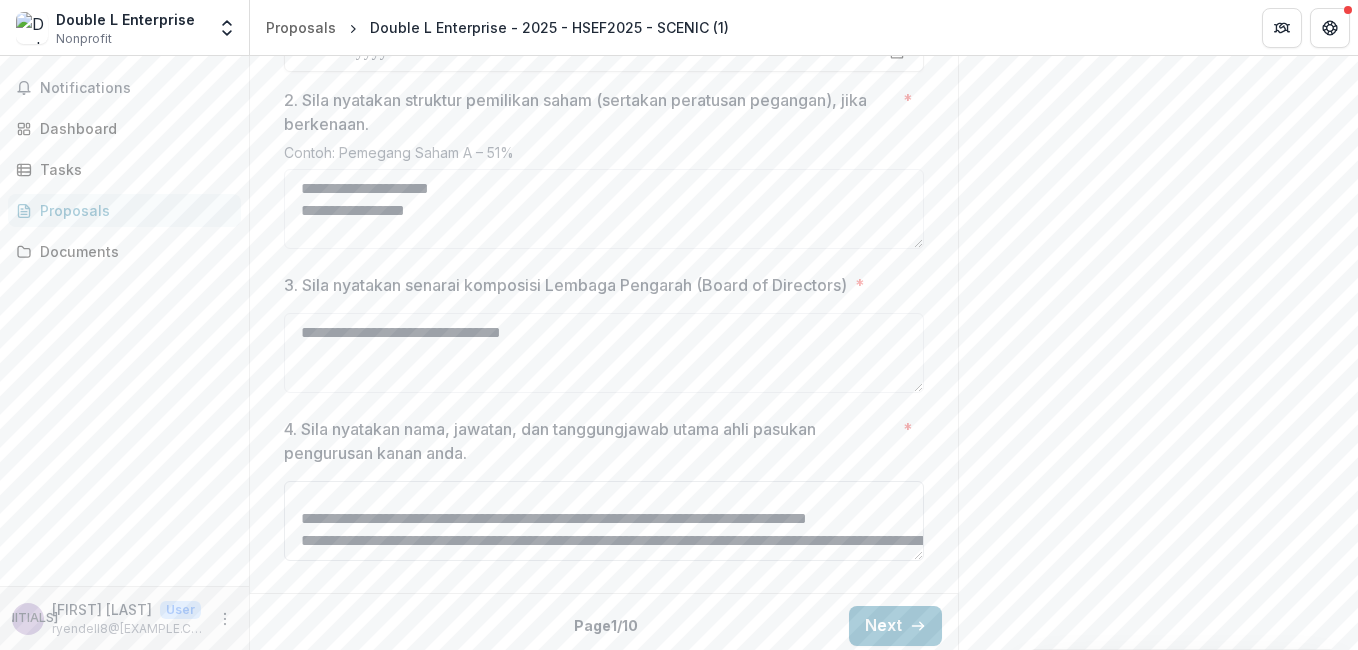 scroll, scrollTop: 334, scrollLeft: 0, axis: vertical 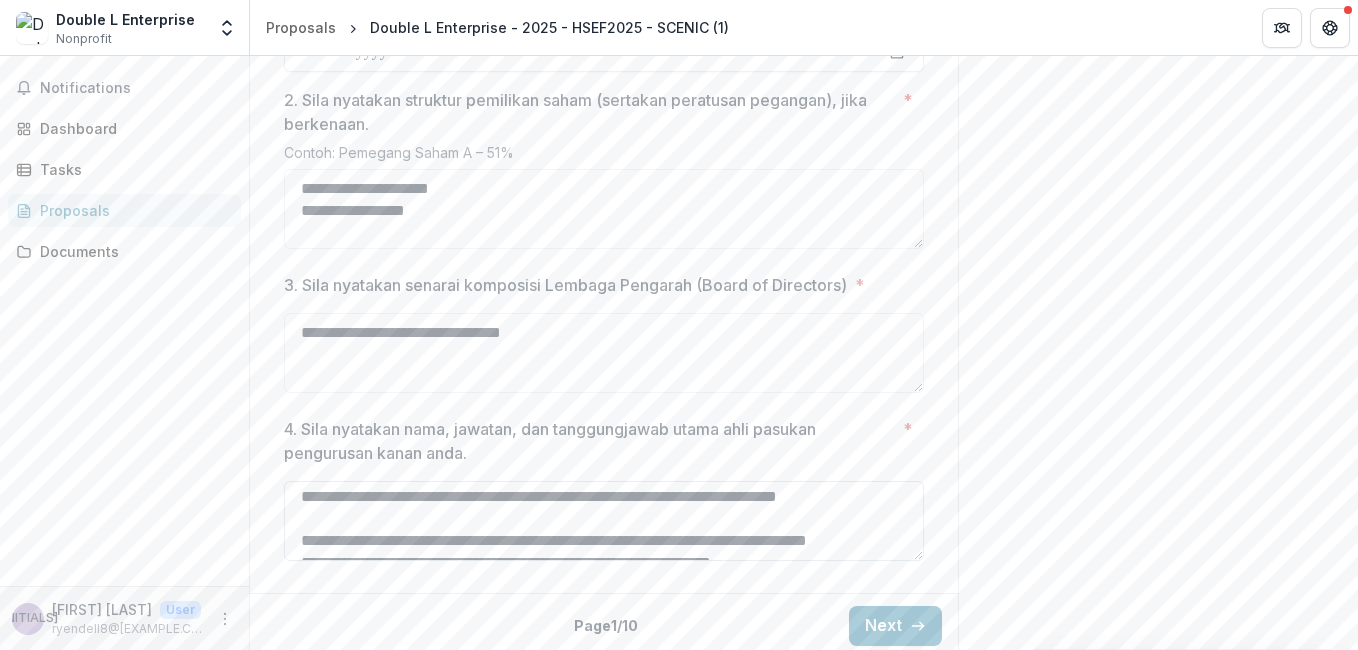 click on "4. Sila nyatakan nama, jawatan, dan tanggungjawab utama ahli pasukan pengurusan kanan anda. *" at bounding box center [604, 521] 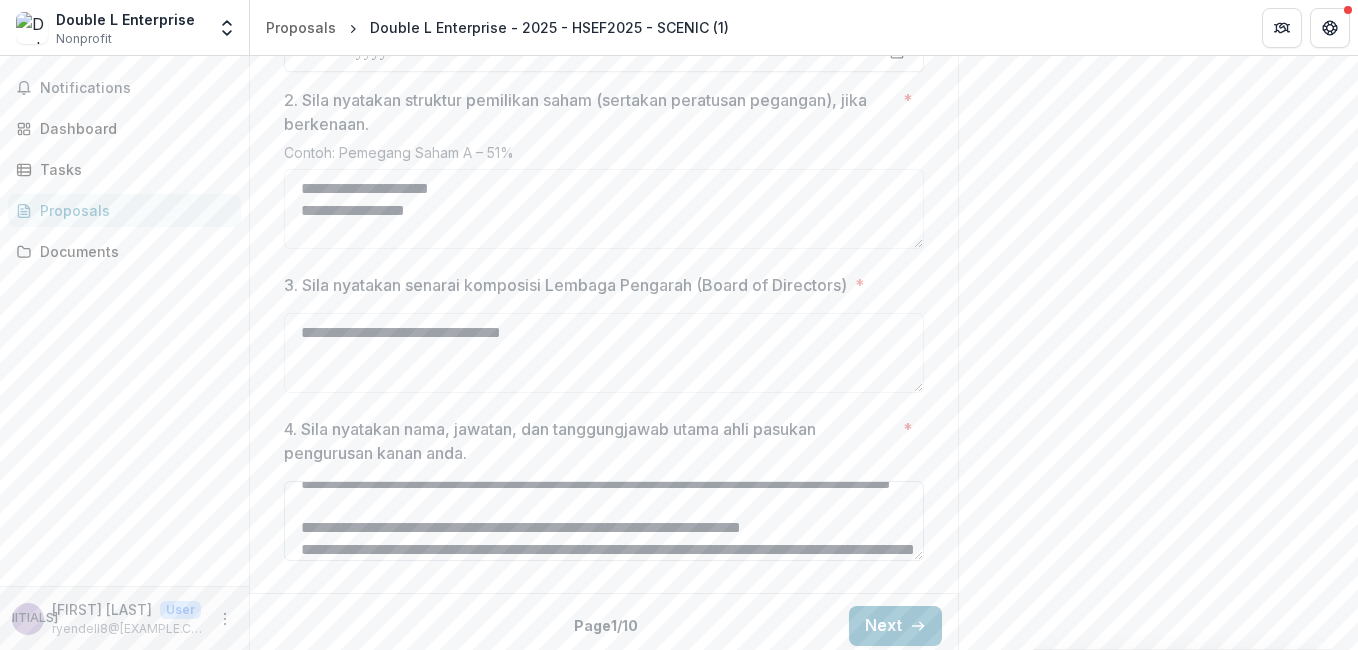 scroll, scrollTop: 435, scrollLeft: 0, axis: vertical 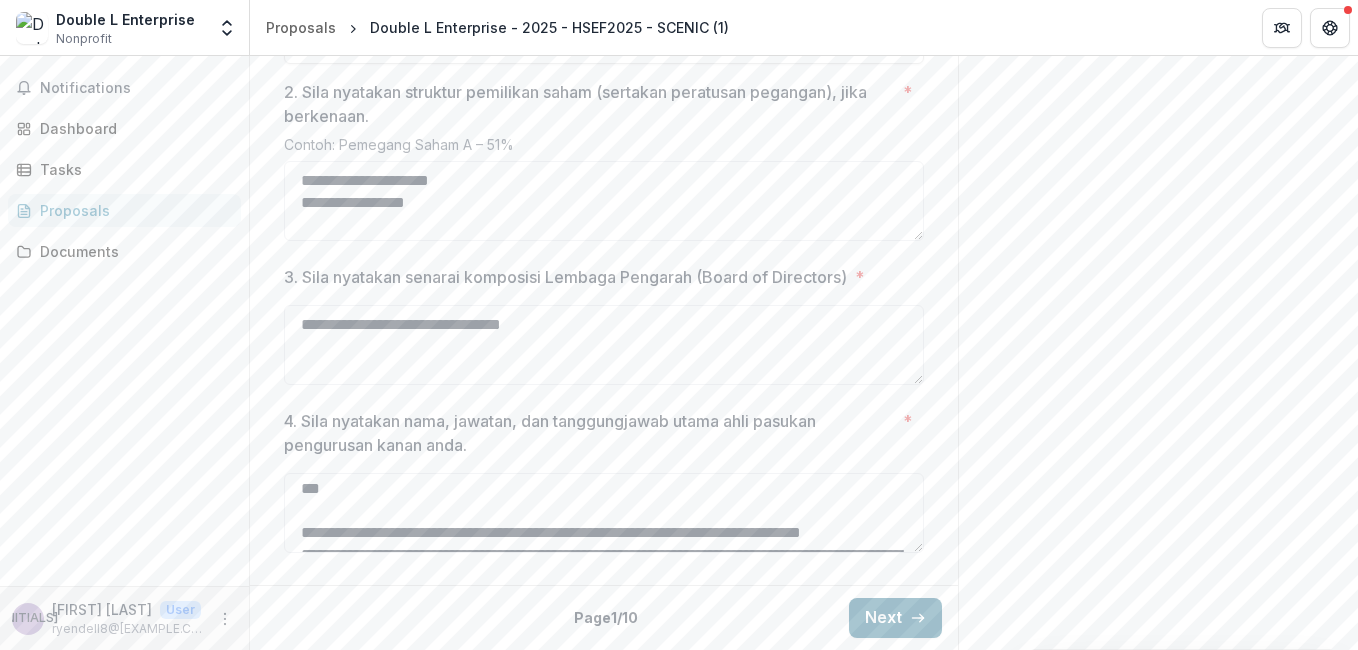 type on "**********" 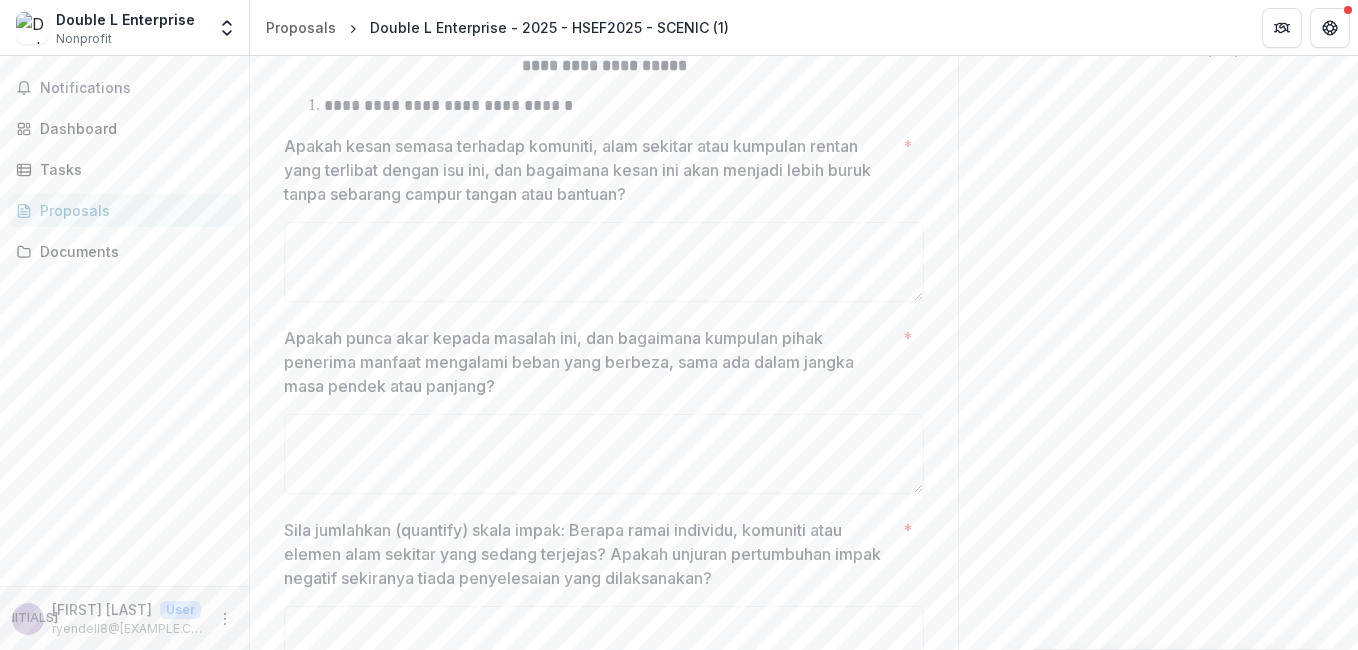 scroll, scrollTop: 413, scrollLeft: 0, axis: vertical 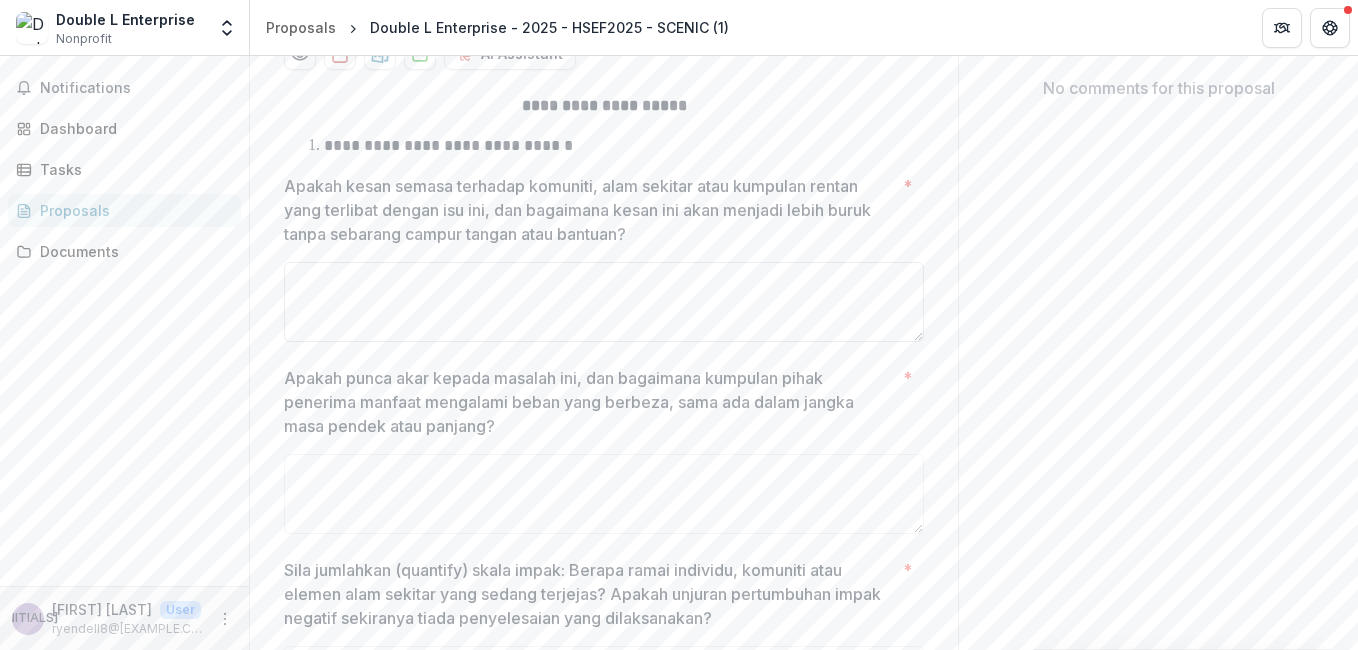 click on "Apakah kesan semasa terhadap komuniti, alam sekitar atau kumpulan rentan yang terlibat dengan isu ini, dan bagaimana kesan ini akan menjadi lebih buruk tanpa sebarang campur tangan atau bantuan? *" at bounding box center [604, 302] 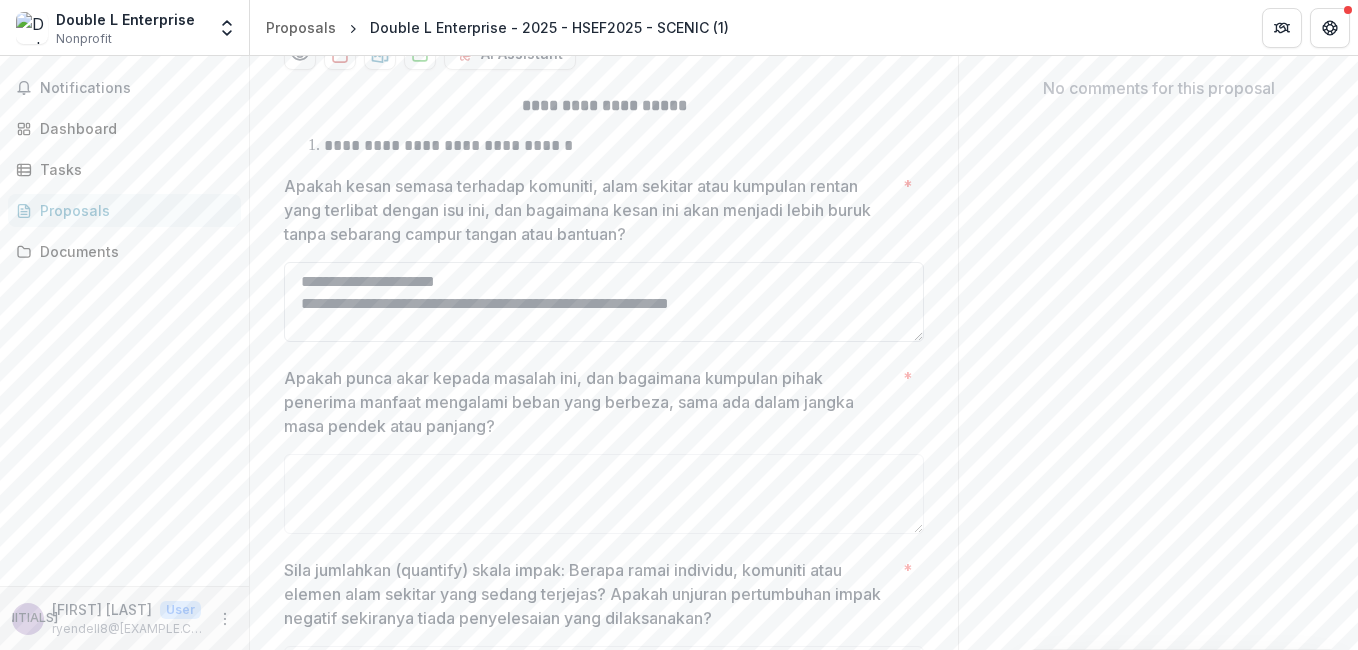 scroll, scrollTop: 322, scrollLeft: 0, axis: vertical 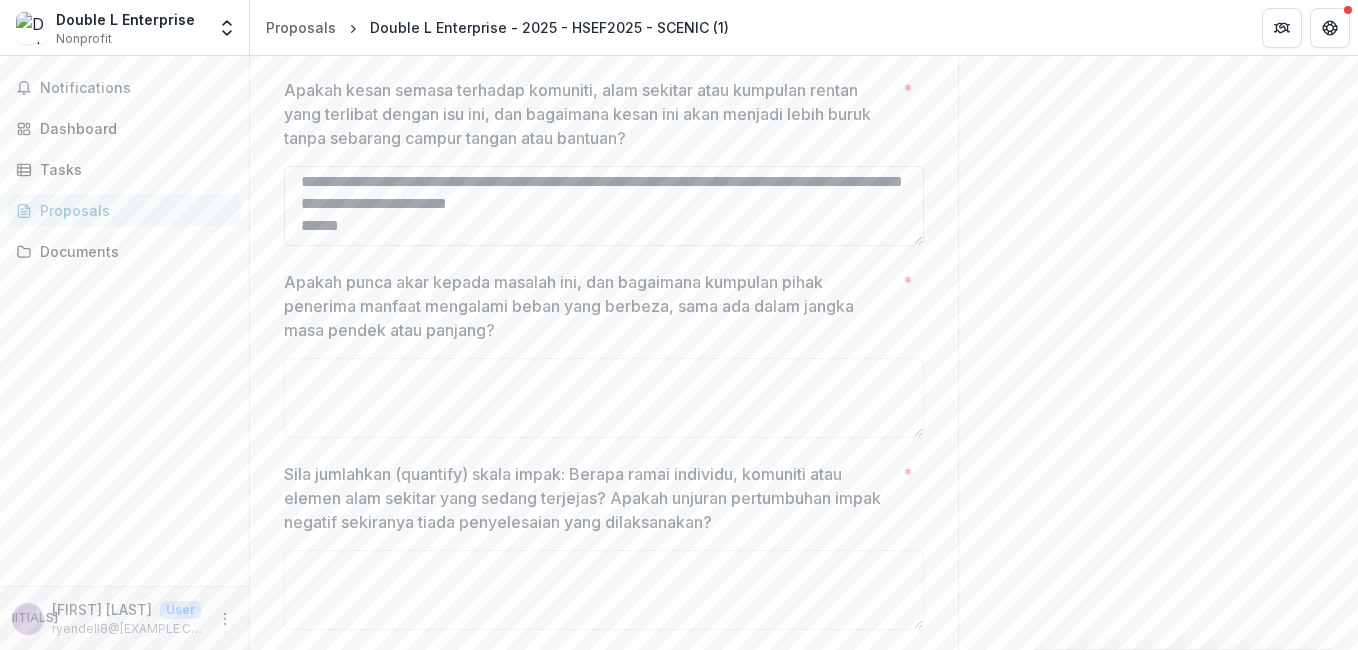 click on "**********" at bounding box center [604, 206] 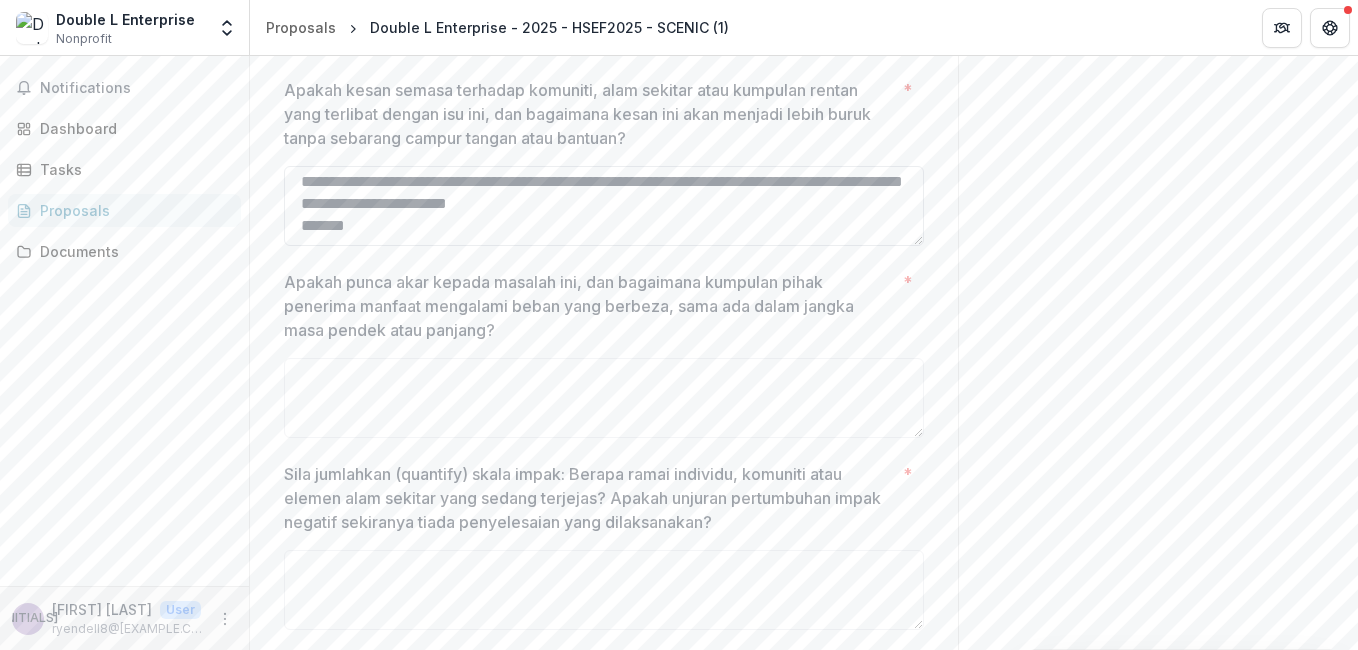 click on "**********" at bounding box center (604, 206) 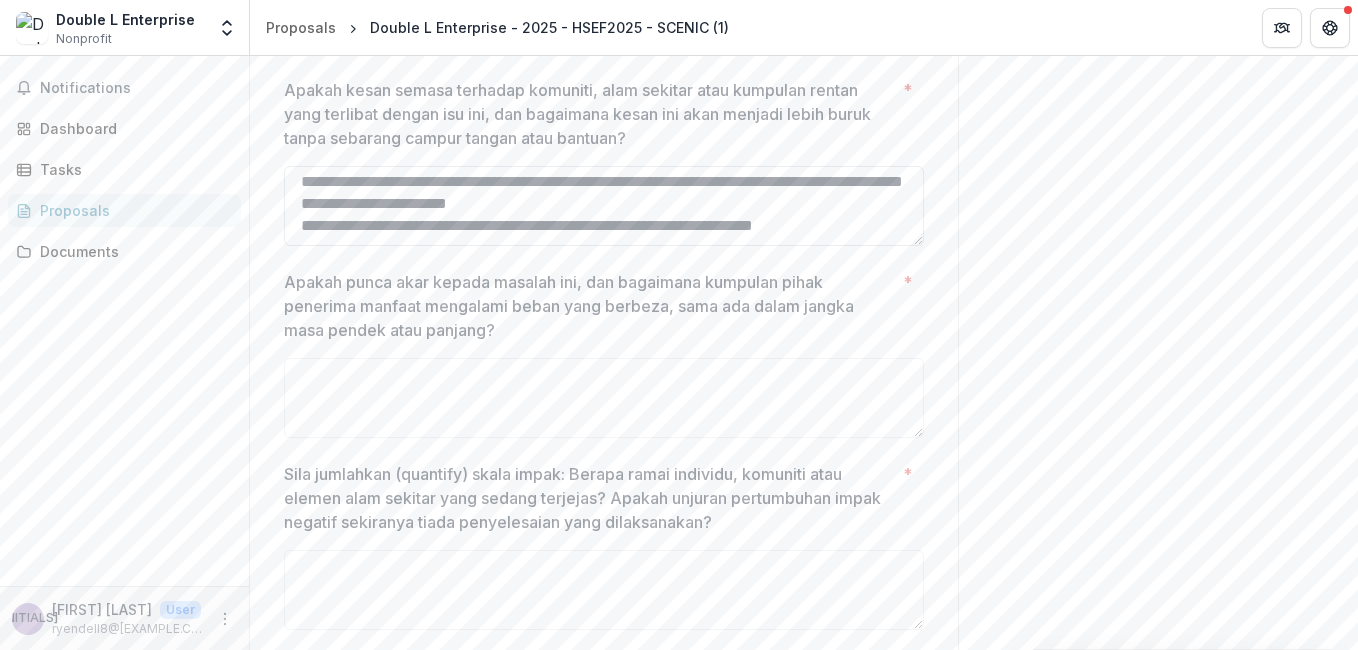 scroll, scrollTop: 172, scrollLeft: 0, axis: vertical 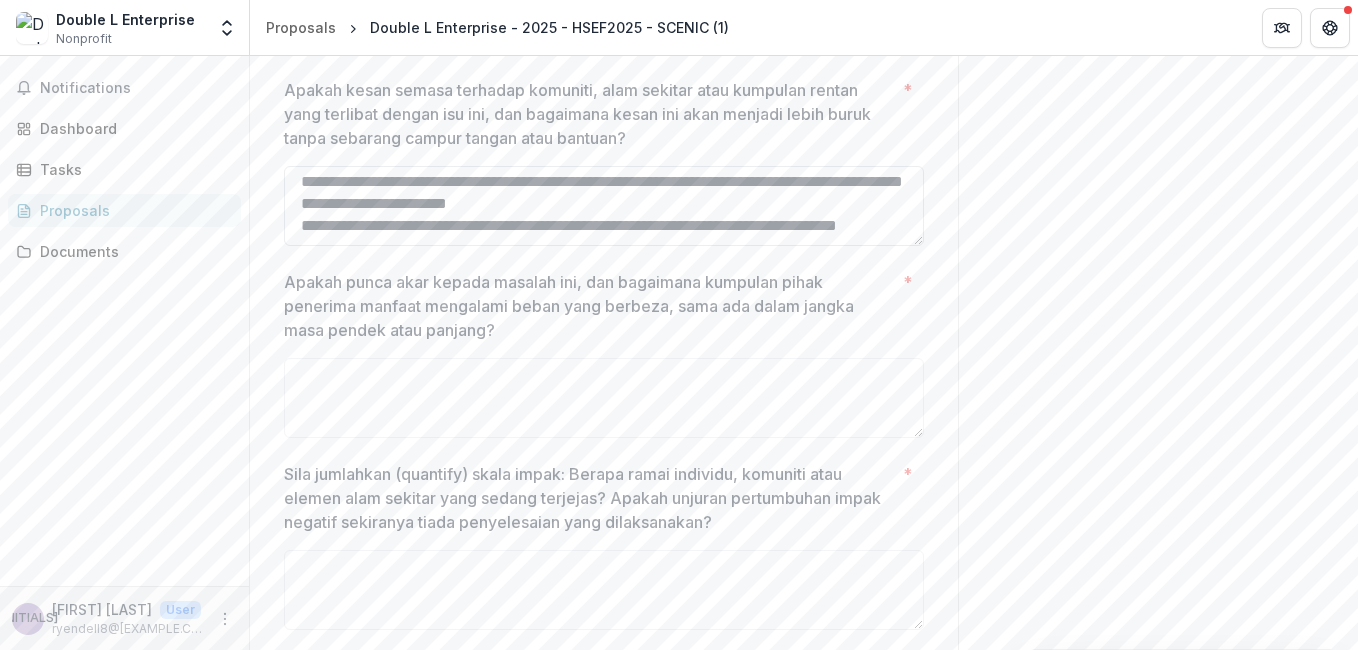 click on "**********" at bounding box center (604, 206) 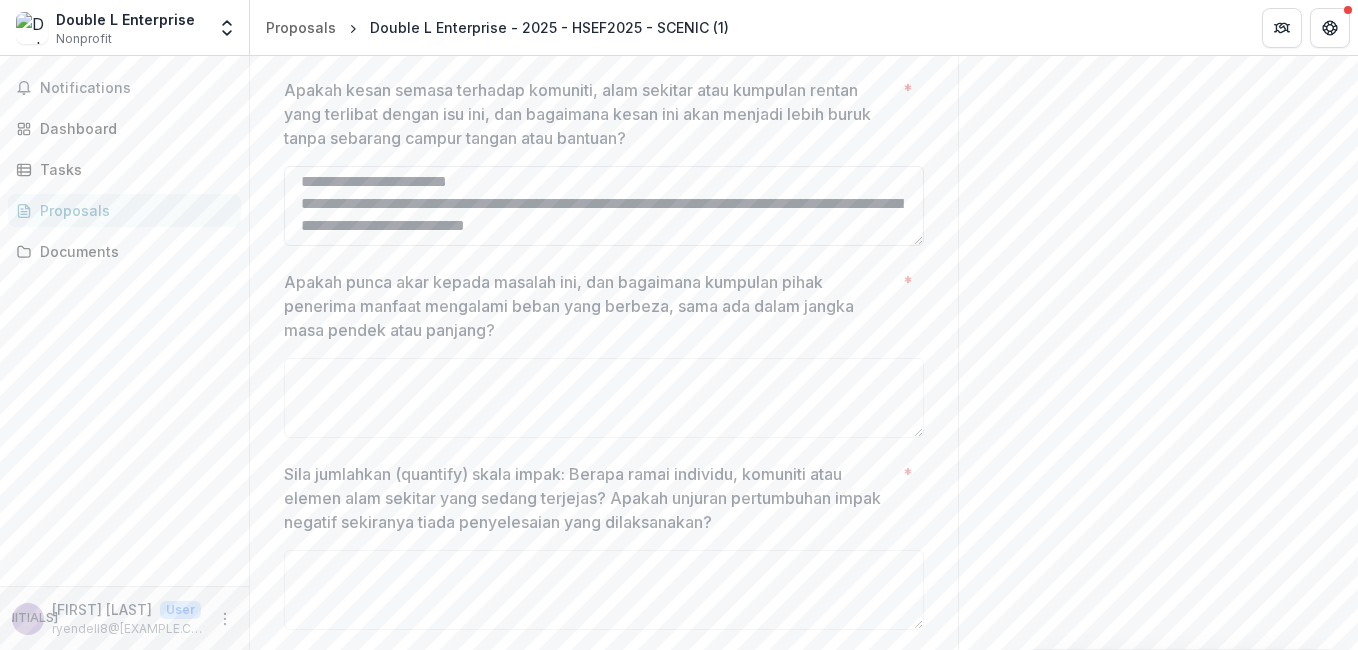 click on "**********" at bounding box center (604, 206) 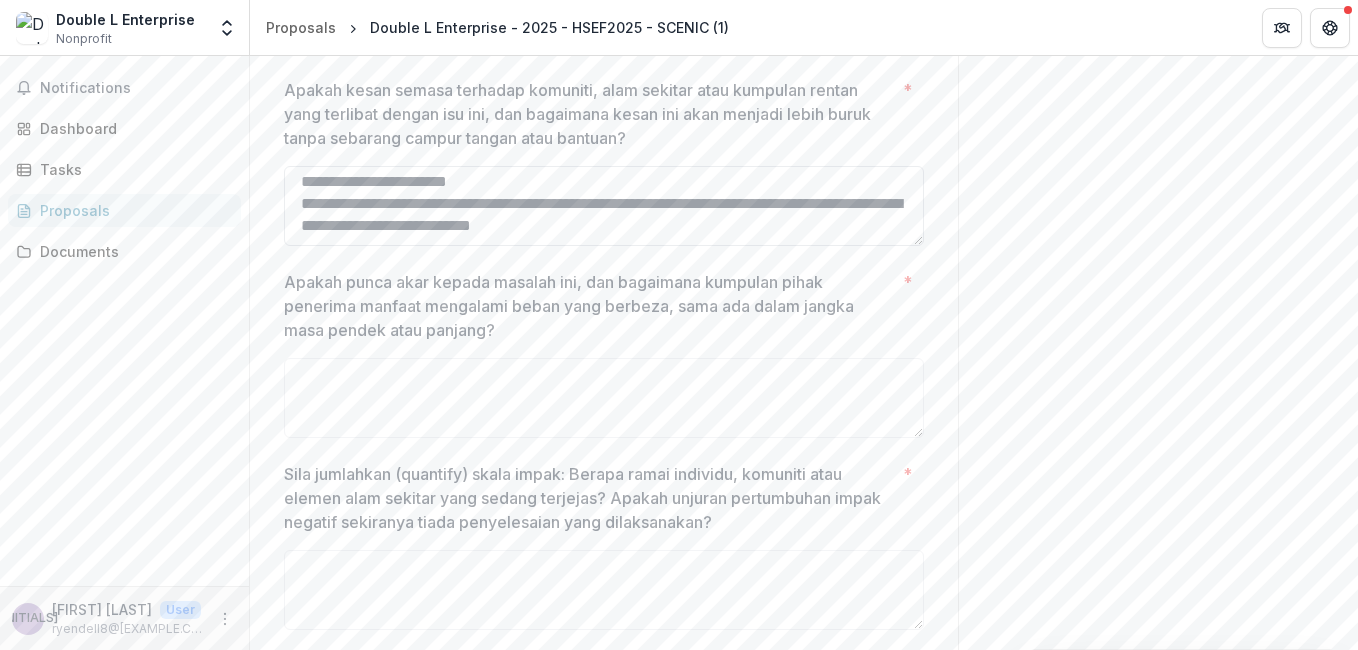 click on "**********" at bounding box center (604, 206) 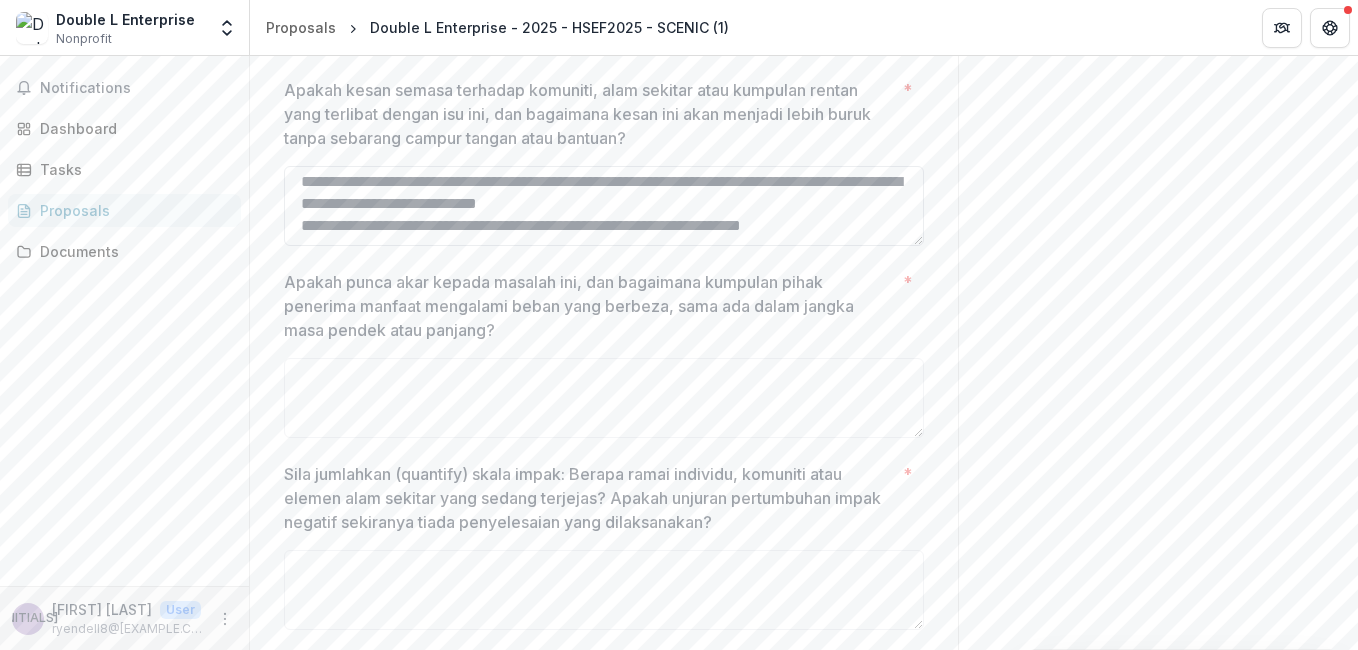 scroll, scrollTop: 216, scrollLeft: 0, axis: vertical 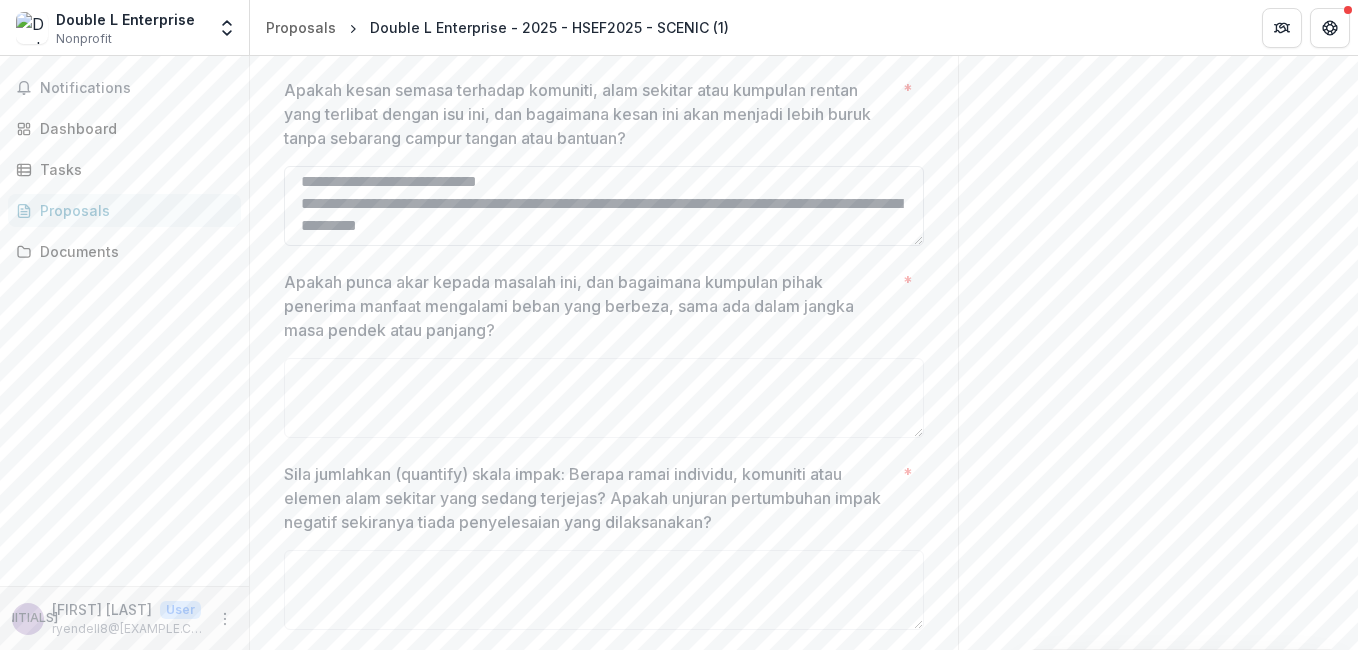 click on "**********" at bounding box center (604, 206) 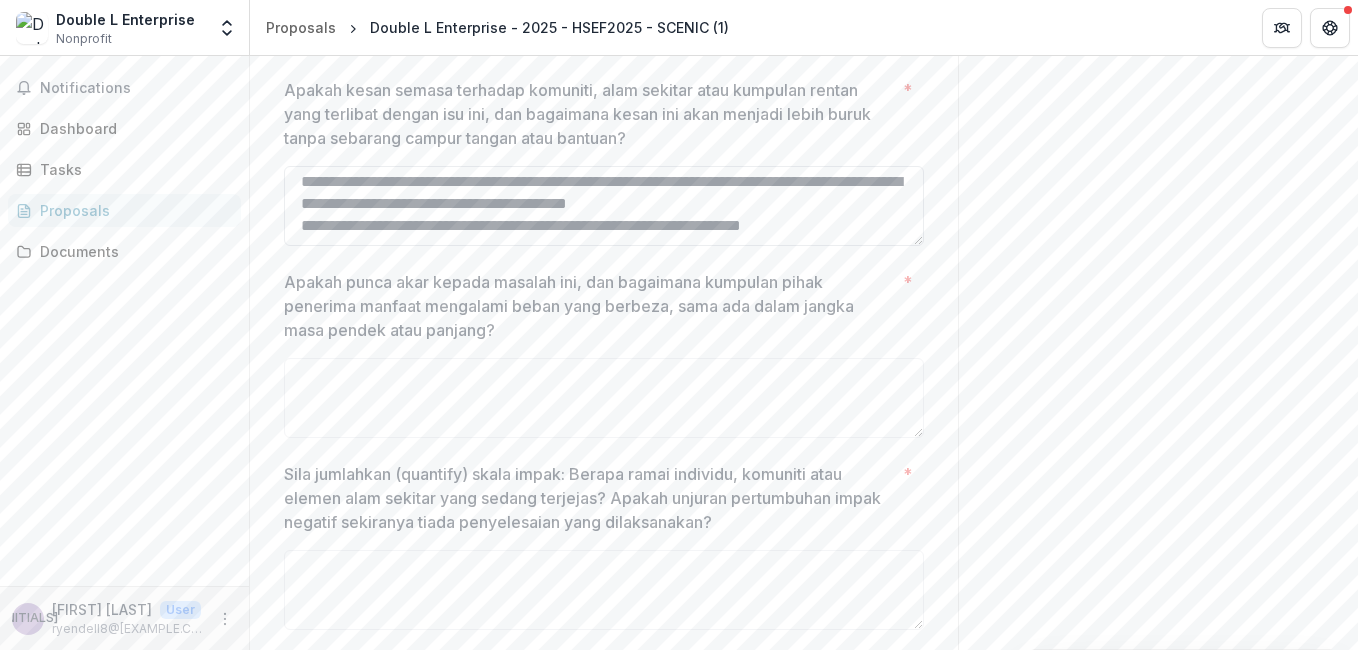 scroll, scrollTop: 282, scrollLeft: 0, axis: vertical 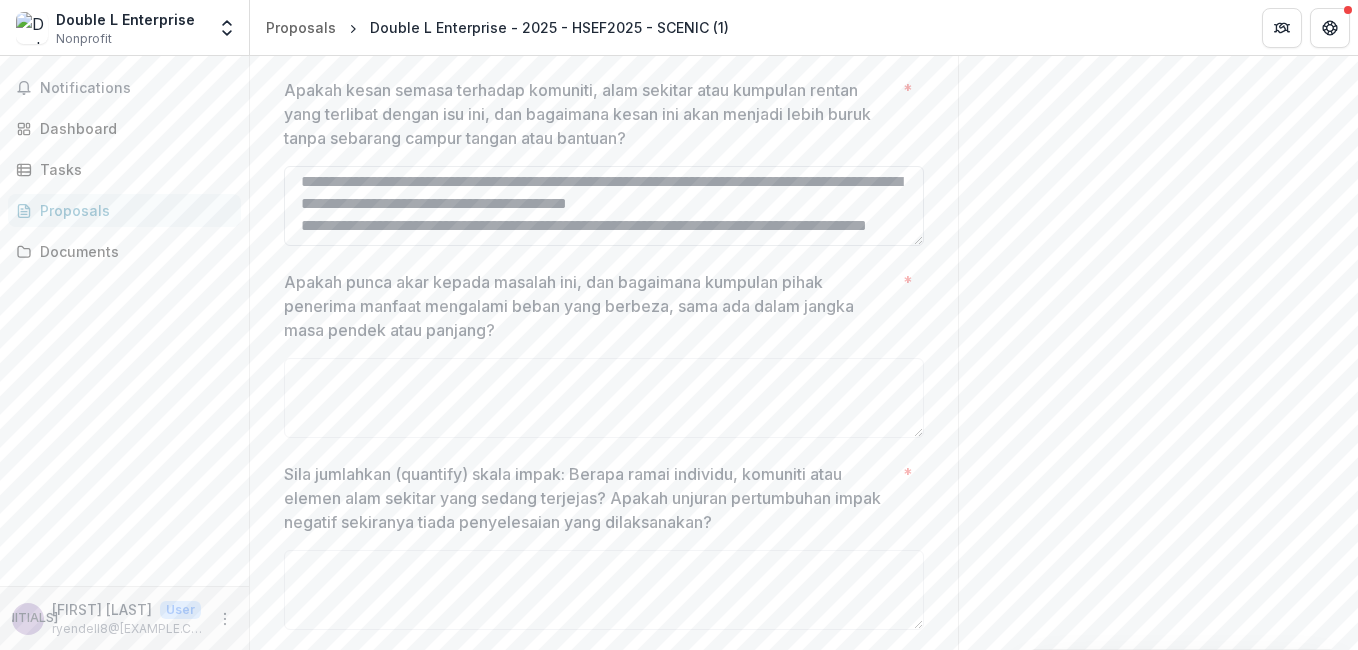 click on "**********" at bounding box center (604, 206) 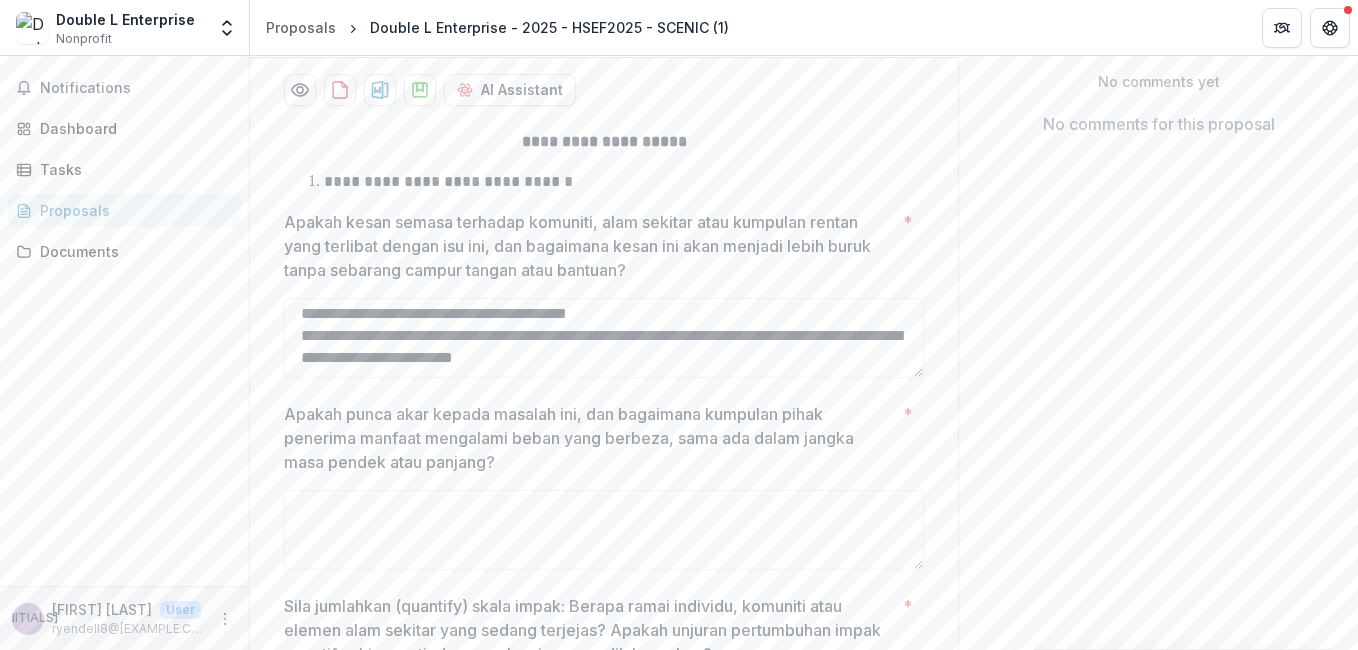 scroll, scrollTop: 409, scrollLeft: 0, axis: vertical 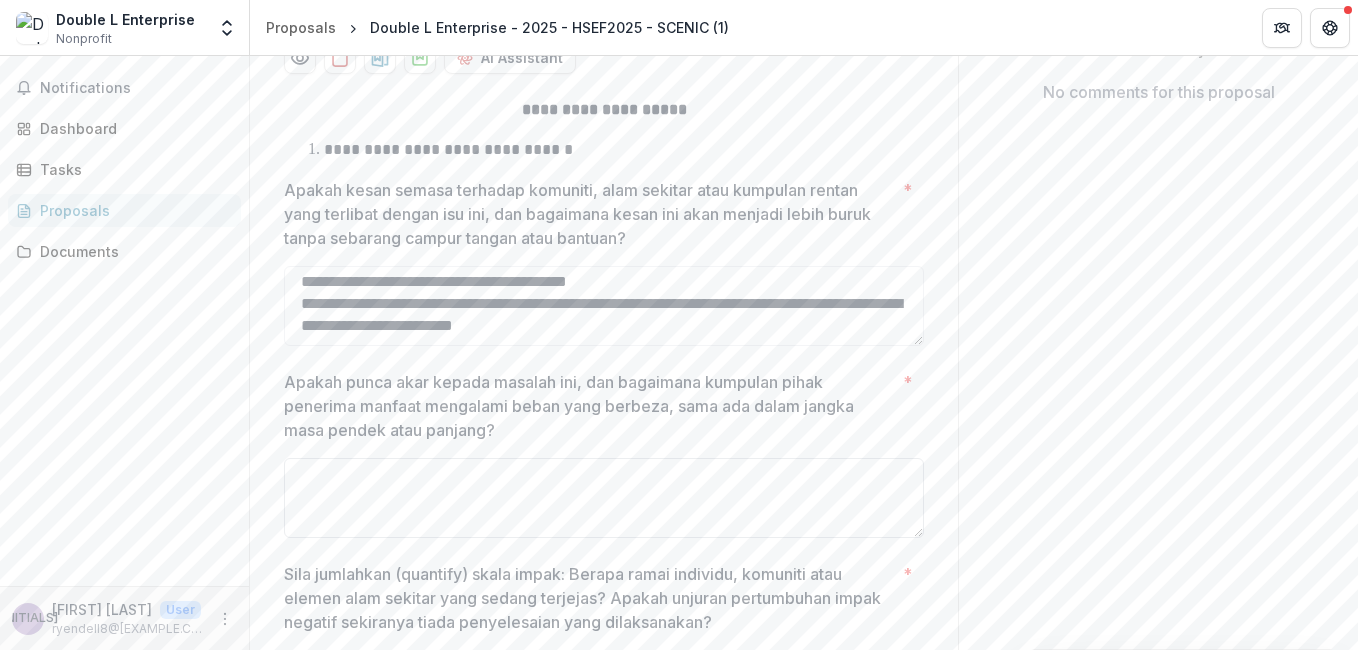 type on "**********" 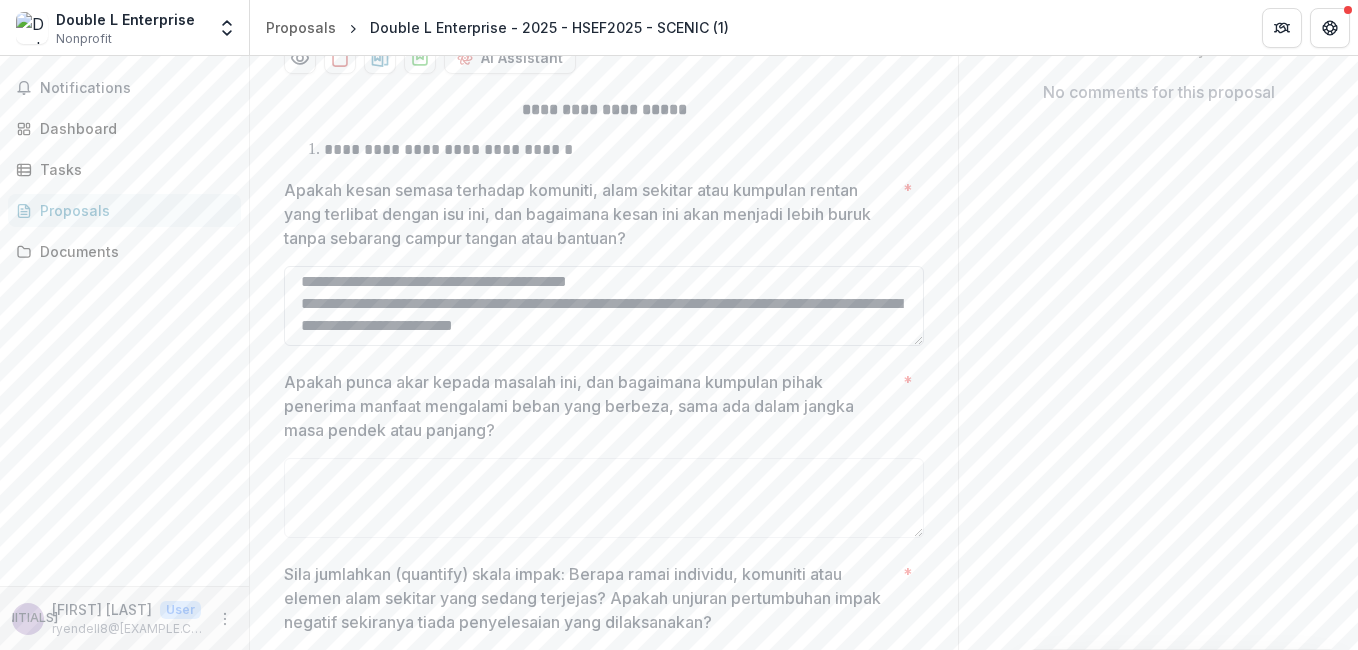 scroll, scrollTop: 290, scrollLeft: 0, axis: vertical 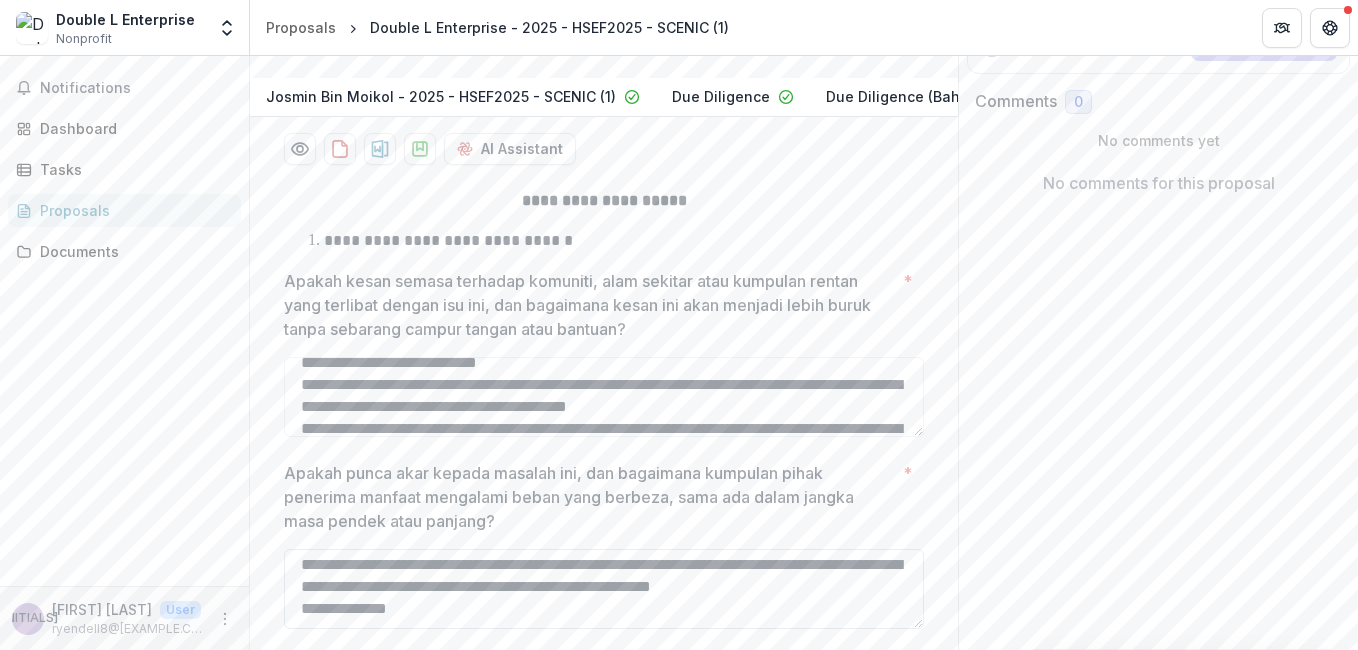 click on "**********" at bounding box center (604, 589) 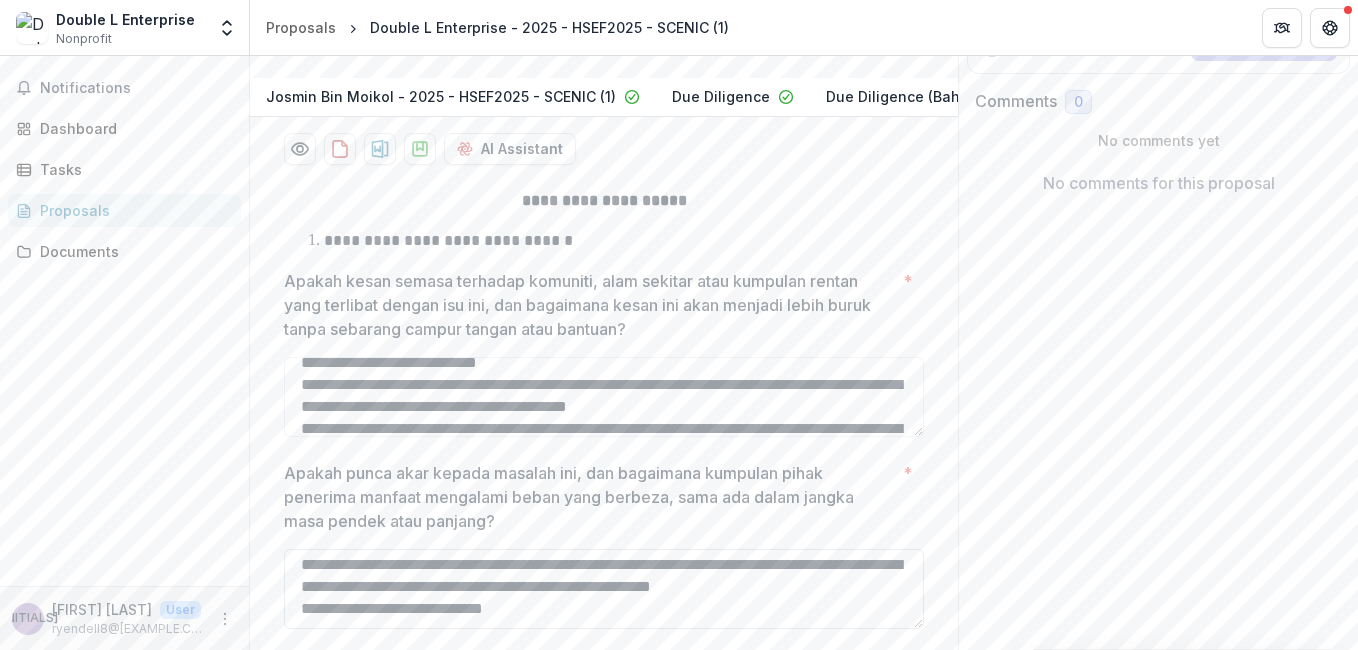 scroll, scrollTop: 294, scrollLeft: 0, axis: vertical 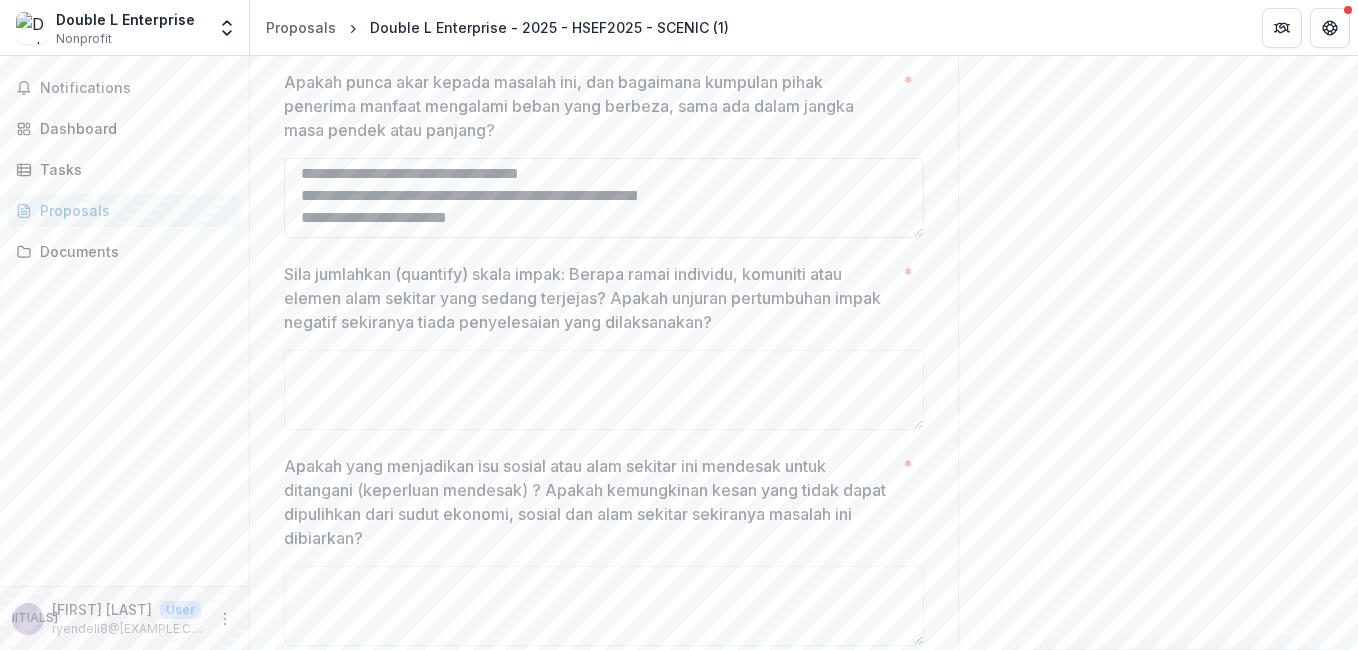 drag, startPoint x: 298, startPoint y: 239, endPoint x: 528, endPoint y: 246, distance: 230.10649 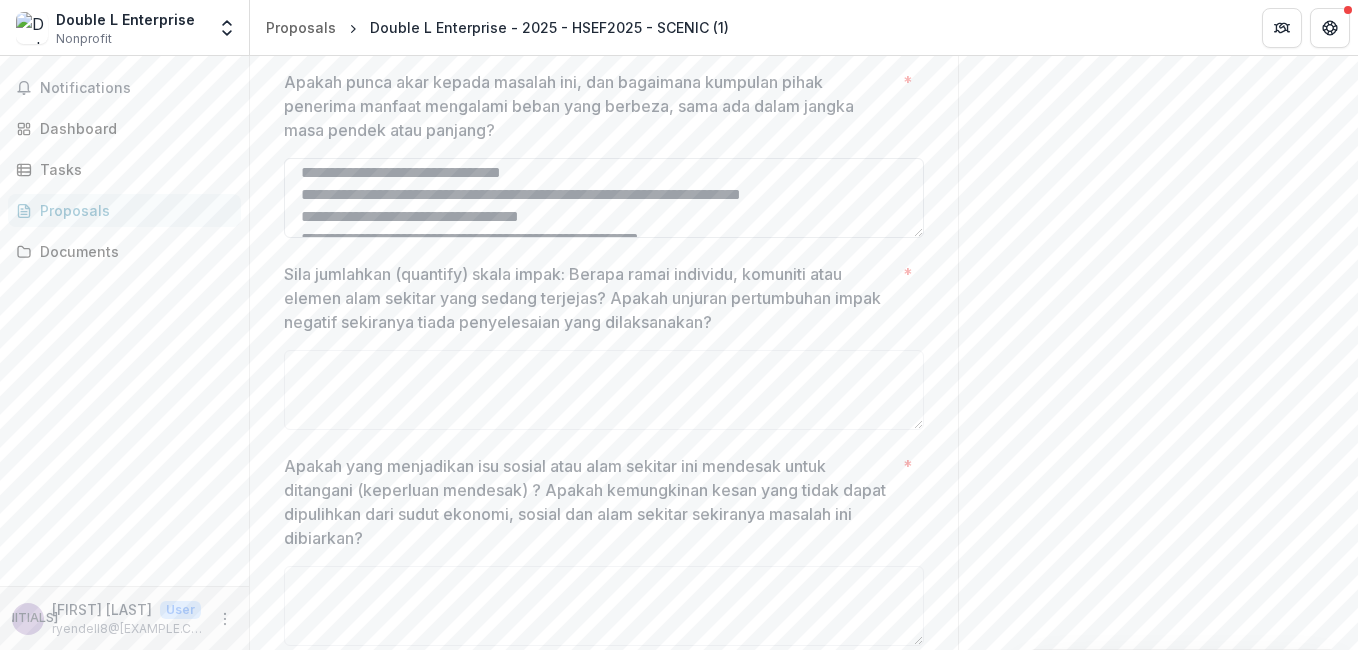 scroll, scrollTop: 146, scrollLeft: 0, axis: vertical 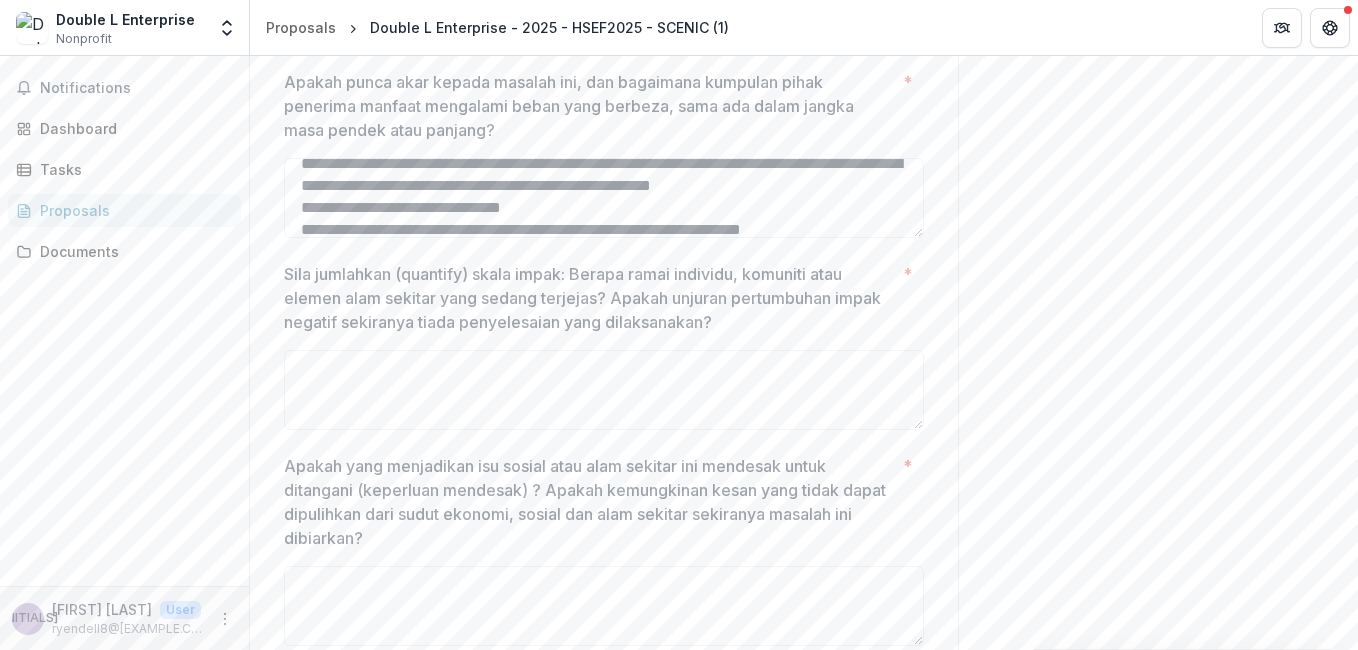 drag, startPoint x: 451, startPoint y: 239, endPoint x: 997, endPoint y: 352, distance: 557.5706 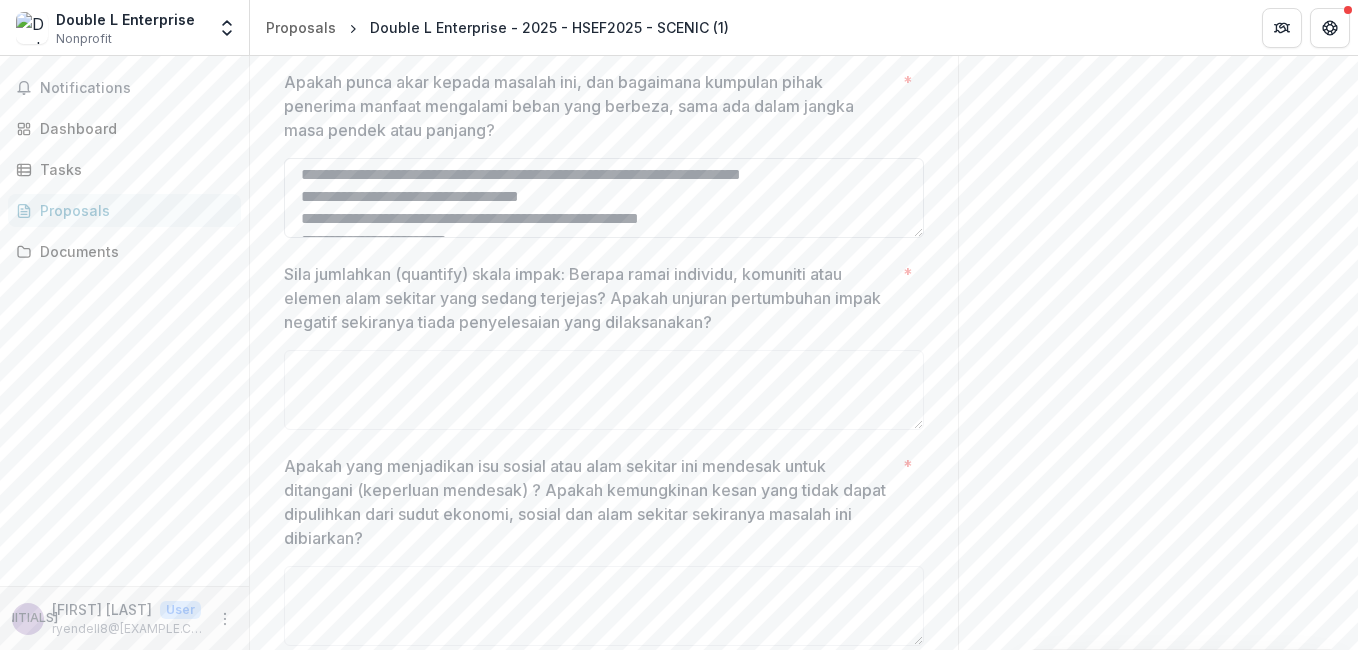 scroll, scrollTop: 246, scrollLeft: 0, axis: vertical 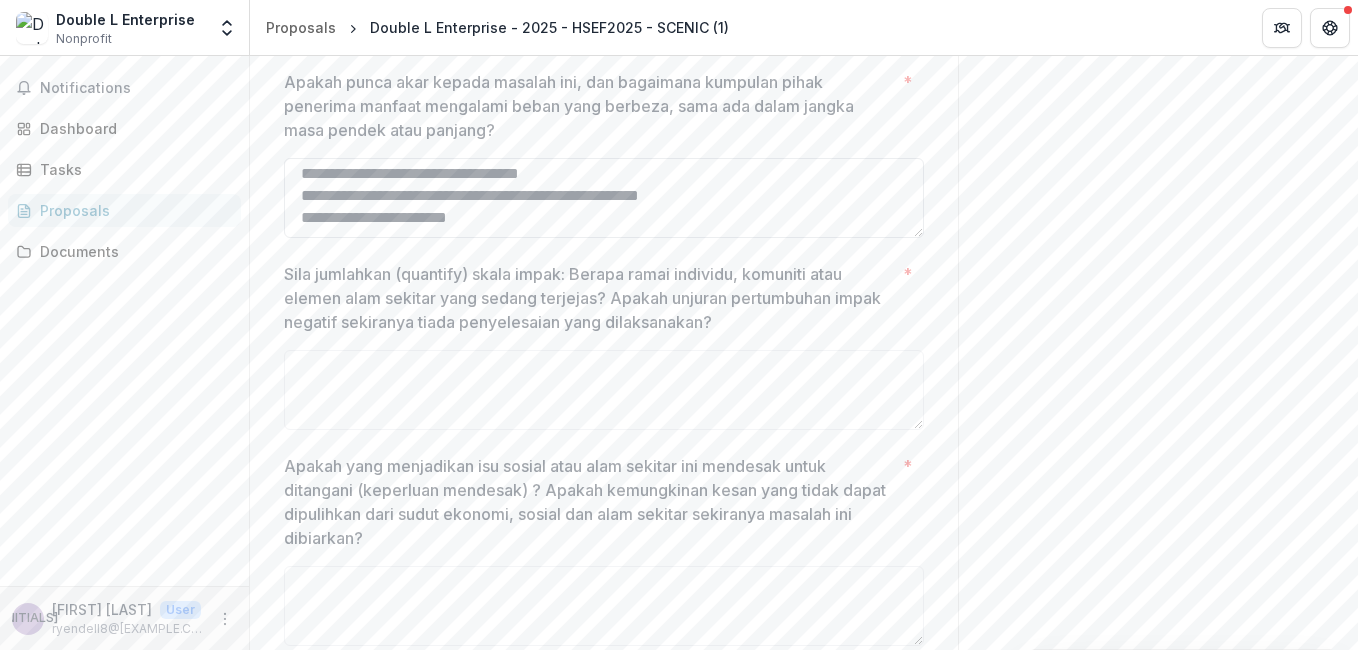 click on "**********" at bounding box center [604, 198] 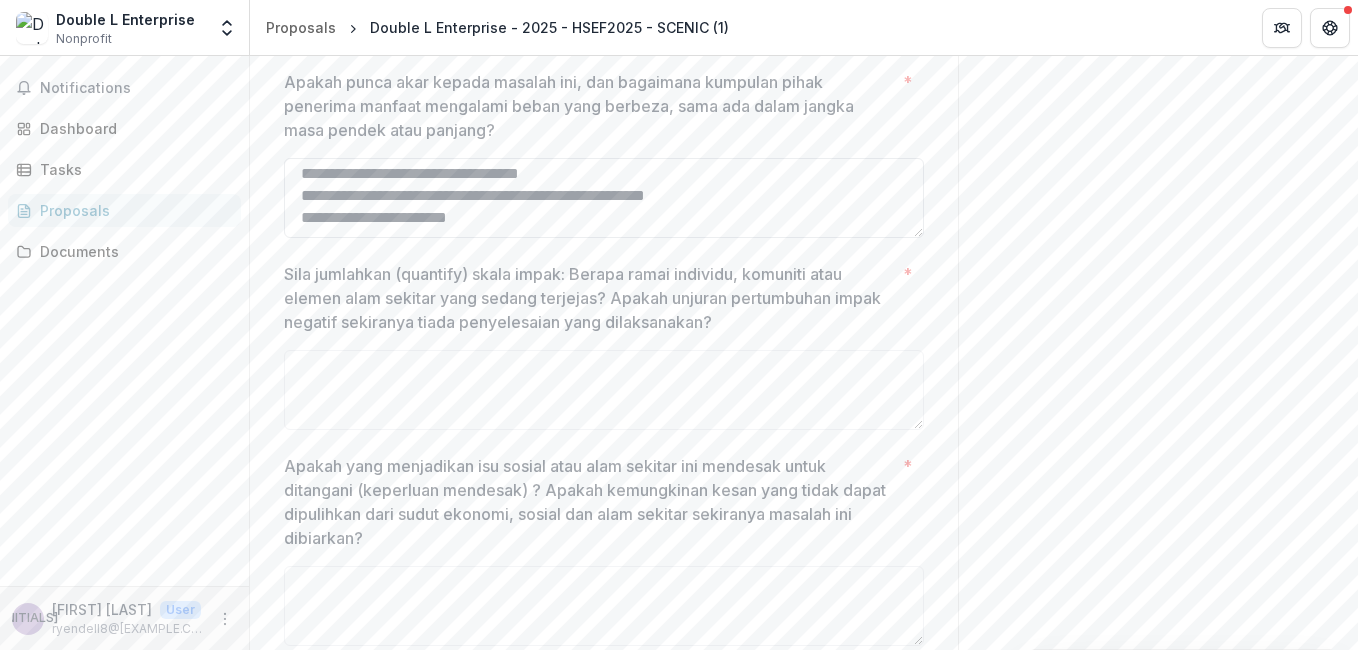 click on "**********" at bounding box center [604, 198] 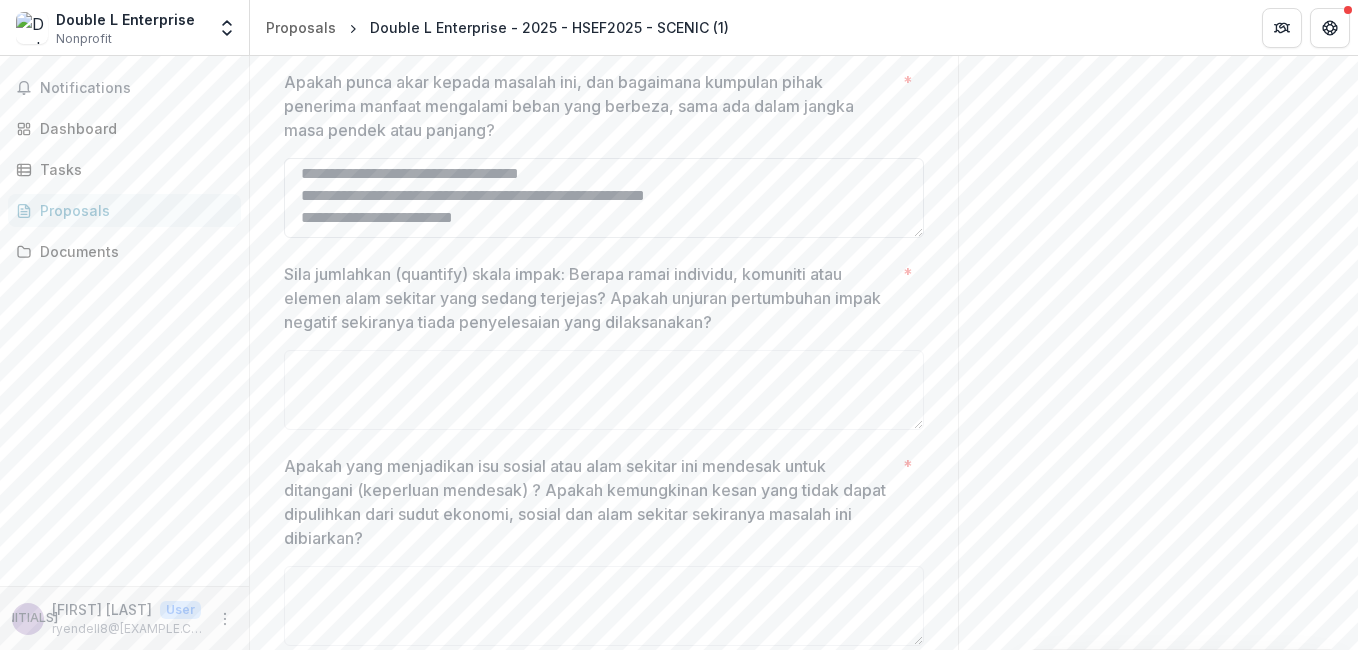 scroll, scrollTop: 260, scrollLeft: 0, axis: vertical 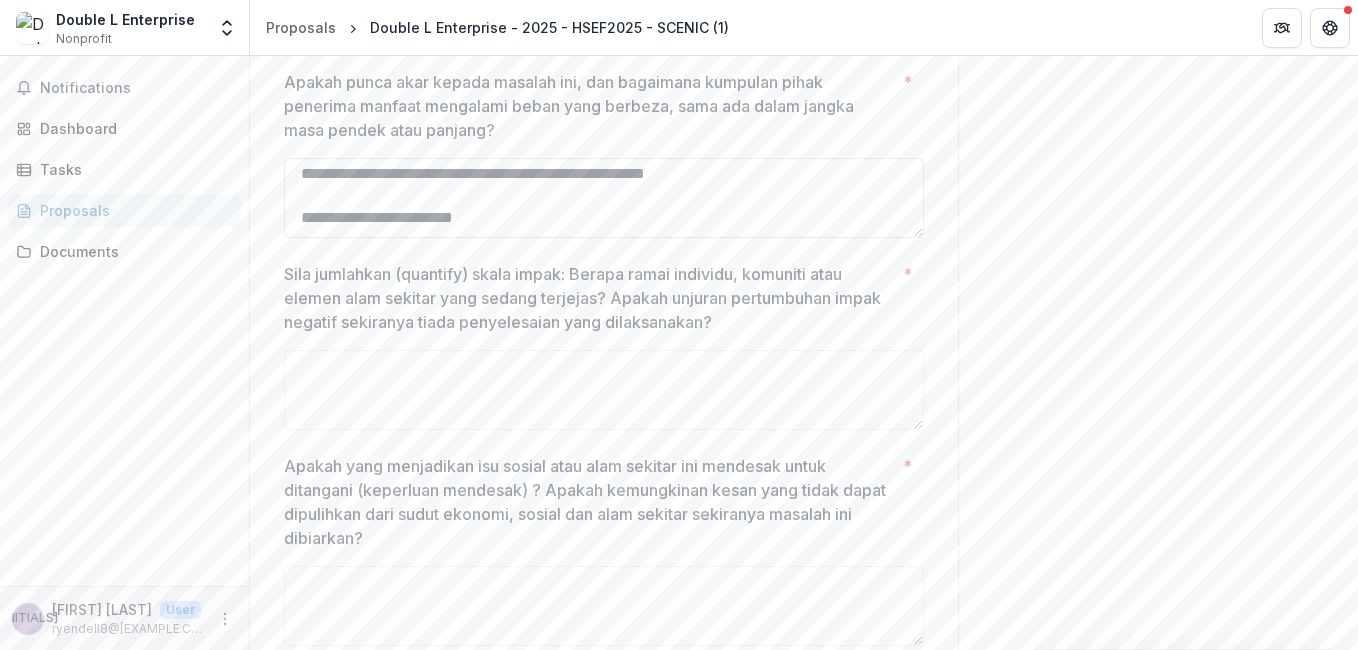 click on "**********" at bounding box center [604, 198] 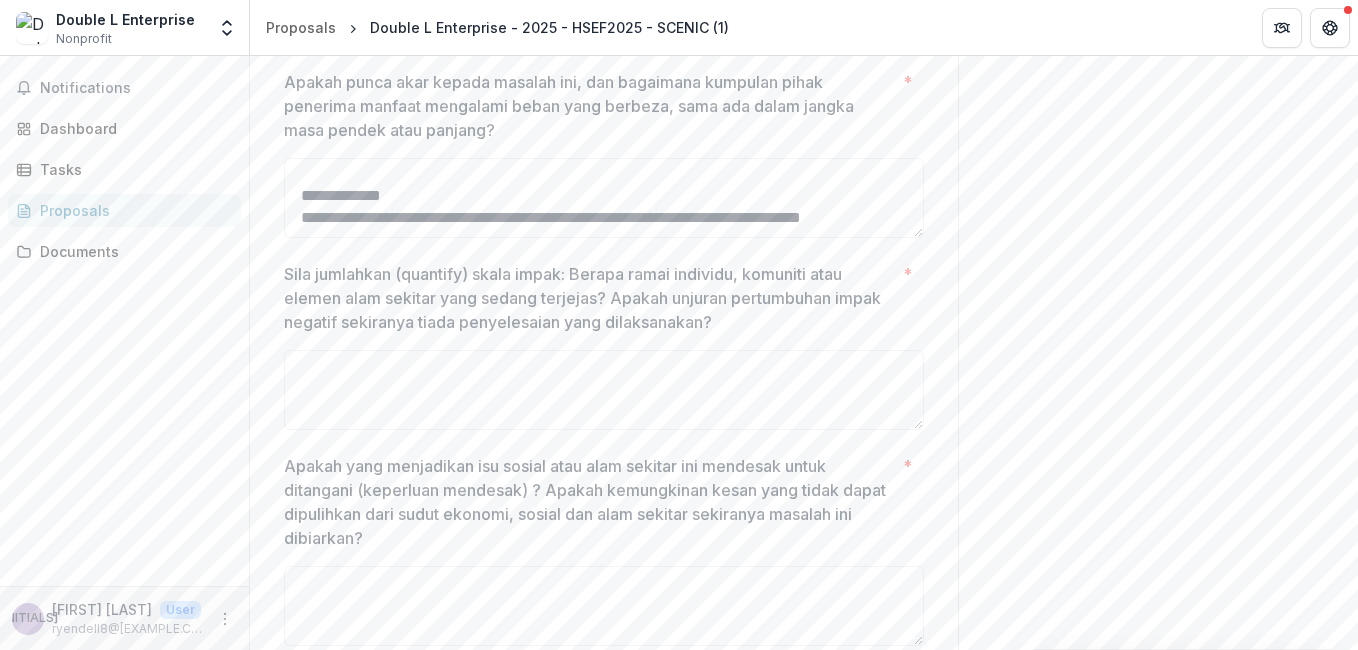 scroll, scrollTop: 392, scrollLeft: 0, axis: vertical 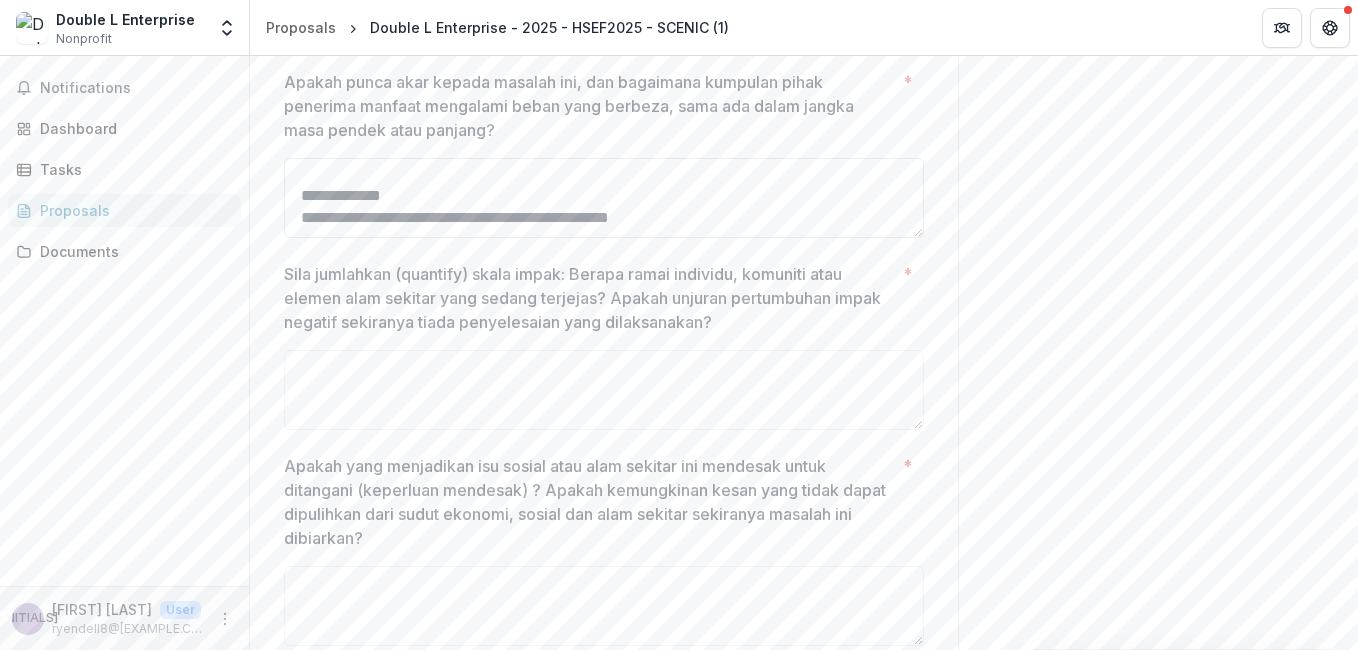 click on "Apakah punca akar kepada masalah ini, dan bagaimana kumpulan pihak penerima manfaat mengalami beban yang berbeza, sama ada dalam jangka masa pendek atau panjang? *" at bounding box center [604, 198] 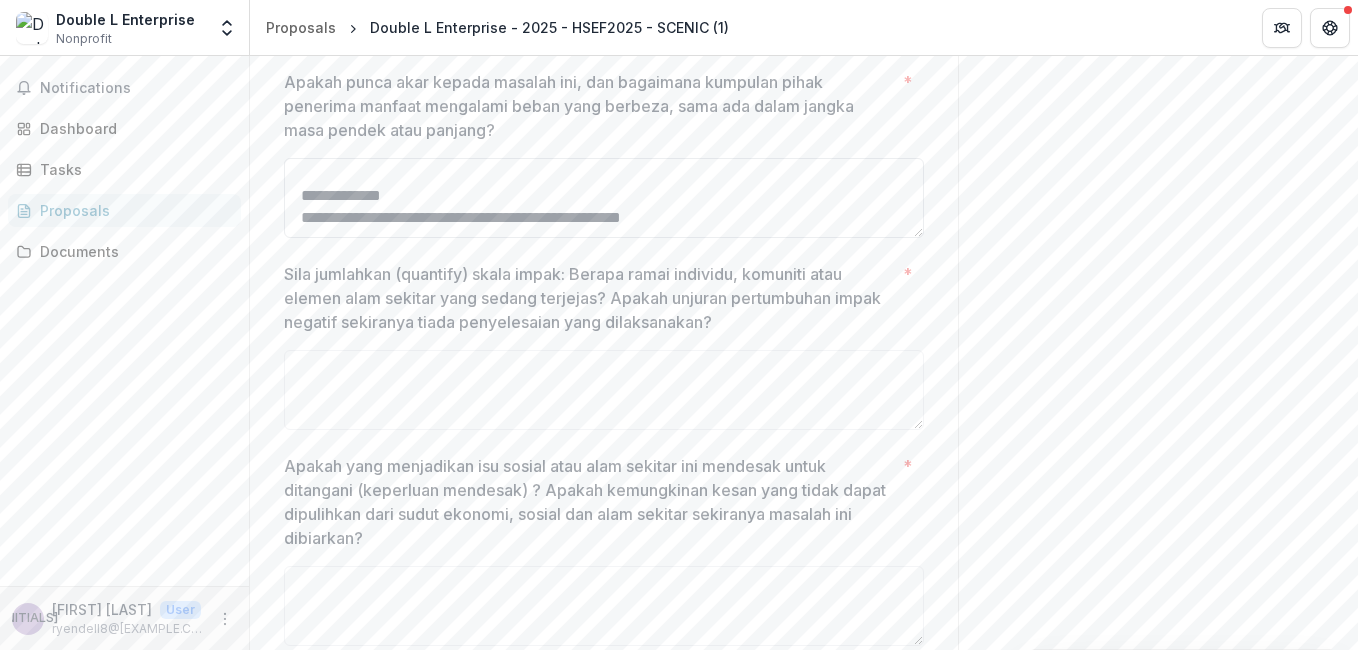 scroll, scrollTop: 722, scrollLeft: 0, axis: vertical 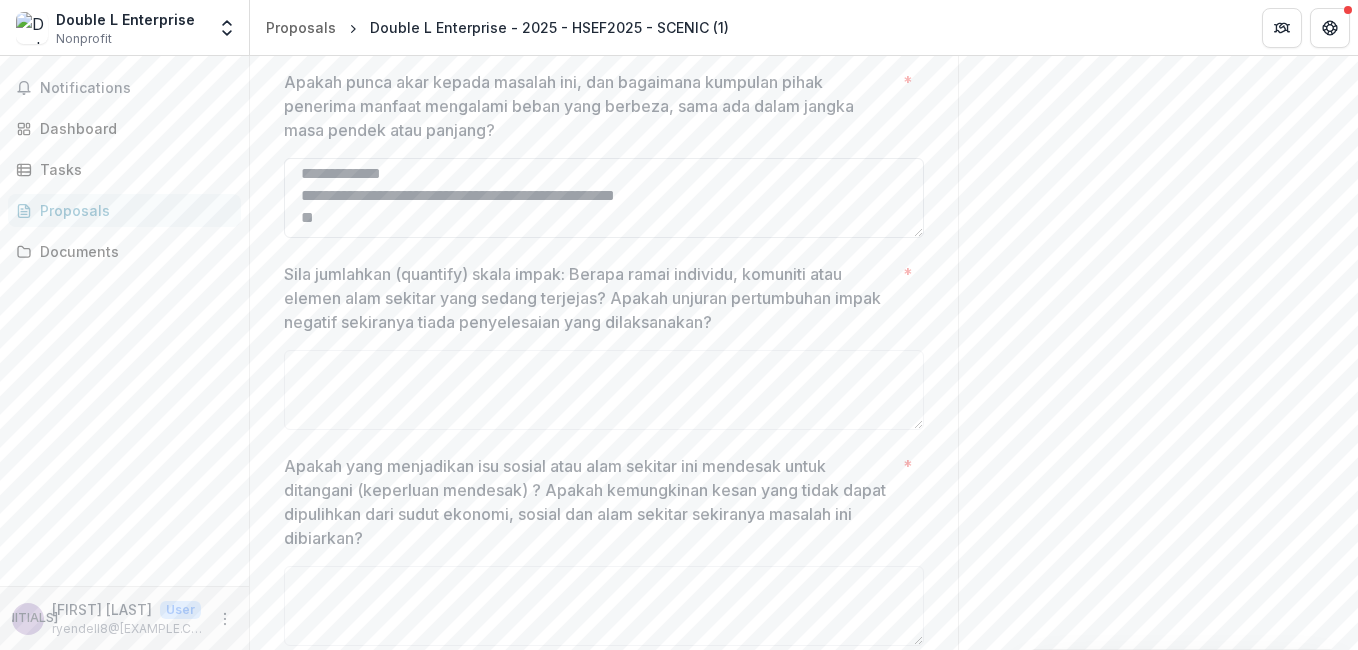 click on "Apakah punca akar kepada masalah ini, dan bagaimana kumpulan pihak penerima manfaat mengalami beban yang berbeza, sama ada dalam jangka masa pendek atau panjang? *" at bounding box center [604, 198] 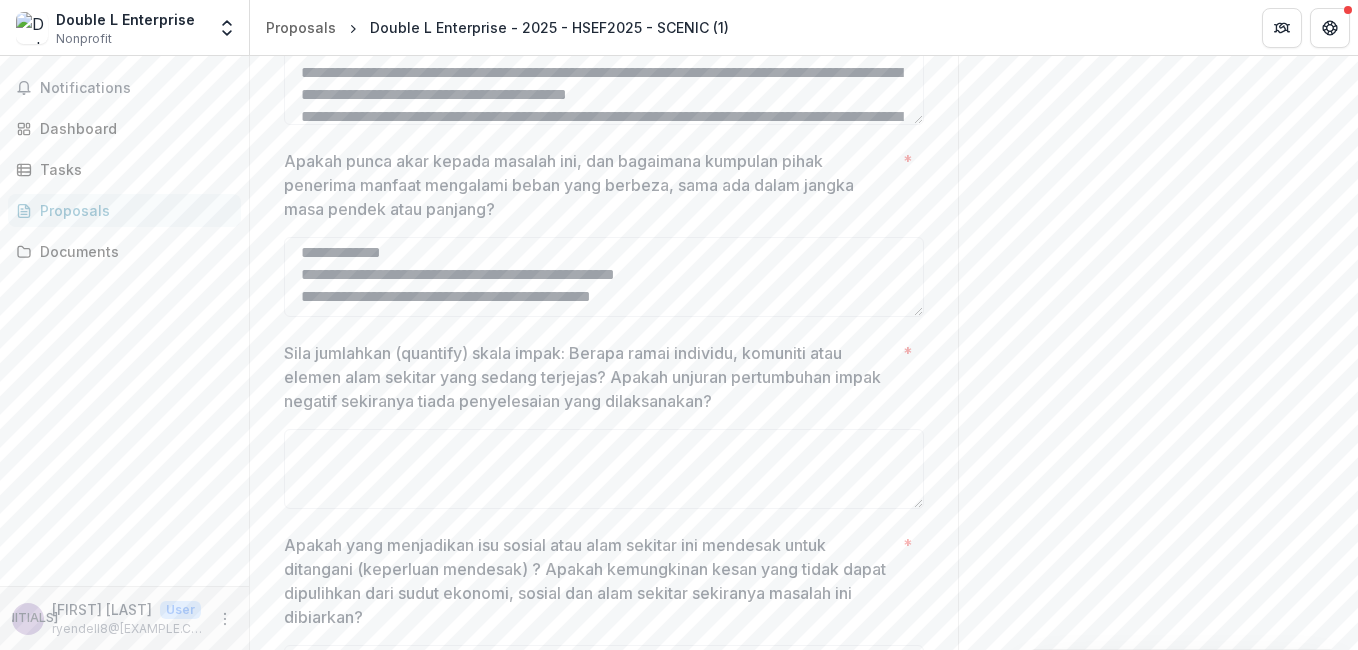 scroll, scrollTop: 709, scrollLeft: 0, axis: vertical 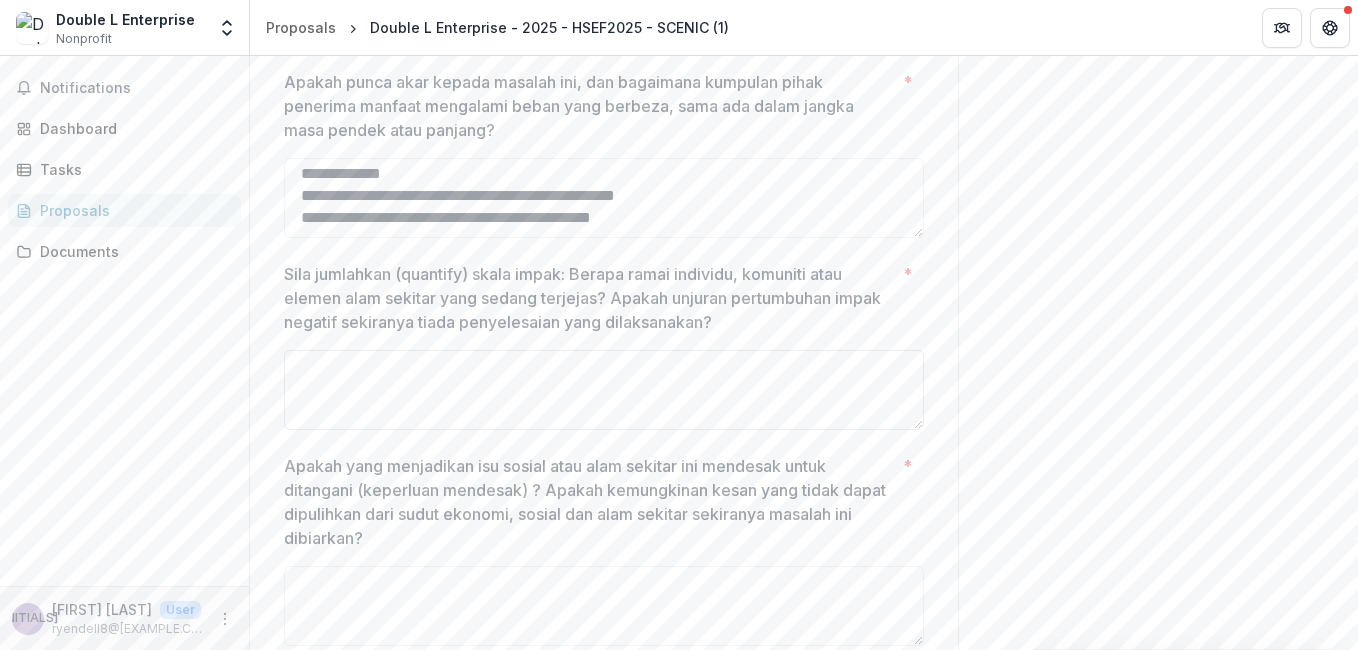type on "**********" 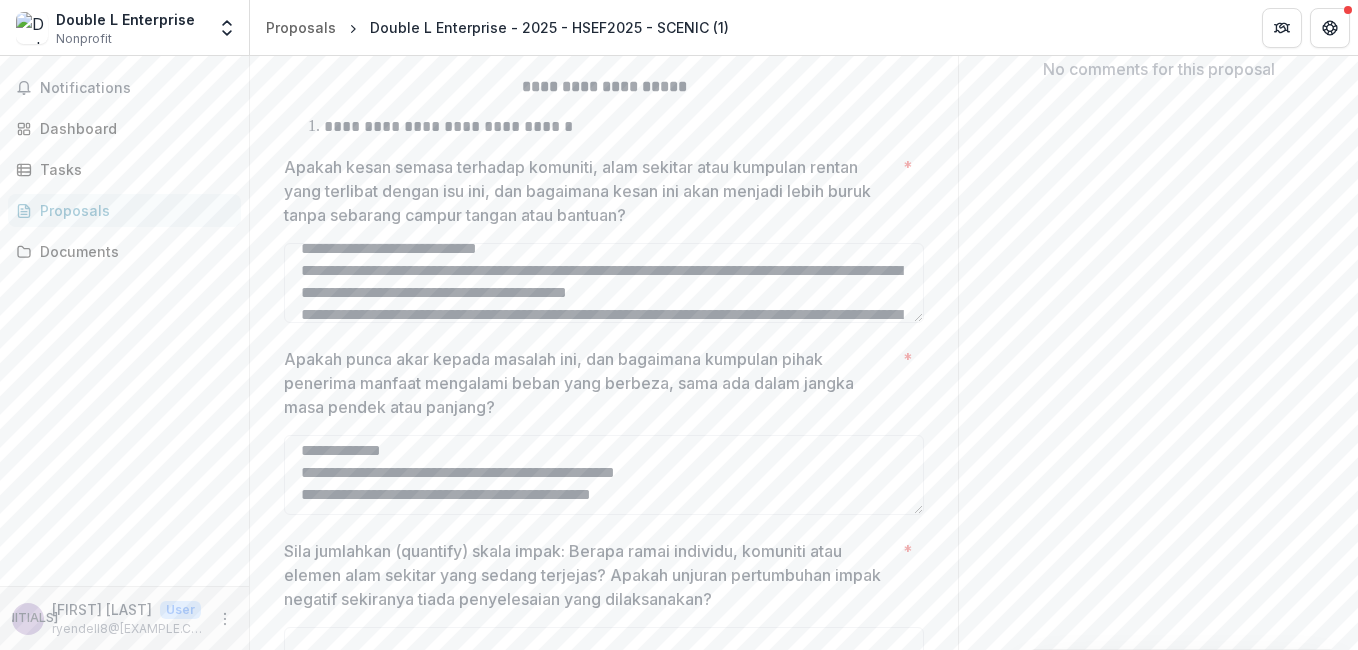 scroll, scrollTop: 409, scrollLeft: 0, axis: vertical 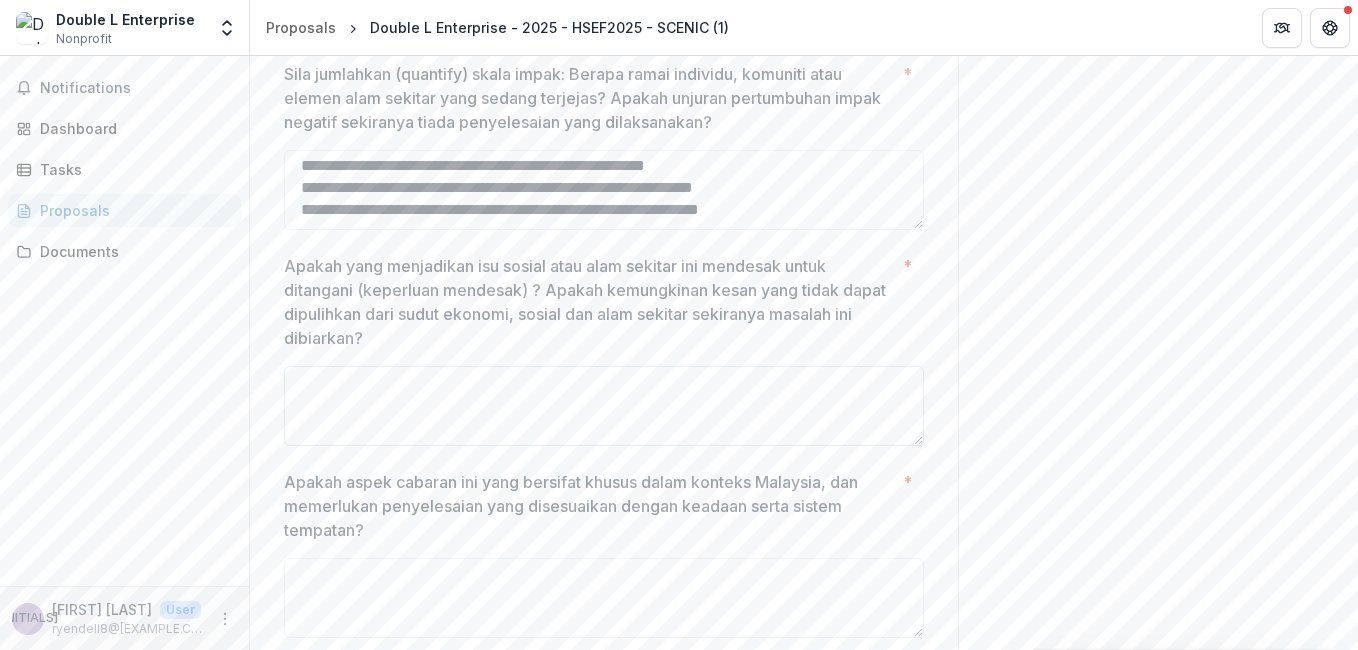 type on "**********" 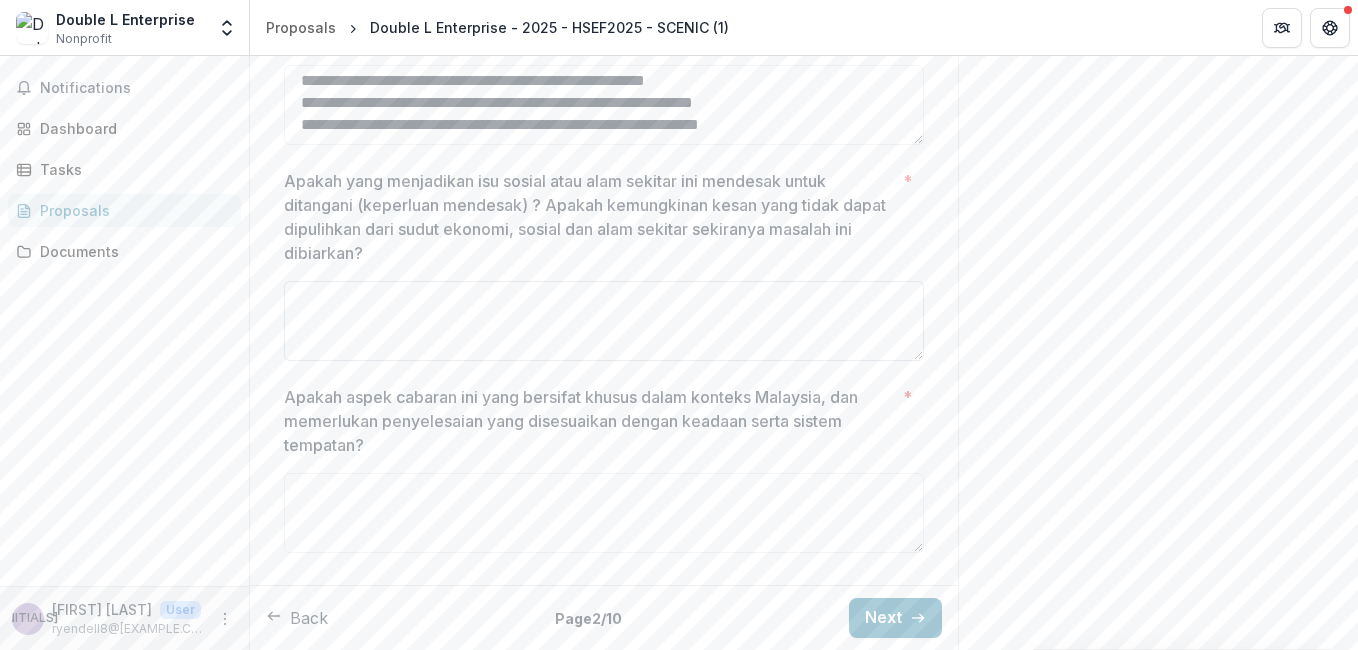 scroll, scrollTop: 1009, scrollLeft: 0, axis: vertical 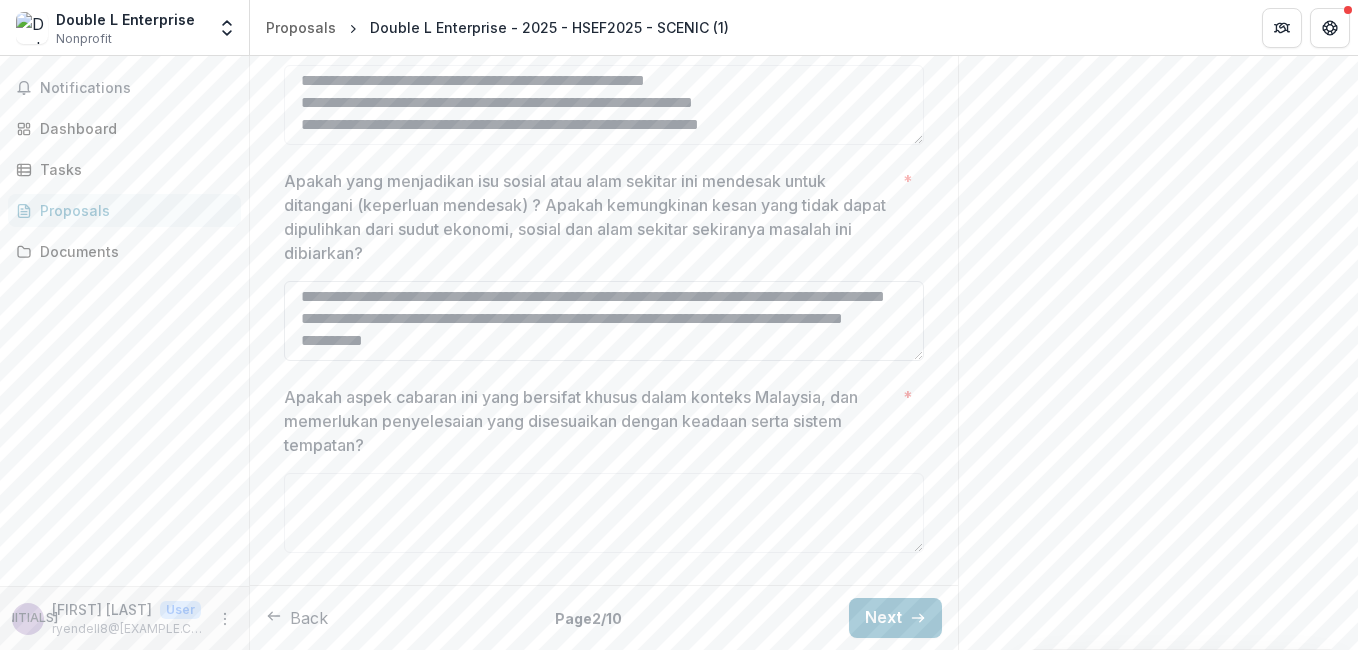 click on "**********" at bounding box center [604, 321] 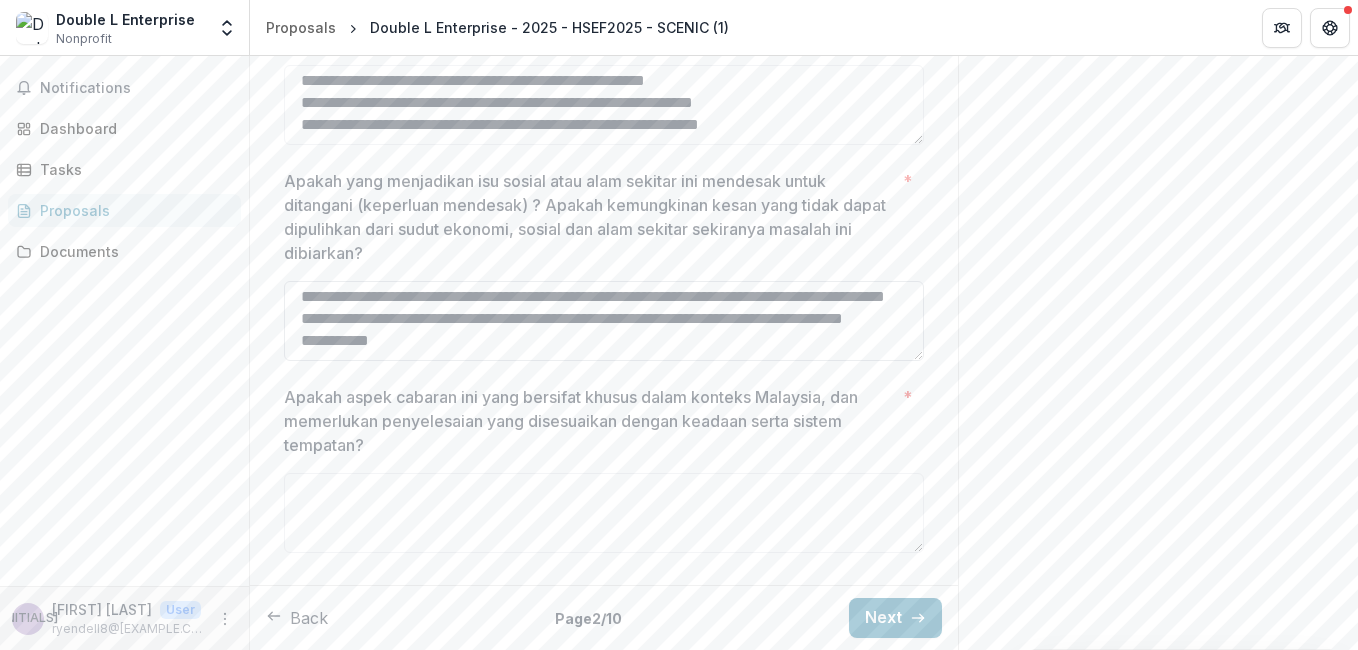 click on "**********" at bounding box center [604, 321] 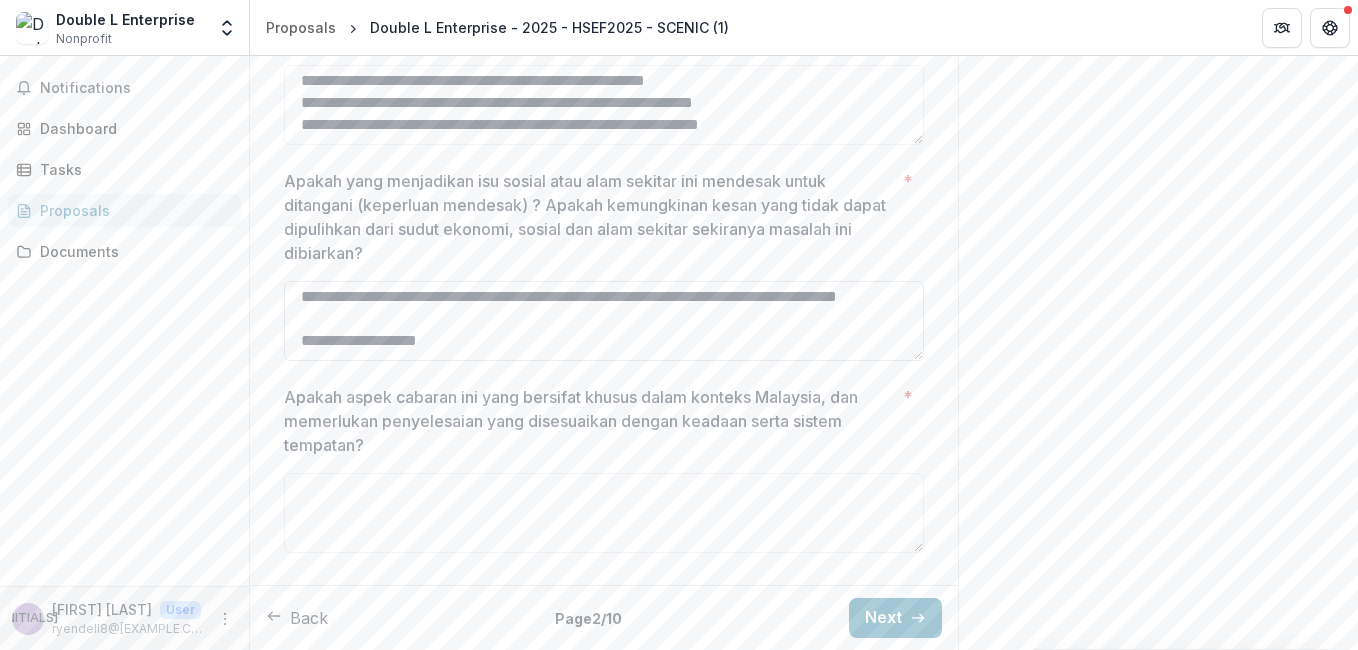 scroll, scrollTop: 546, scrollLeft: 0, axis: vertical 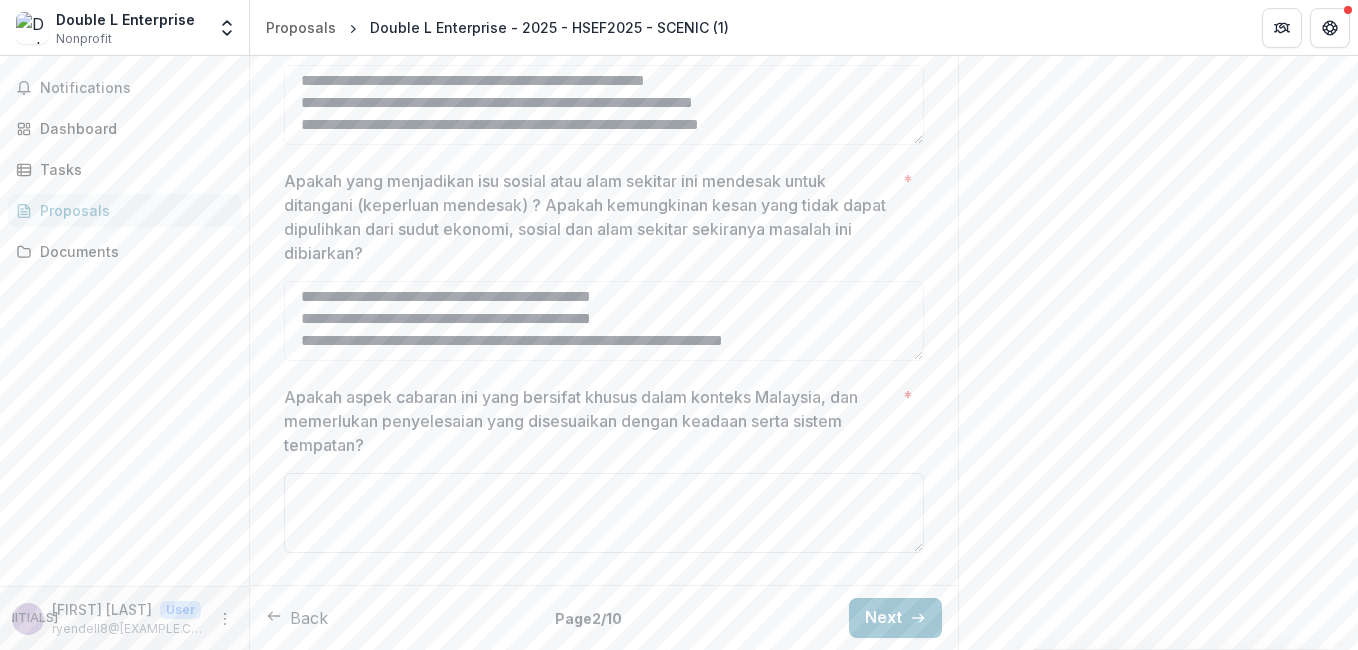 type on "**********" 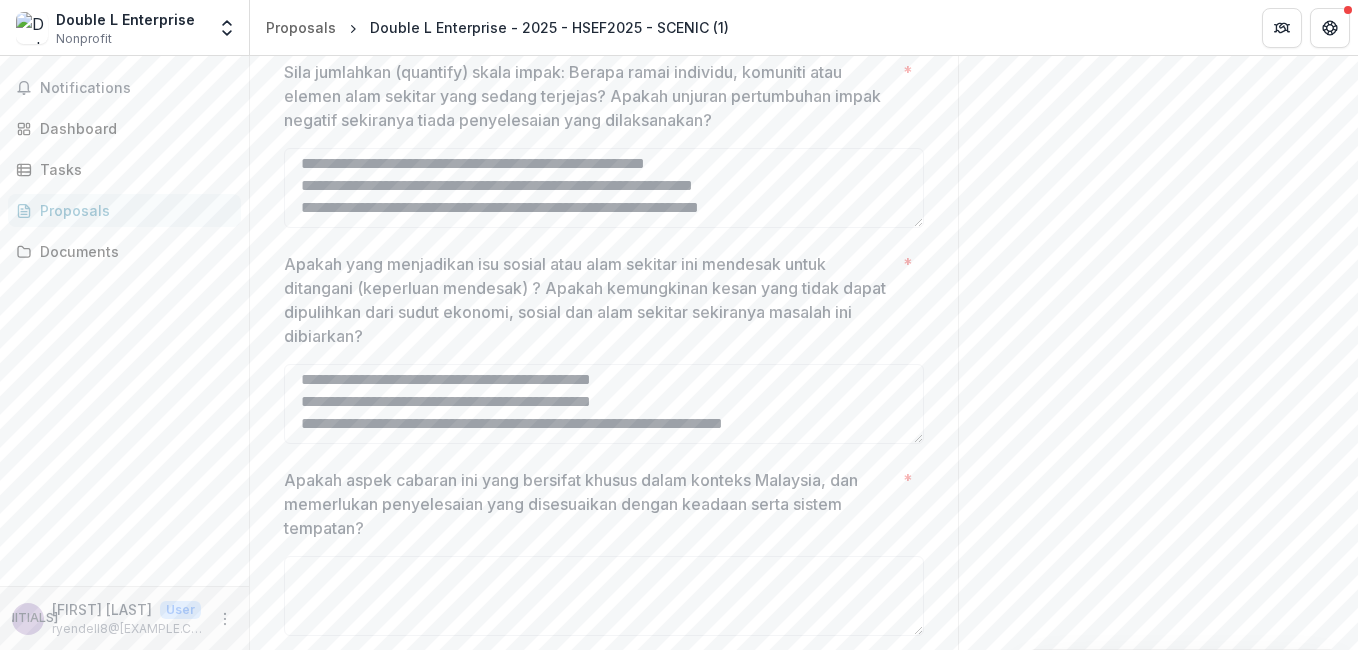 scroll, scrollTop: 1009, scrollLeft: 0, axis: vertical 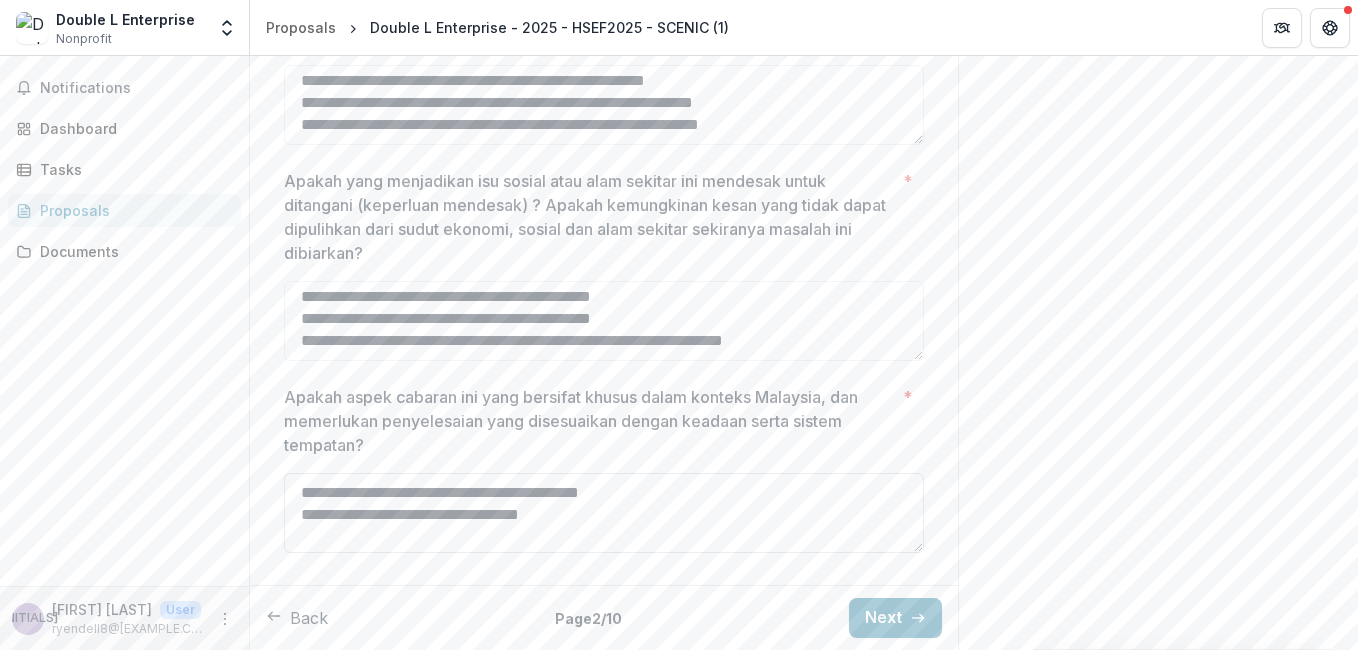 click on "**********" at bounding box center [604, 513] 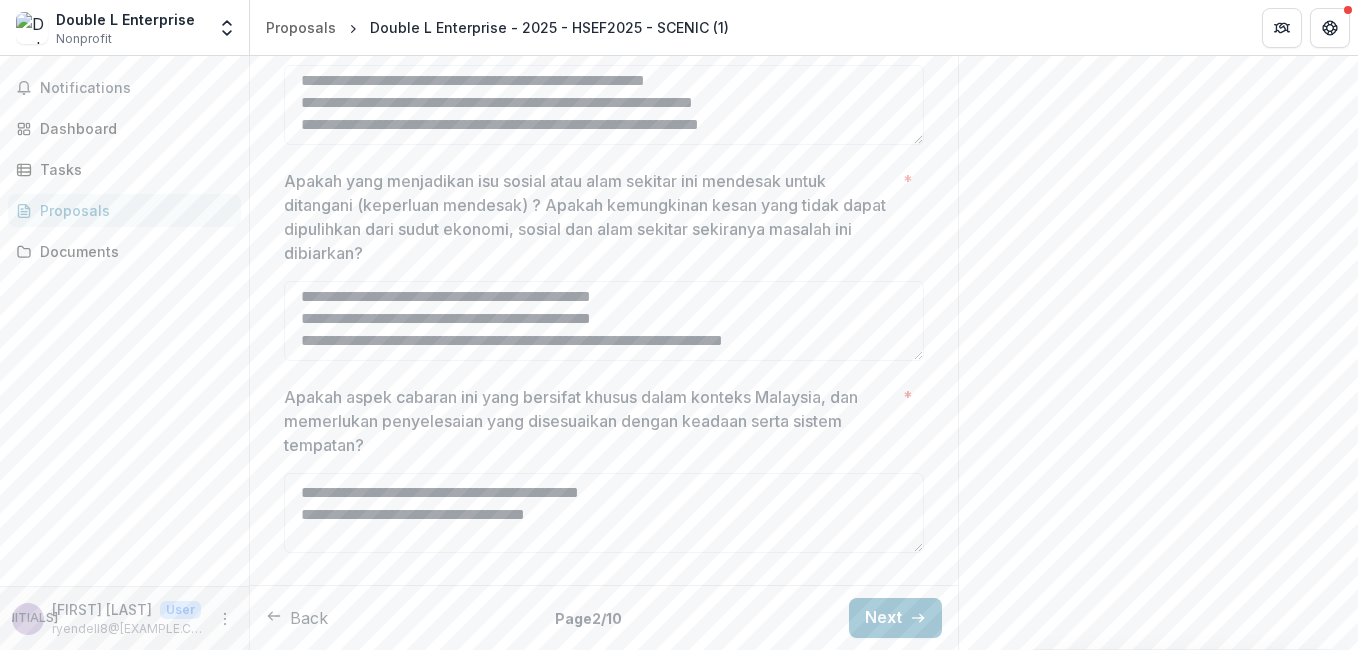 click on "Send comments or questions to   Yayasan Hasanah   in the box below.   Yayasan Hasanah   will be notified via email of your comment. RD Ryen D Add Comment Comments 0 No comments yet No comments for this proposal" at bounding box center (1158, -144) 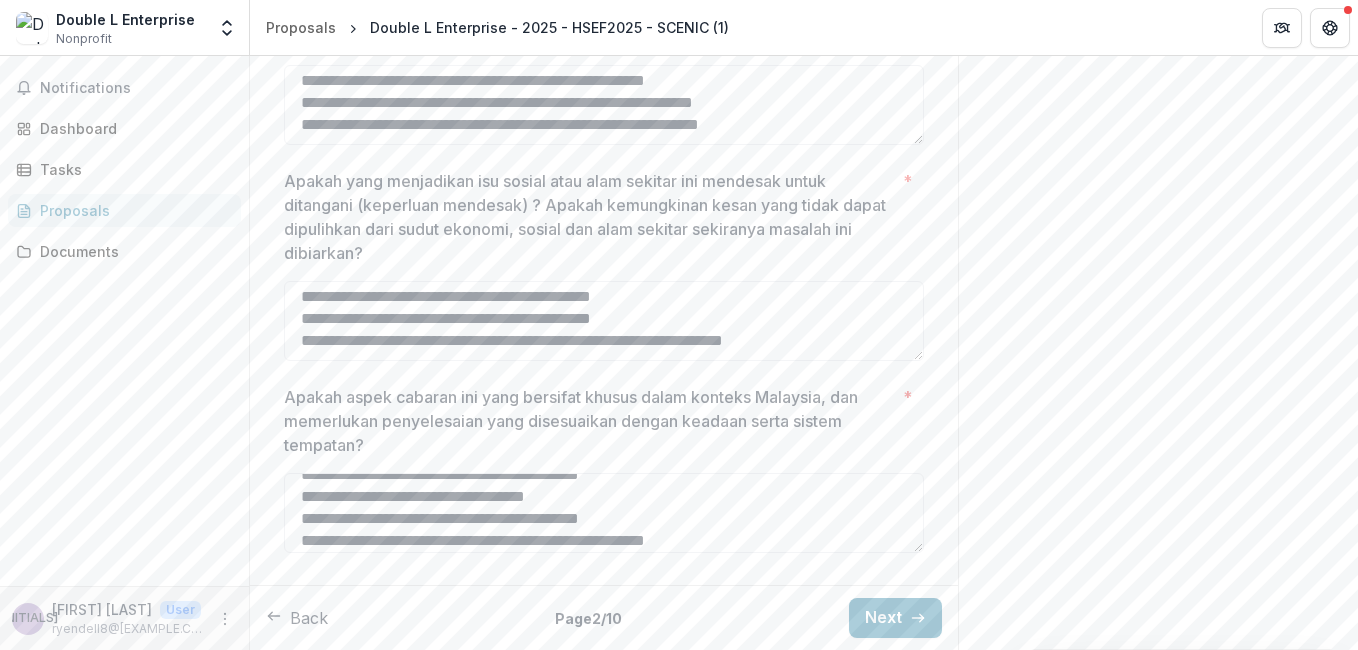 scroll, scrollTop: 216, scrollLeft: 0, axis: vertical 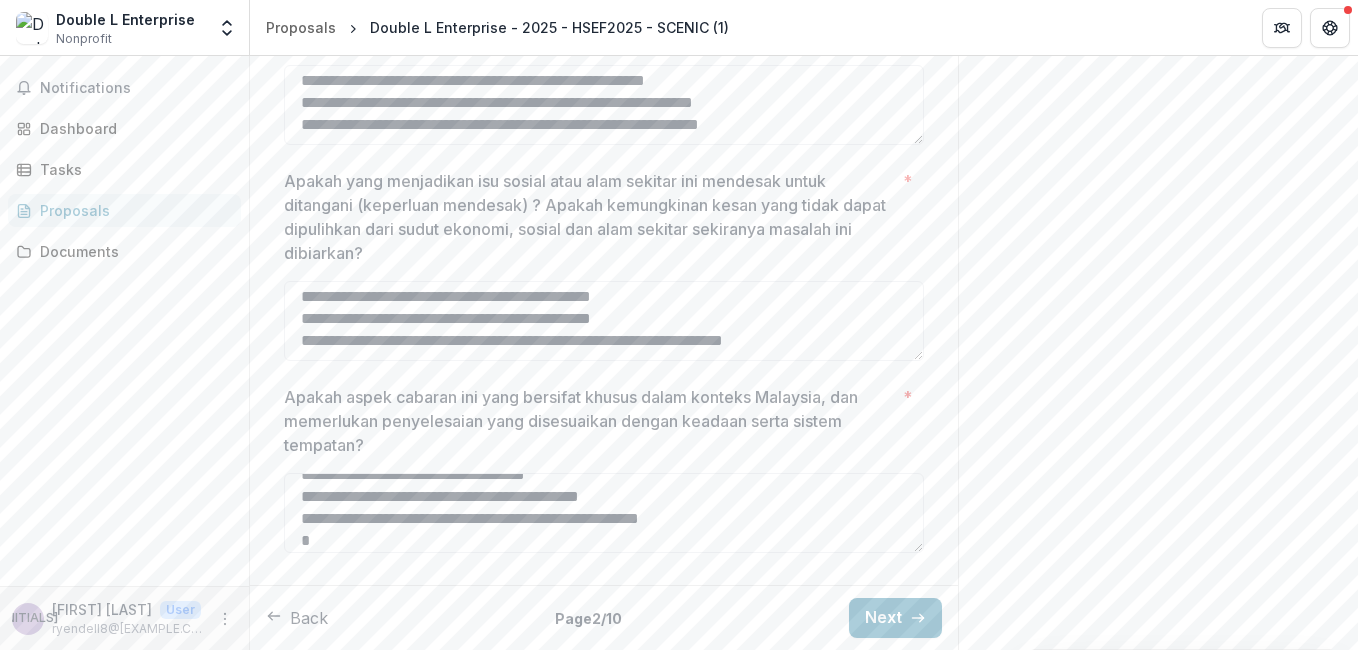 type on "**********" 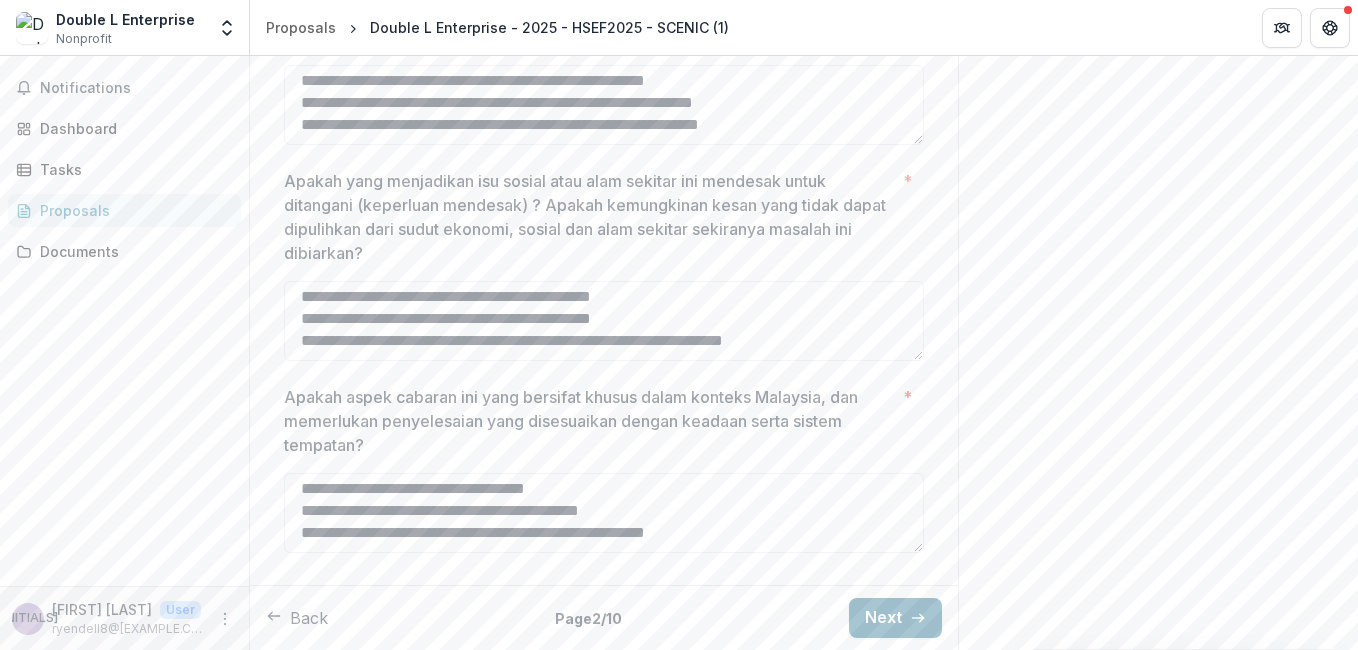 click on "Next" at bounding box center [895, 618] 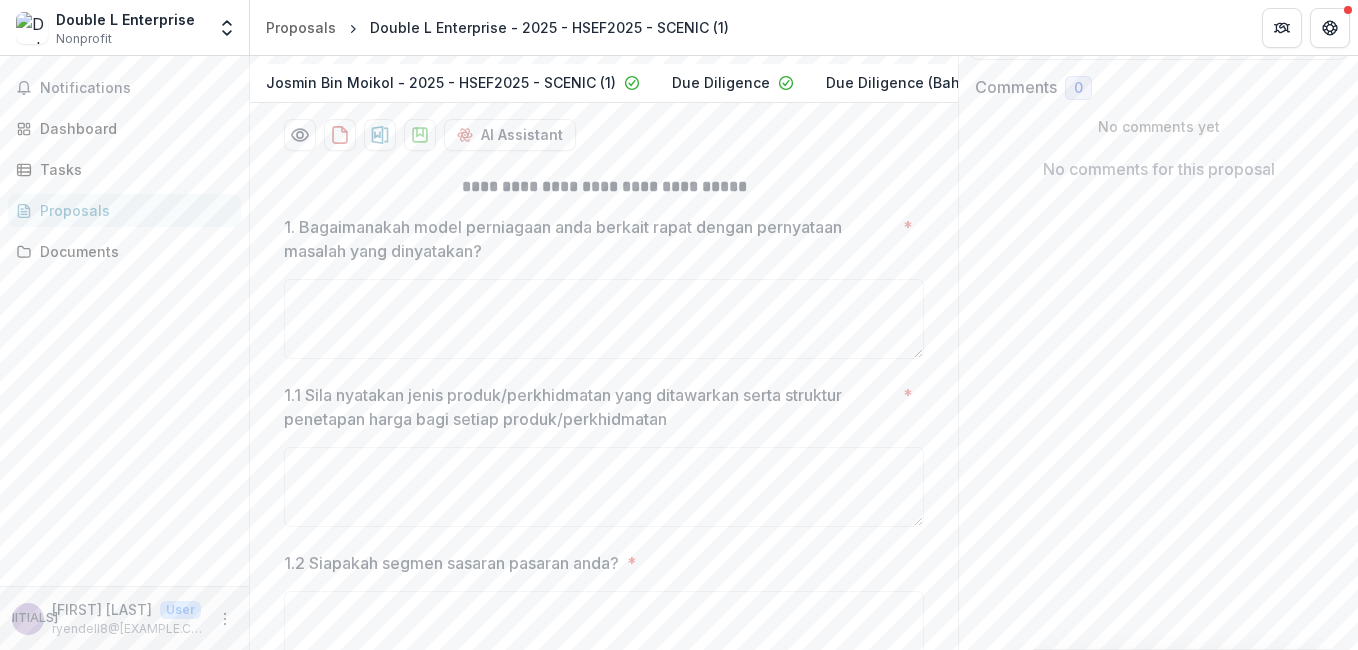 scroll, scrollTop: 333, scrollLeft: 0, axis: vertical 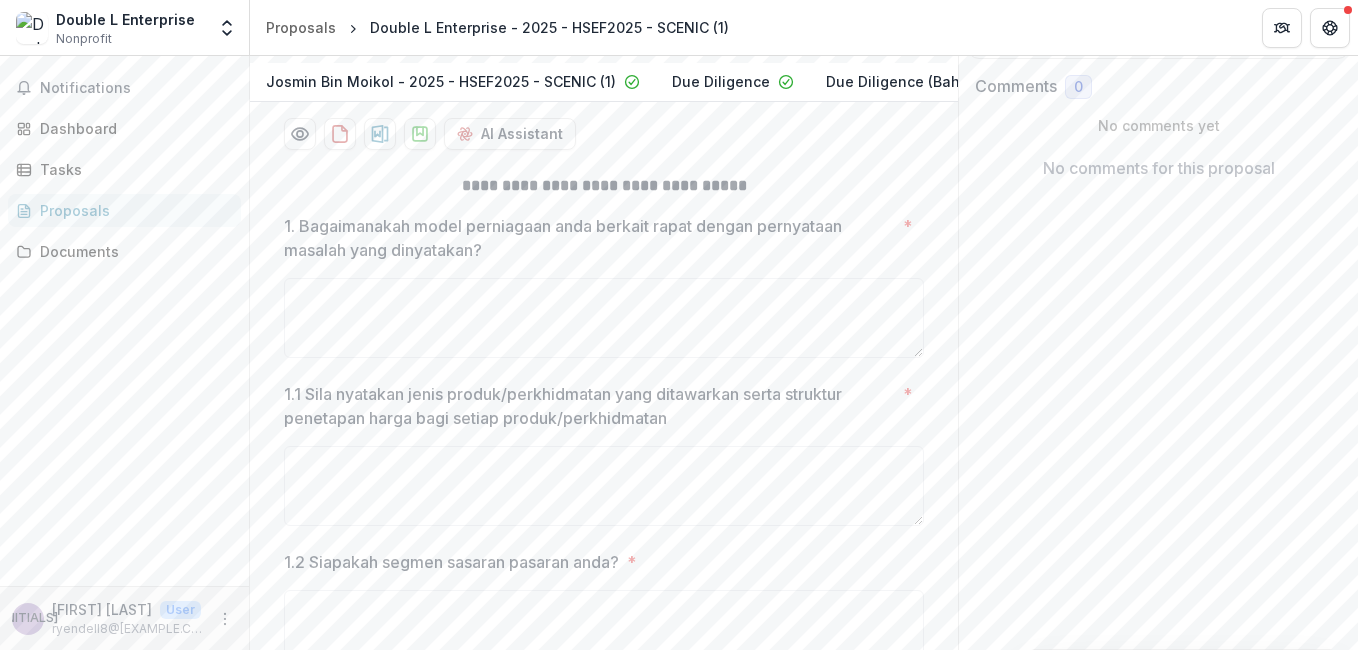 type 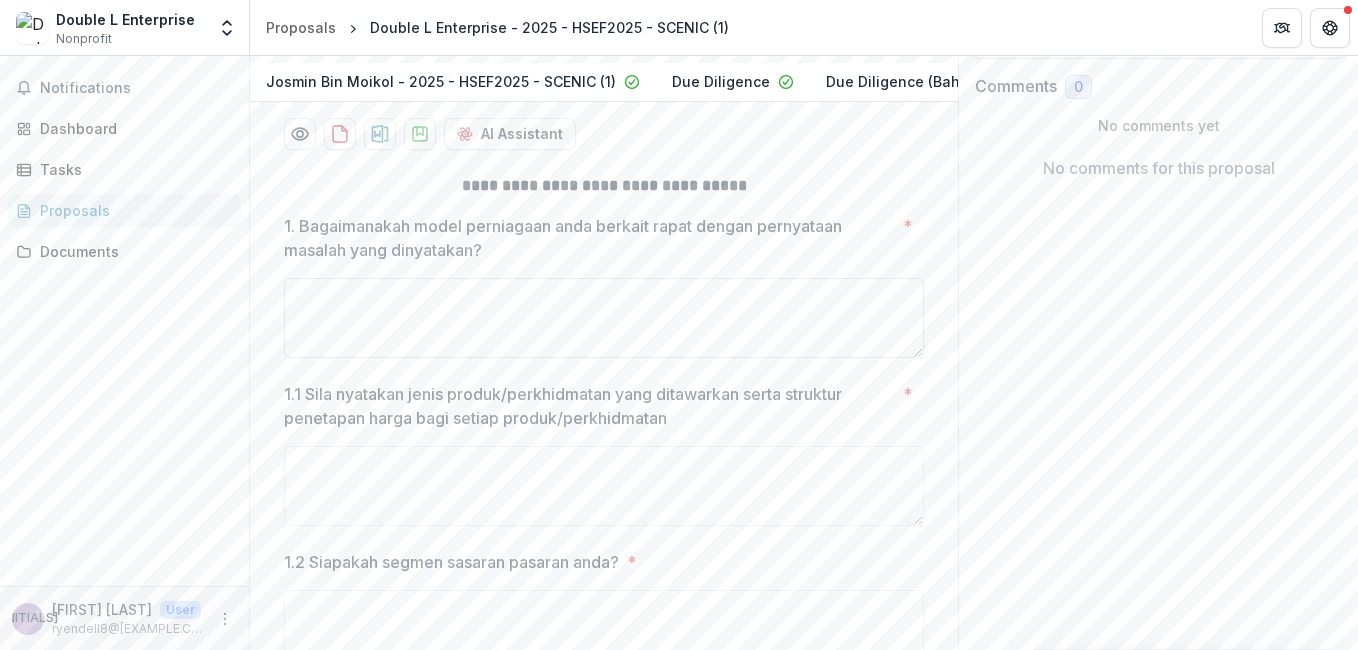 click on "1. Bagaimanakah model perniagaan anda berkait rapat dengan pernyataan masalah yang dinyatakan? *" at bounding box center [604, 318] 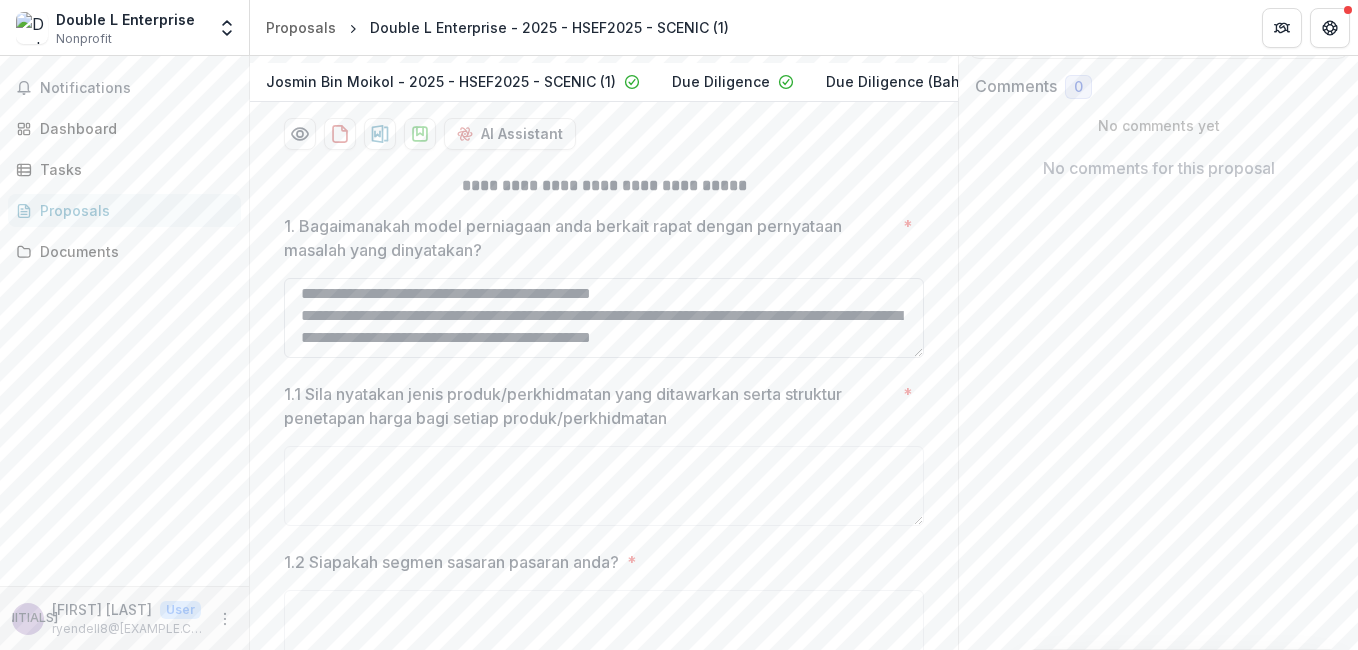 scroll, scrollTop: 106, scrollLeft: 0, axis: vertical 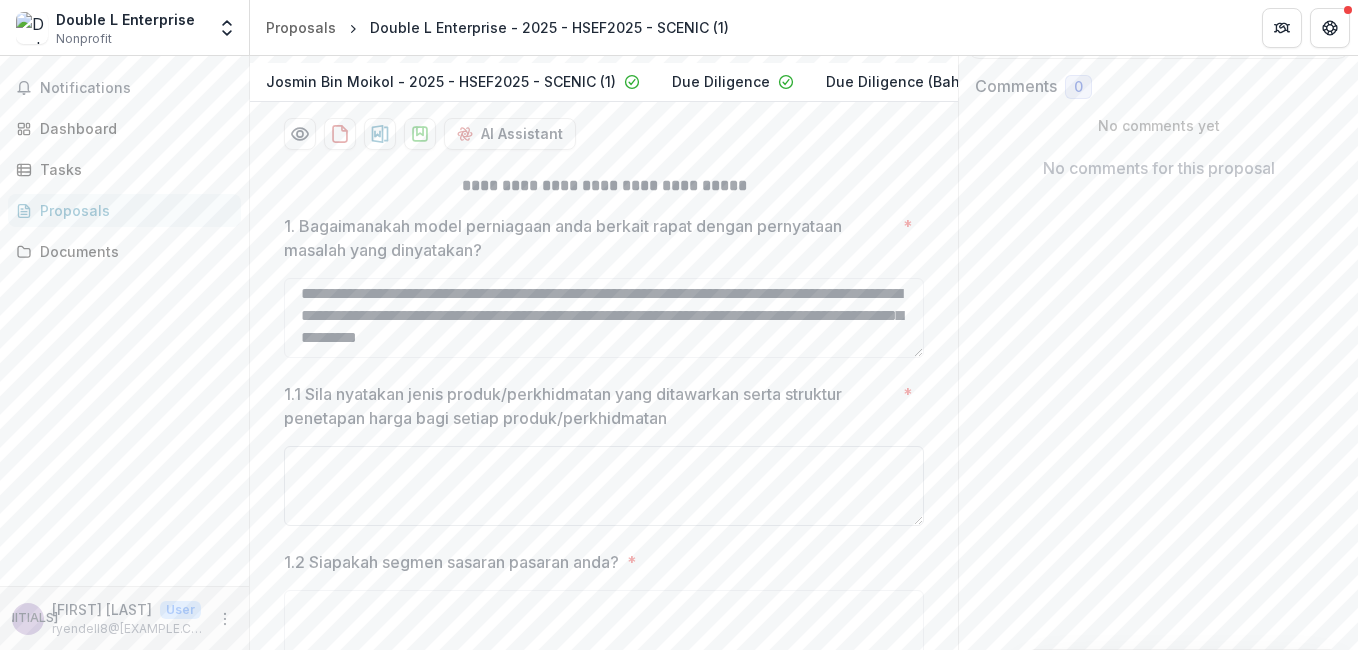 click on "1.1 Sila nyatakan jenis produk/perkhidmatan yang ditawarkan serta struktur penetapan harga bagi setiap produk/perkhidmatan *" at bounding box center [604, 486] 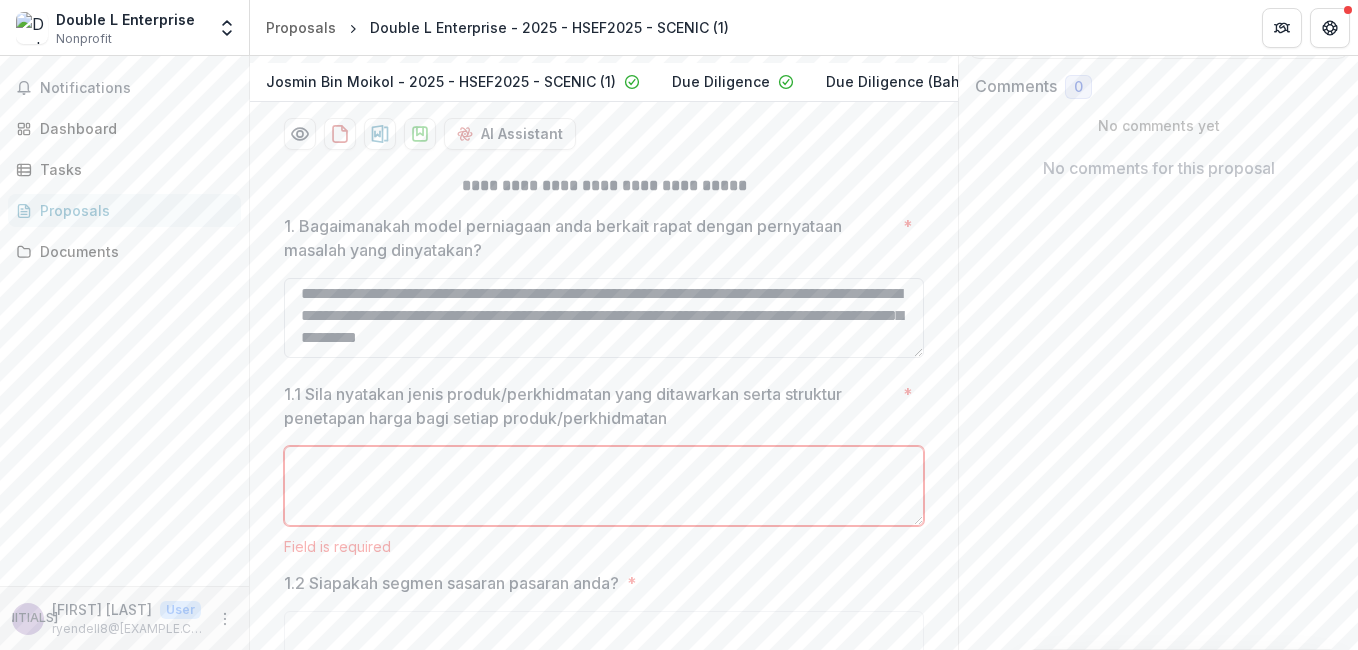 click on "**********" at bounding box center (604, 318) 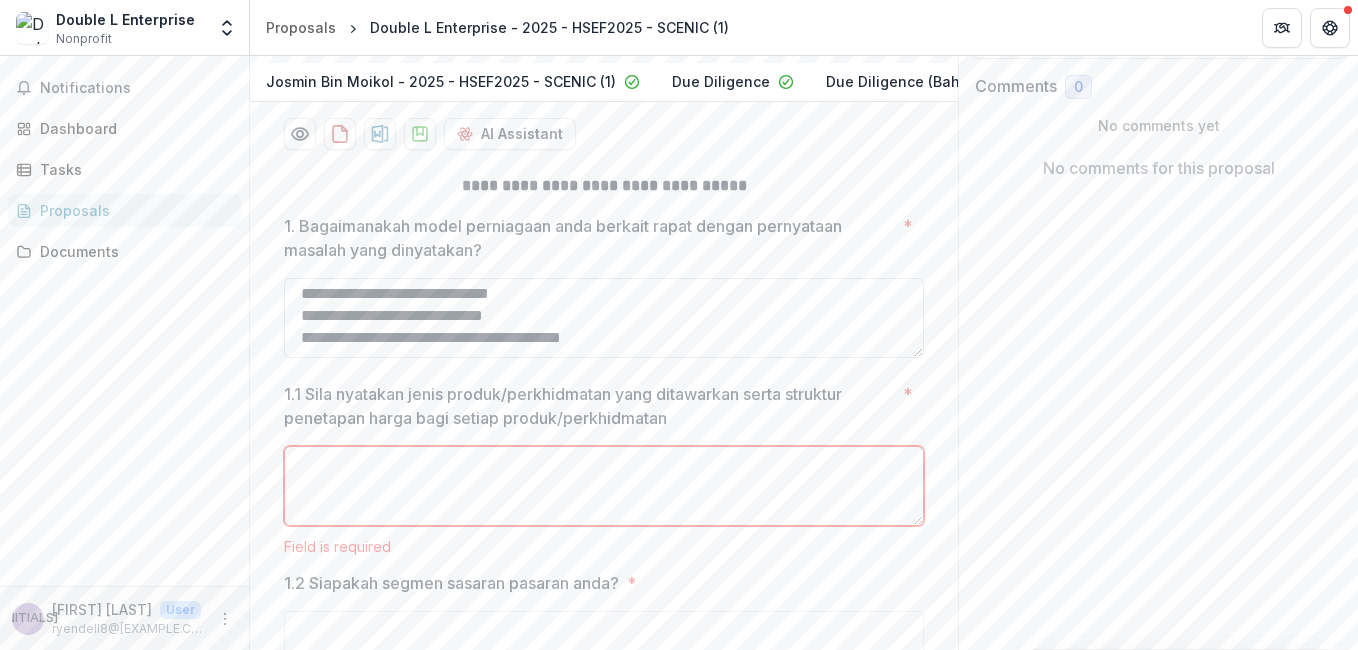 scroll, scrollTop: 194, scrollLeft: 0, axis: vertical 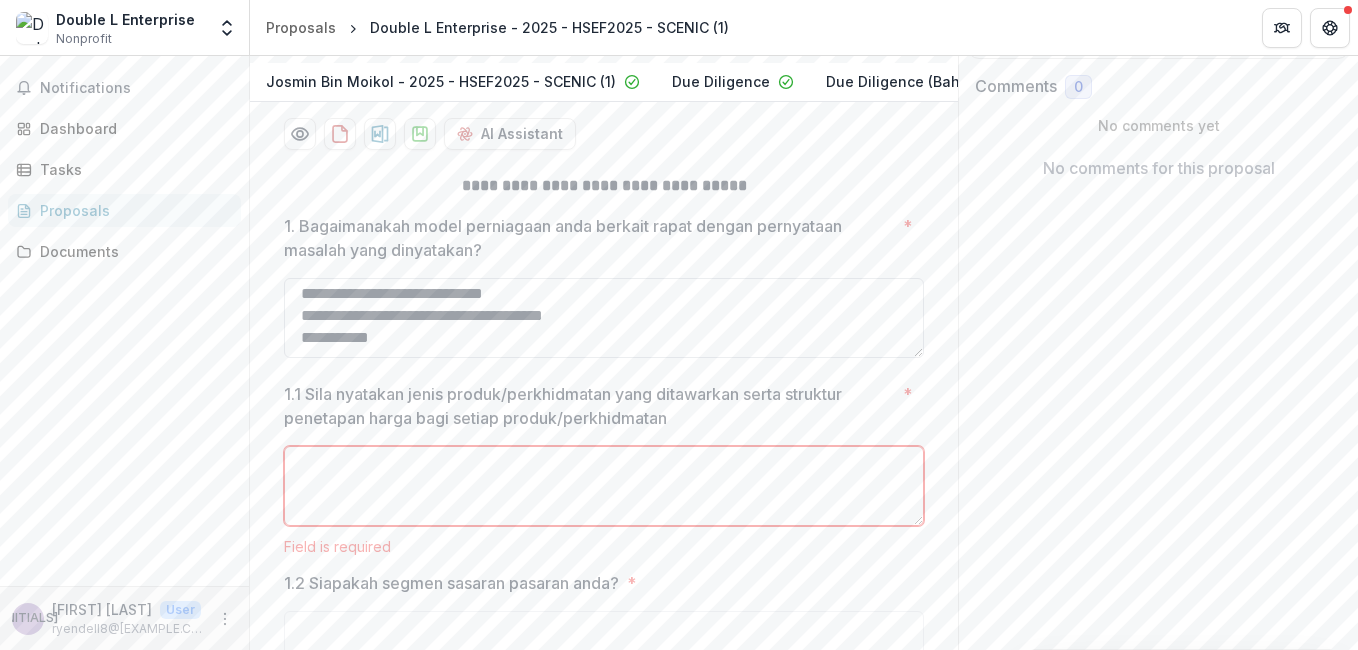 click on "**********" at bounding box center (604, 318) 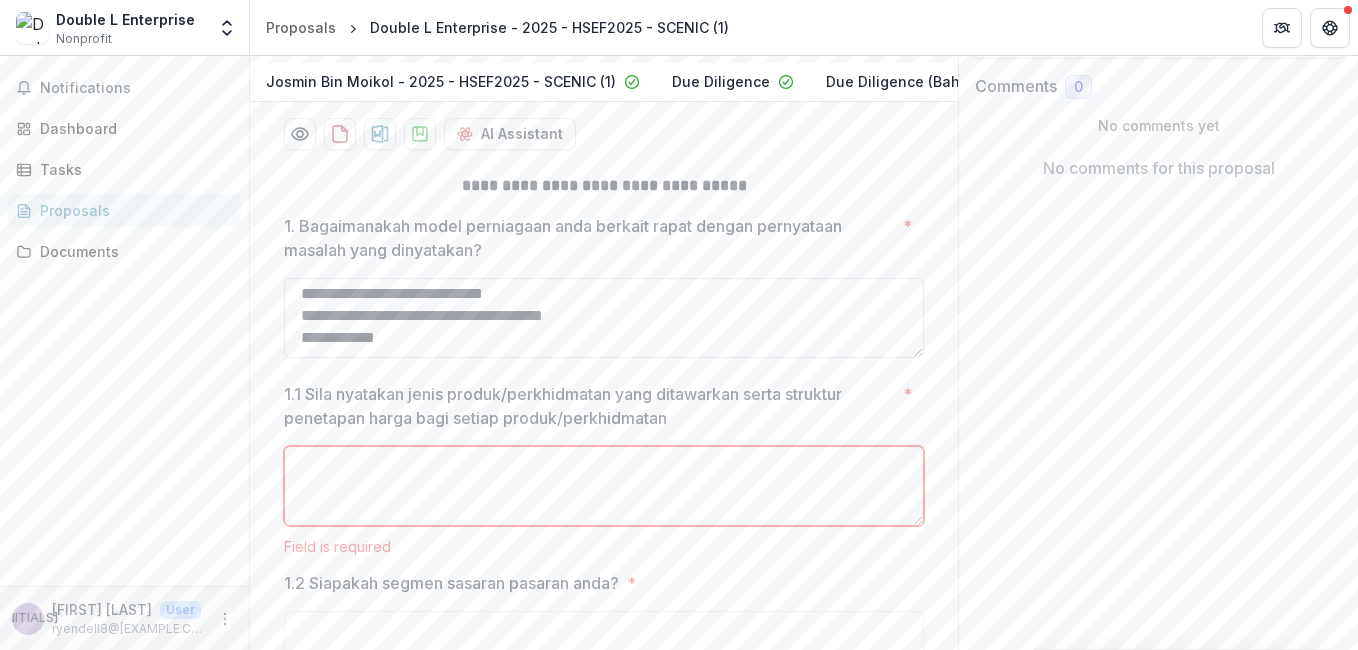 click on "**********" at bounding box center (604, 318) 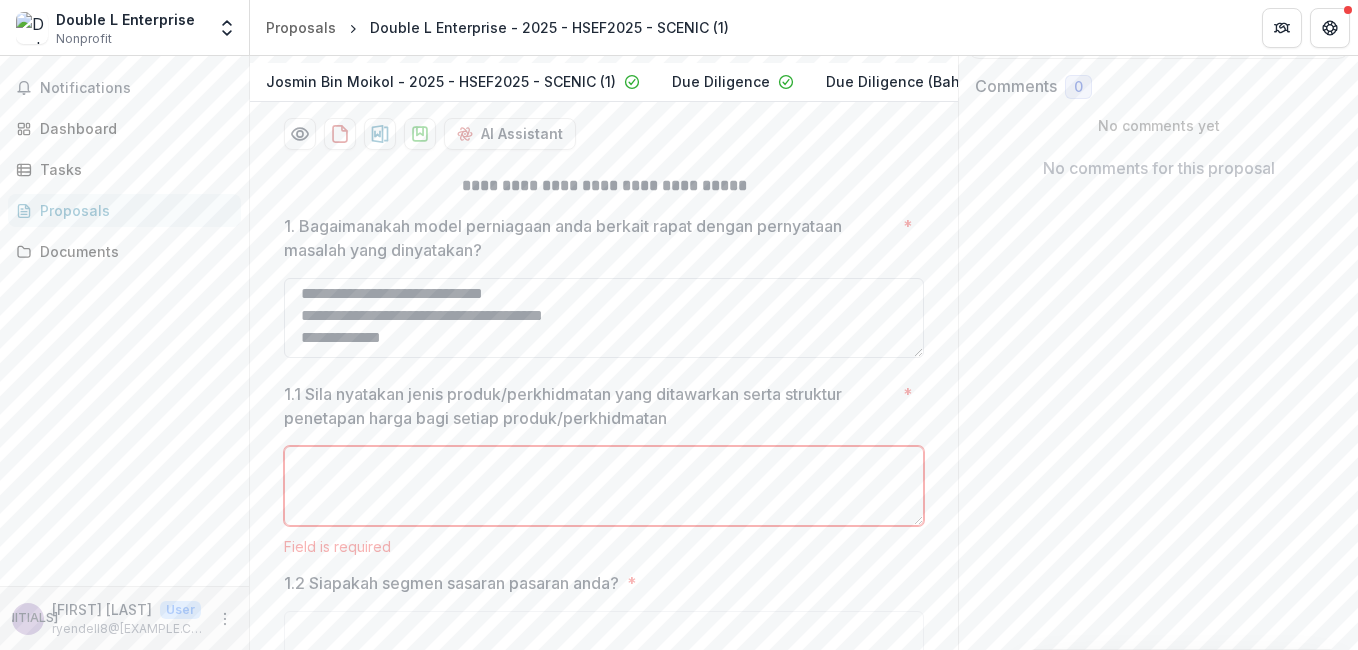 scroll, scrollTop: 216, scrollLeft: 0, axis: vertical 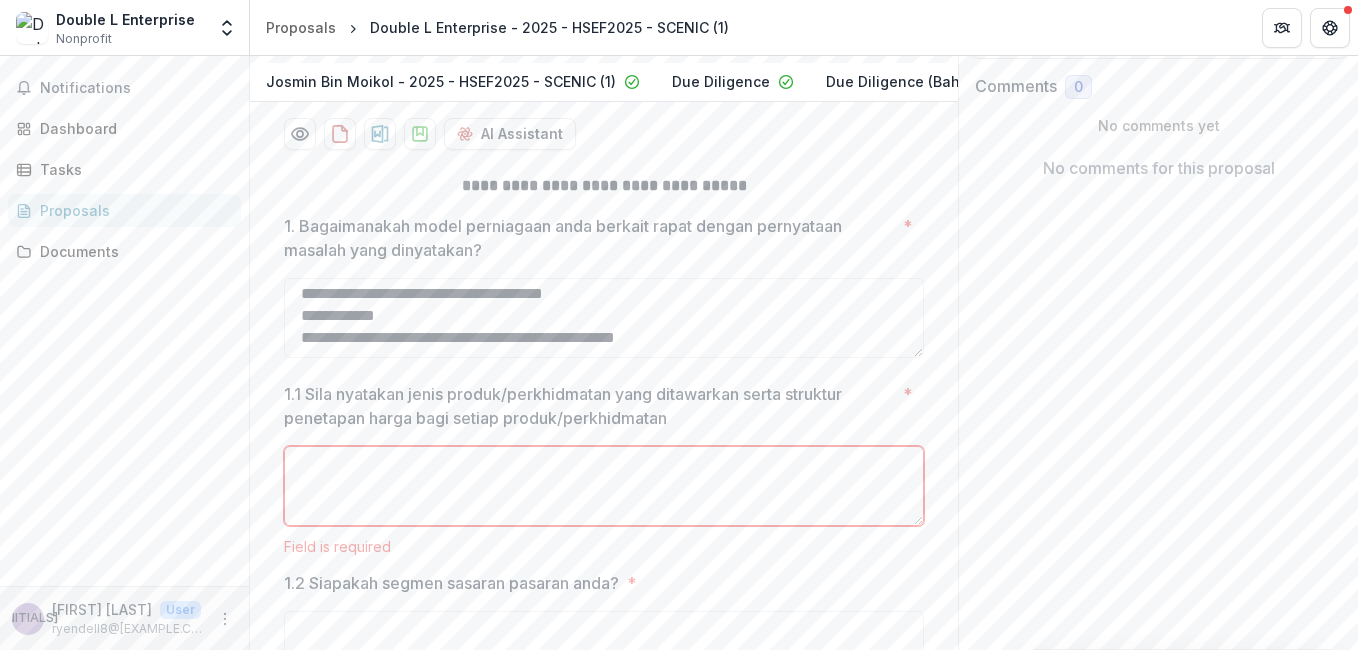 type on "**********" 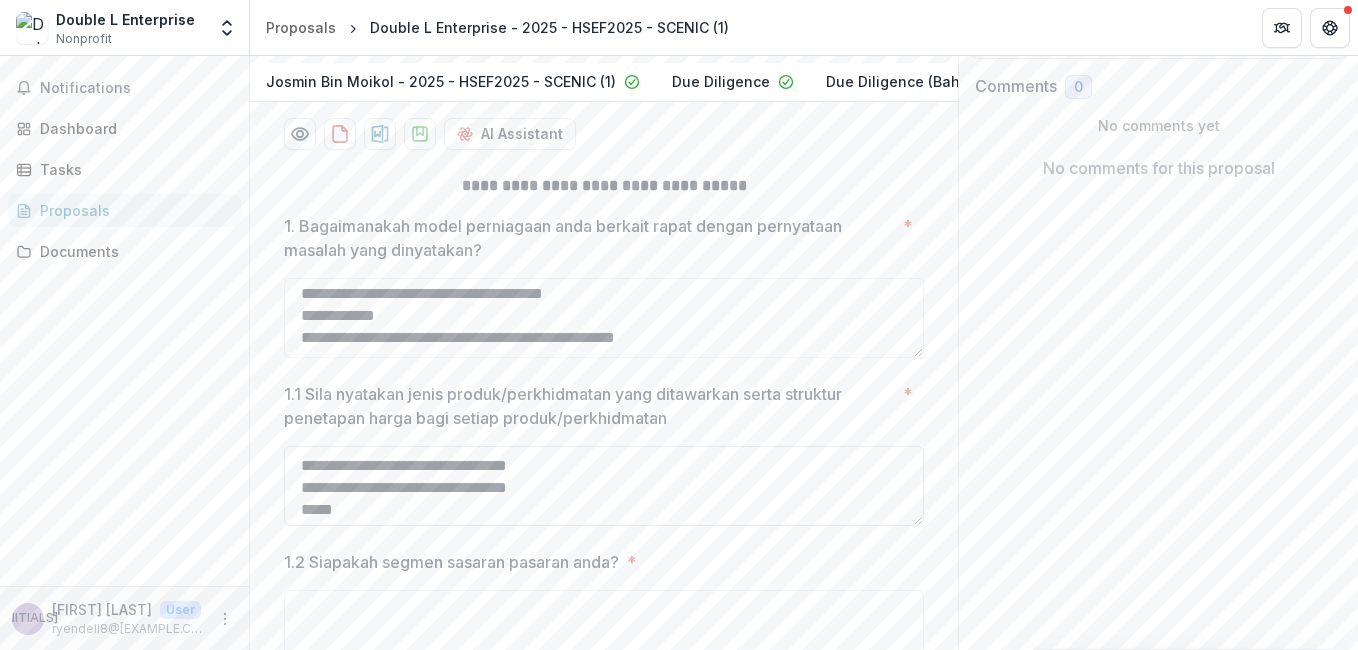 drag, startPoint x: 308, startPoint y: 473, endPoint x: 352, endPoint y: 534, distance: 75.21303 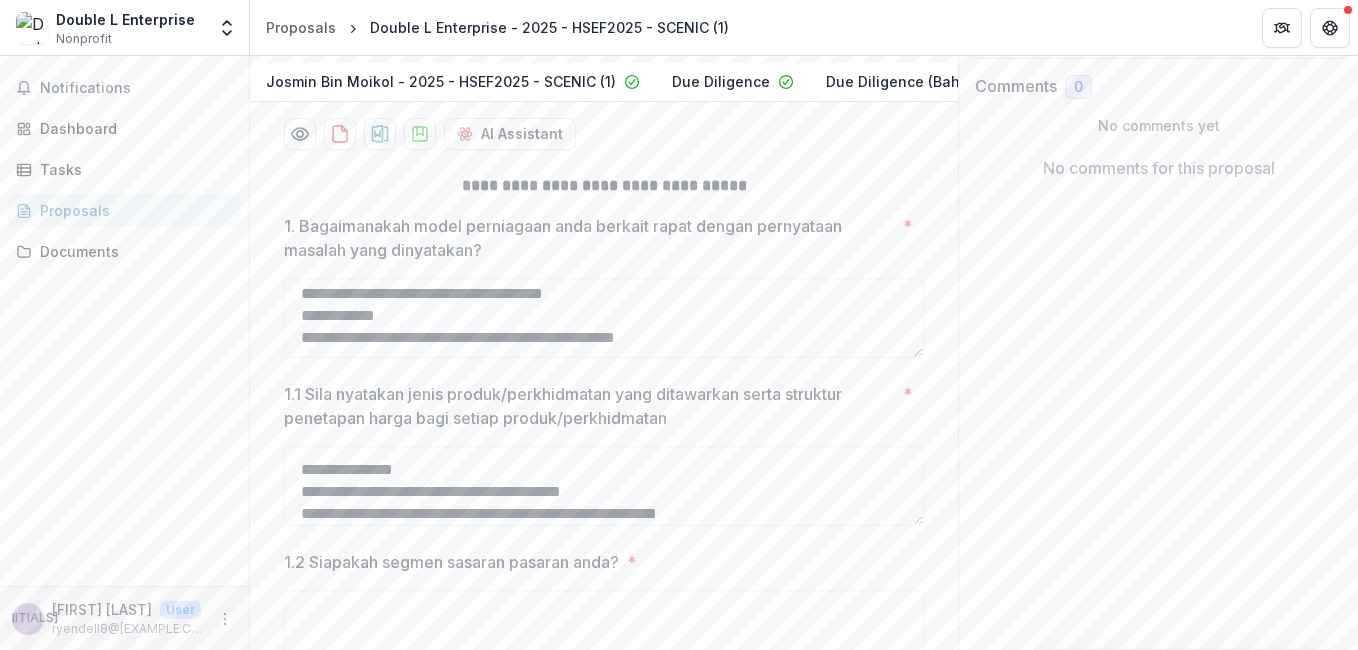 scroll, scrollTop: 172, scrollLeft: 0, axis: vertical 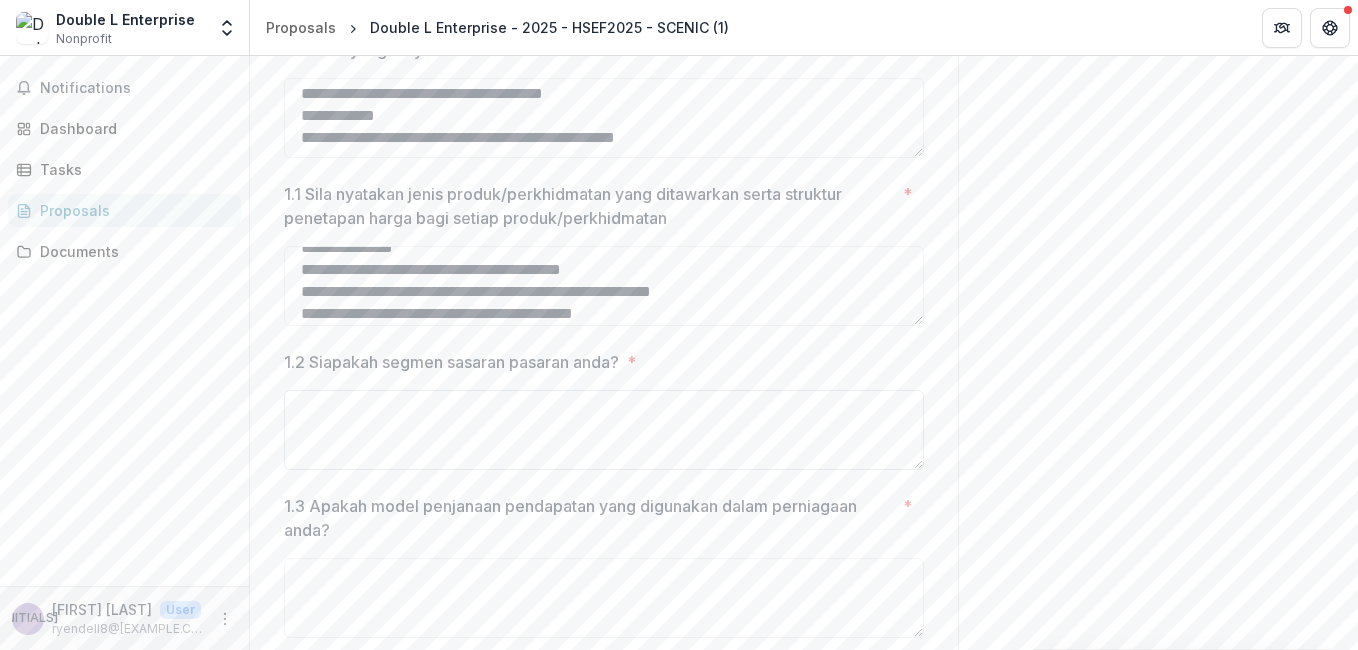 type on "**********" 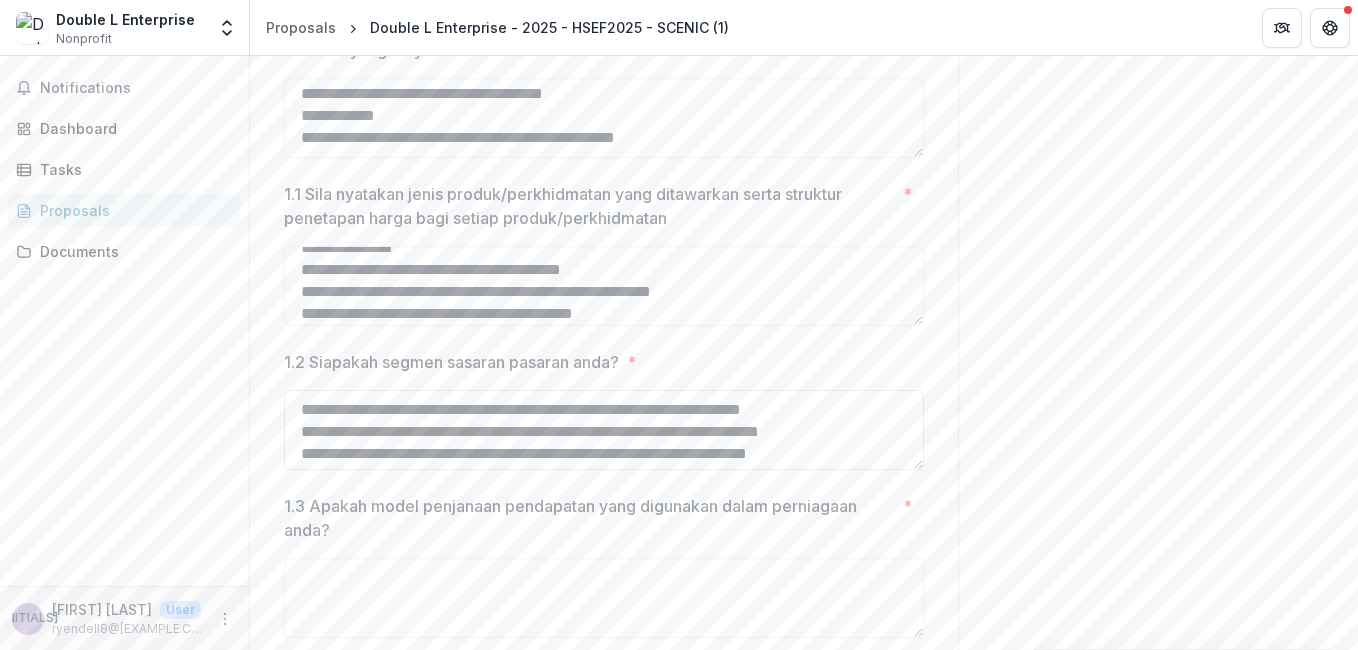 scroll, scrollTop: 18, scrollLeft: 0, axis: vertical 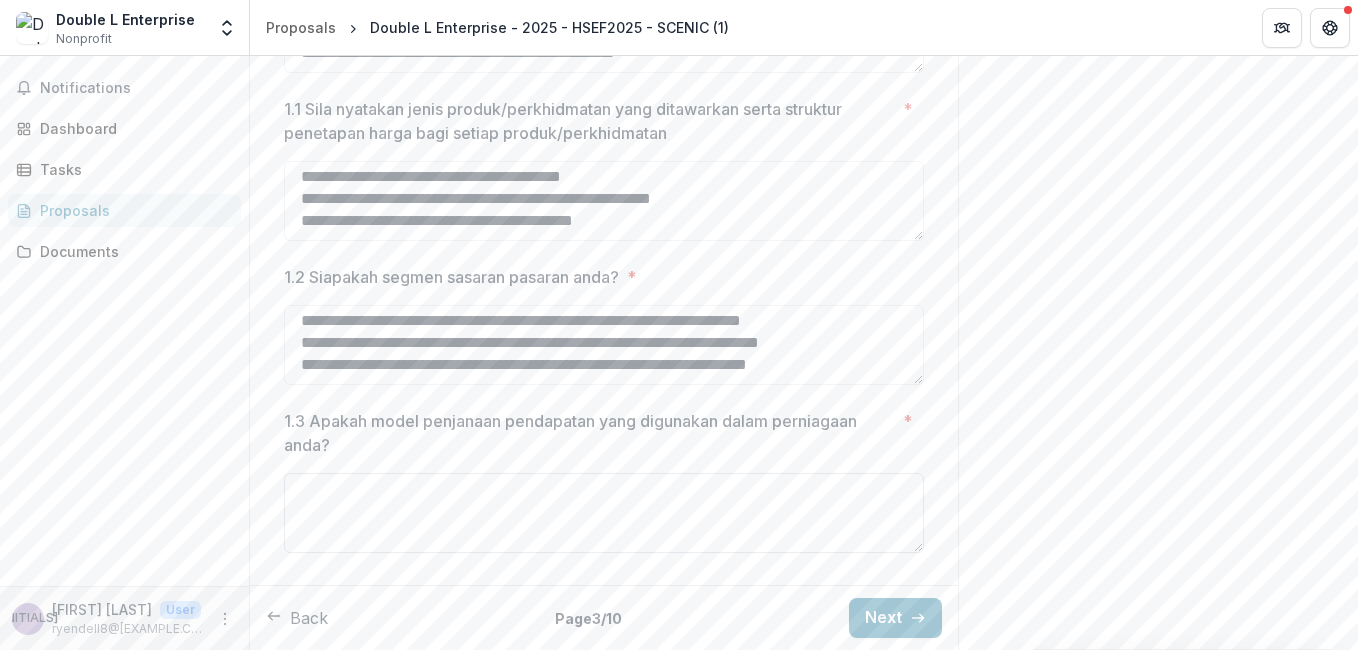 type on "**********" 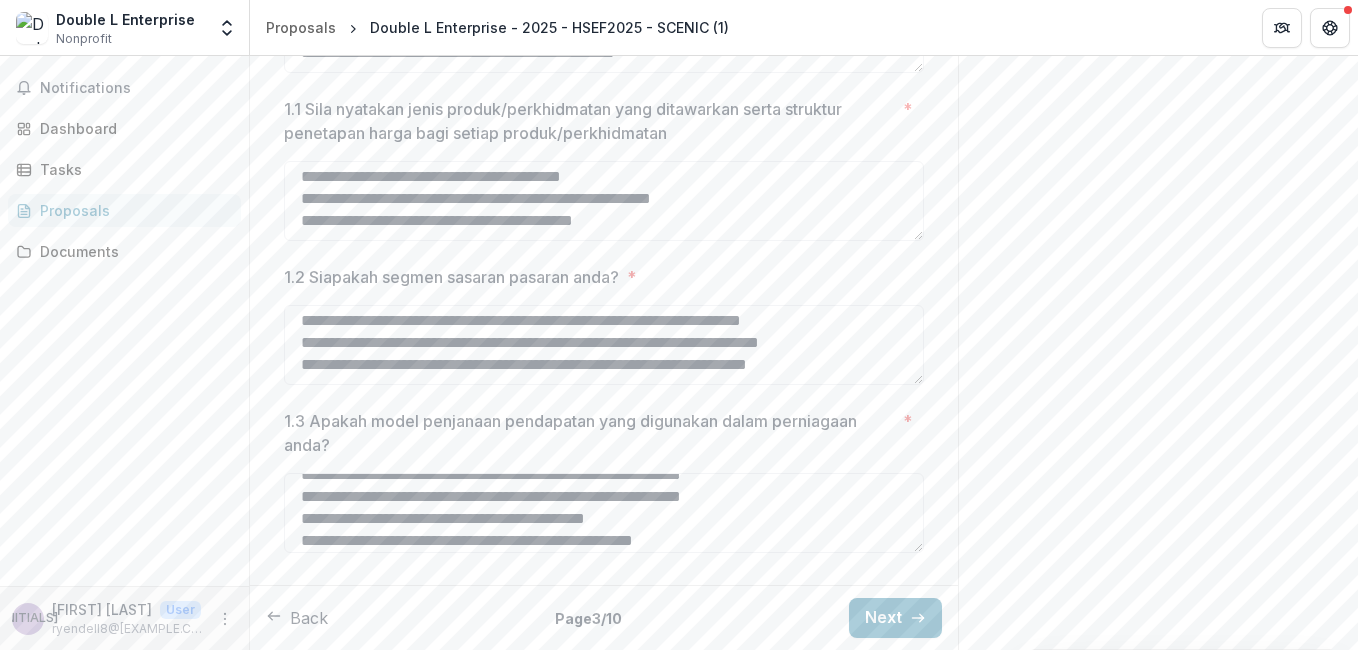 scroll, scrollTop: 40, scrollLeft: 0, axis: vertical 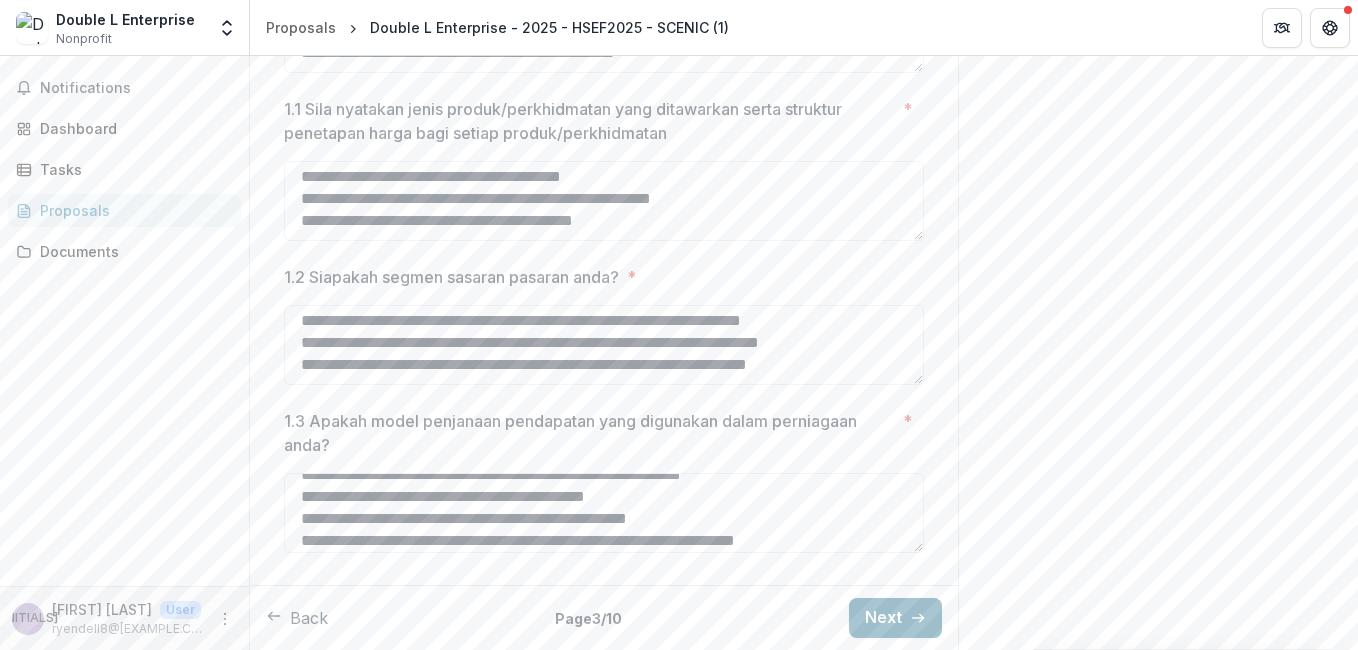 type on "**********" 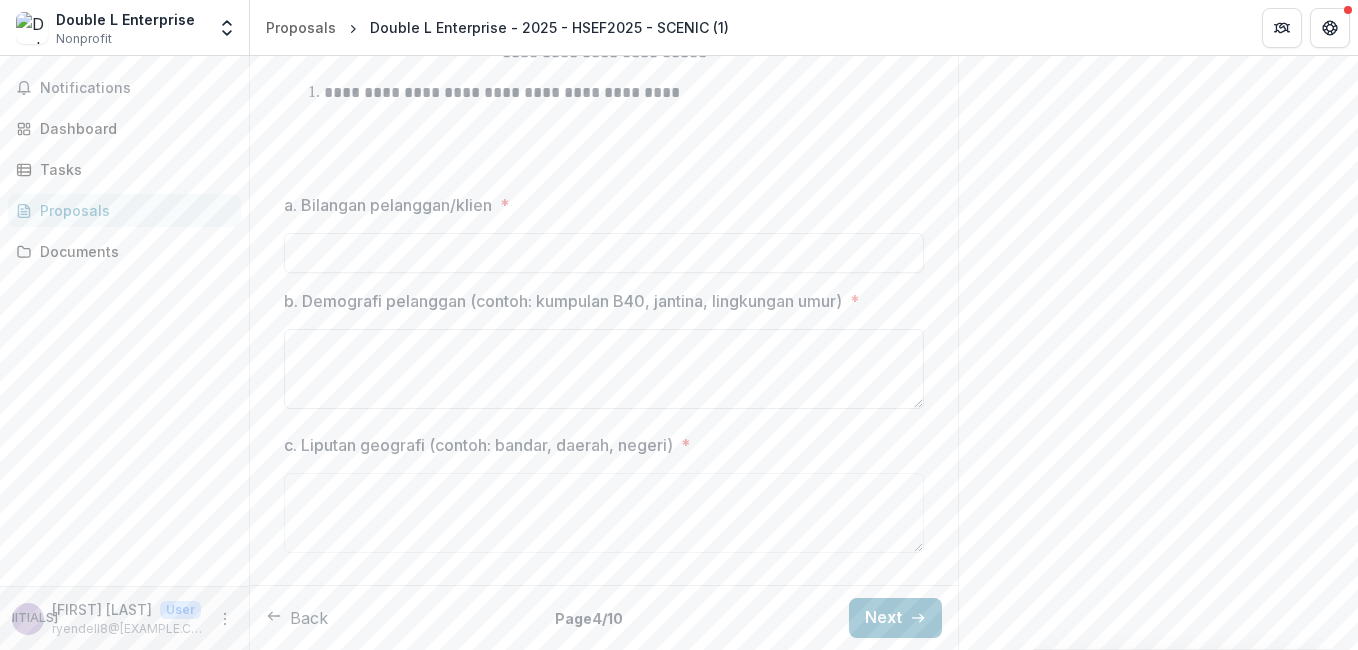 scroll, scrollTop: 481, scrollLeft: 0, axis: vertical 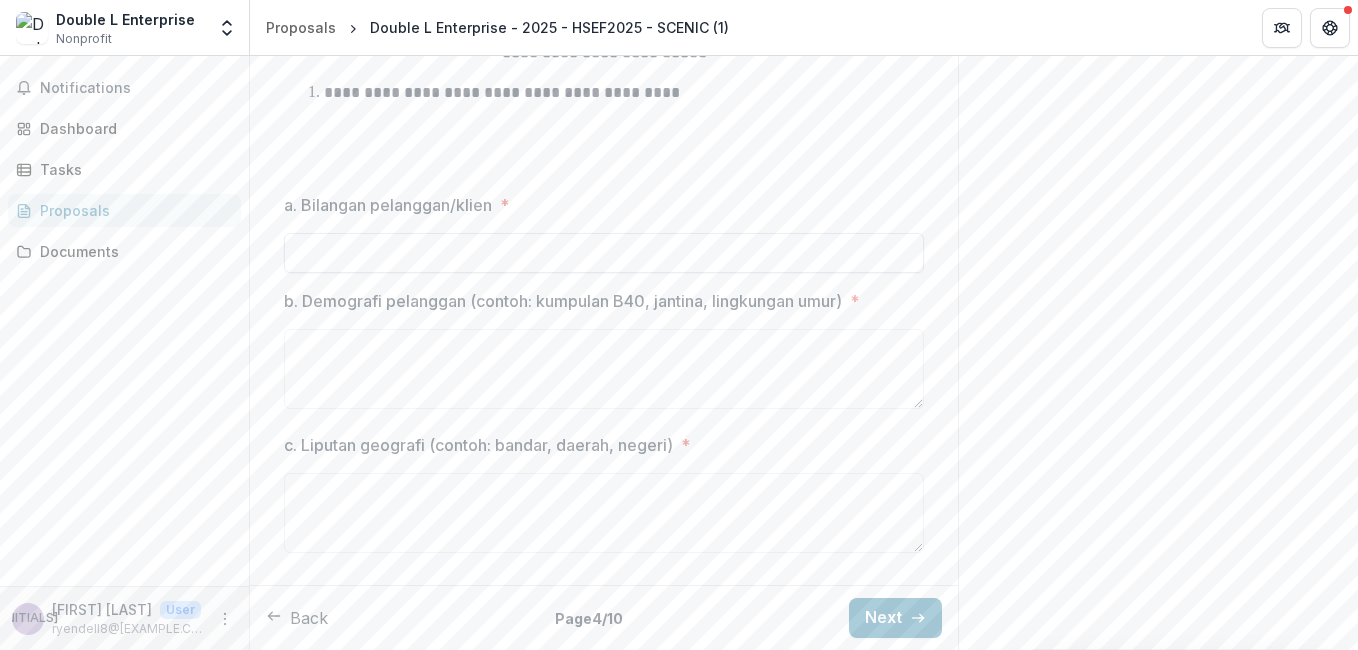 click on "a. Bilangan pelanggan/klien *" at bounding box center [604, 253] 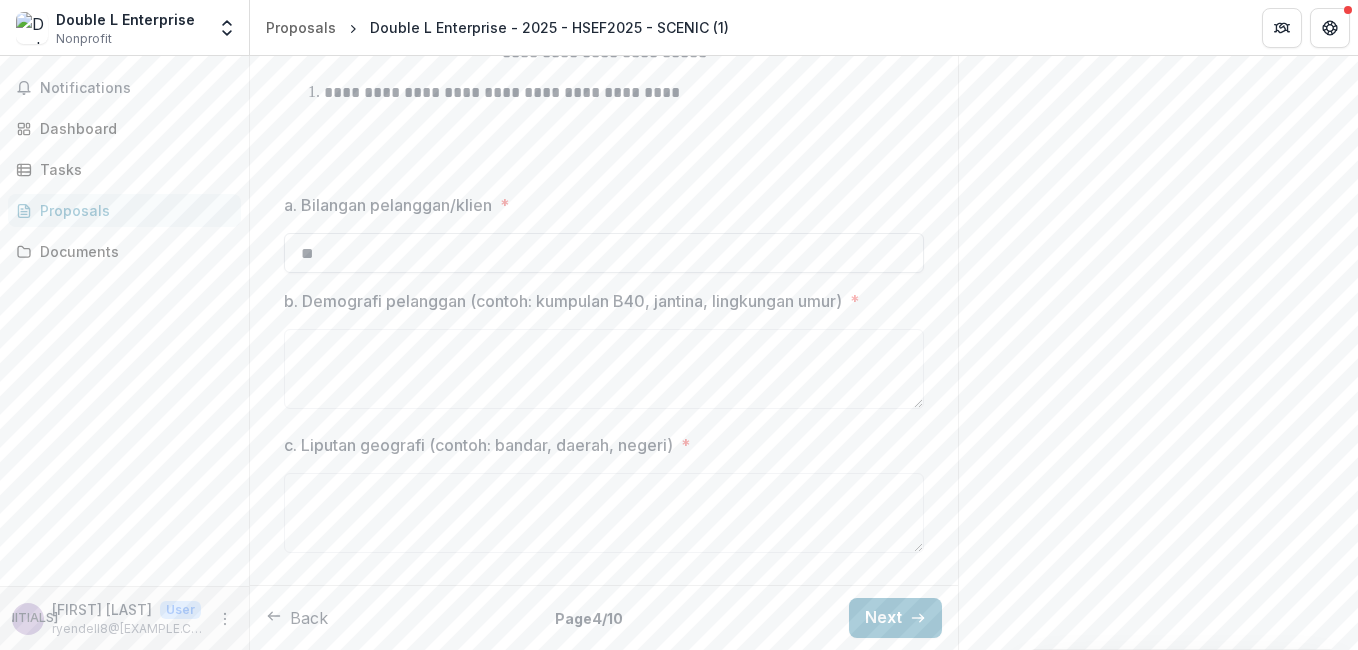 type on "*" 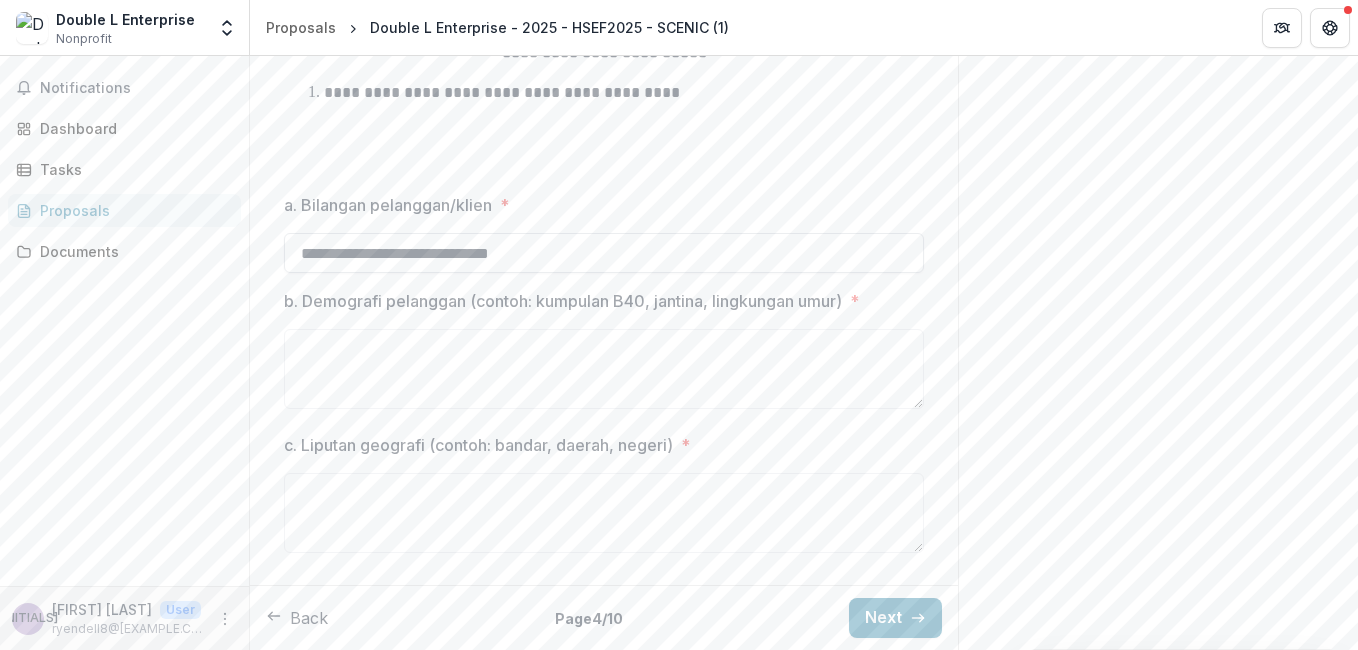 click on "**********" at bounding box center (604, 253) 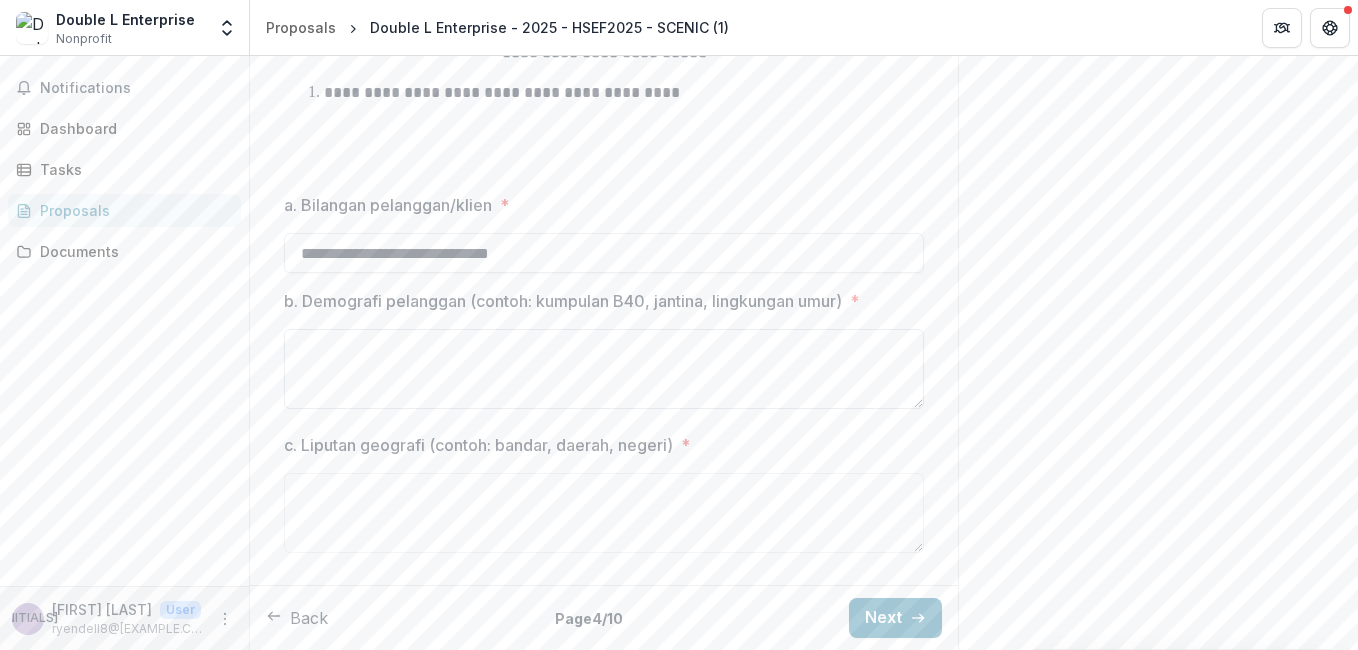 type on "**********" 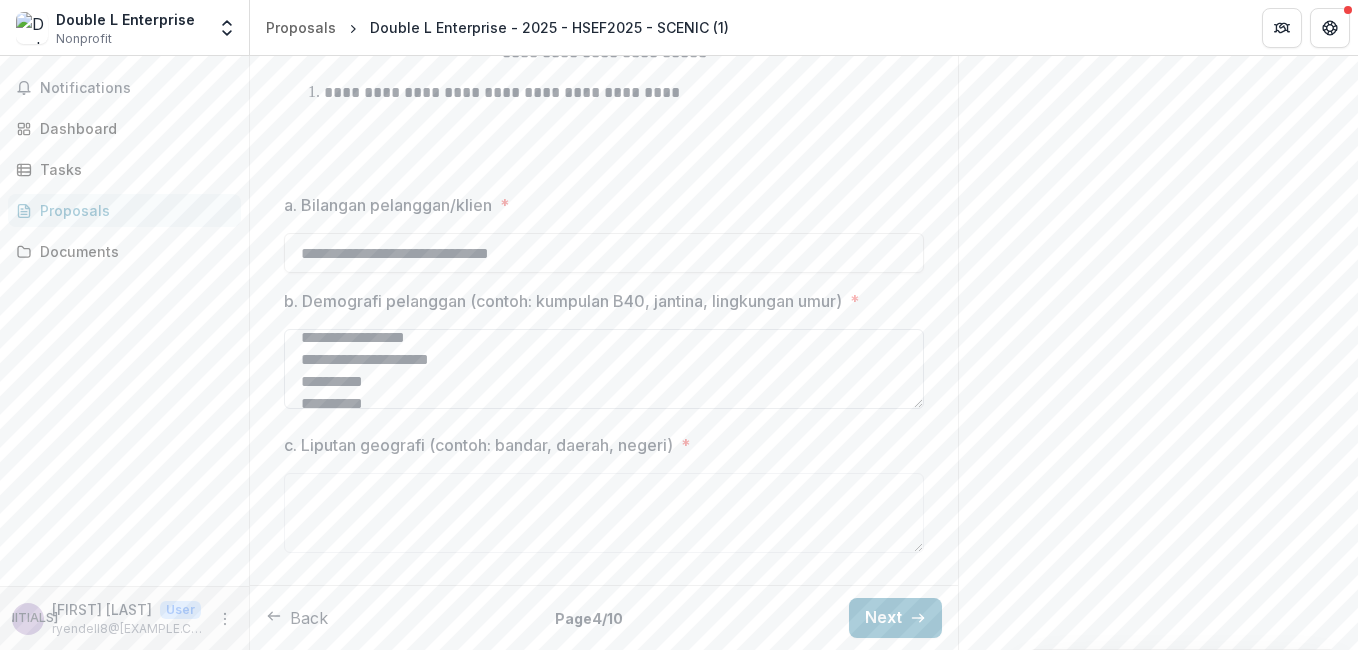 scroll, scrollTop: 0, scrollLeft: 0, axis: both 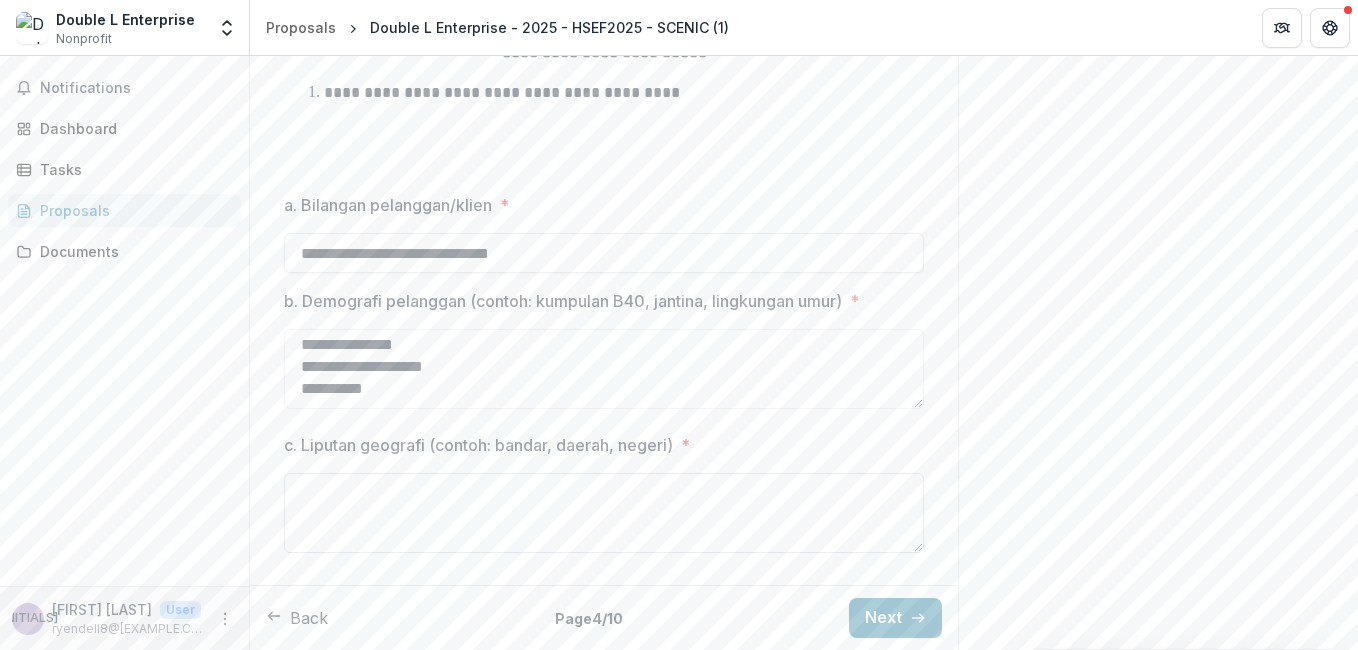 type on "**********" 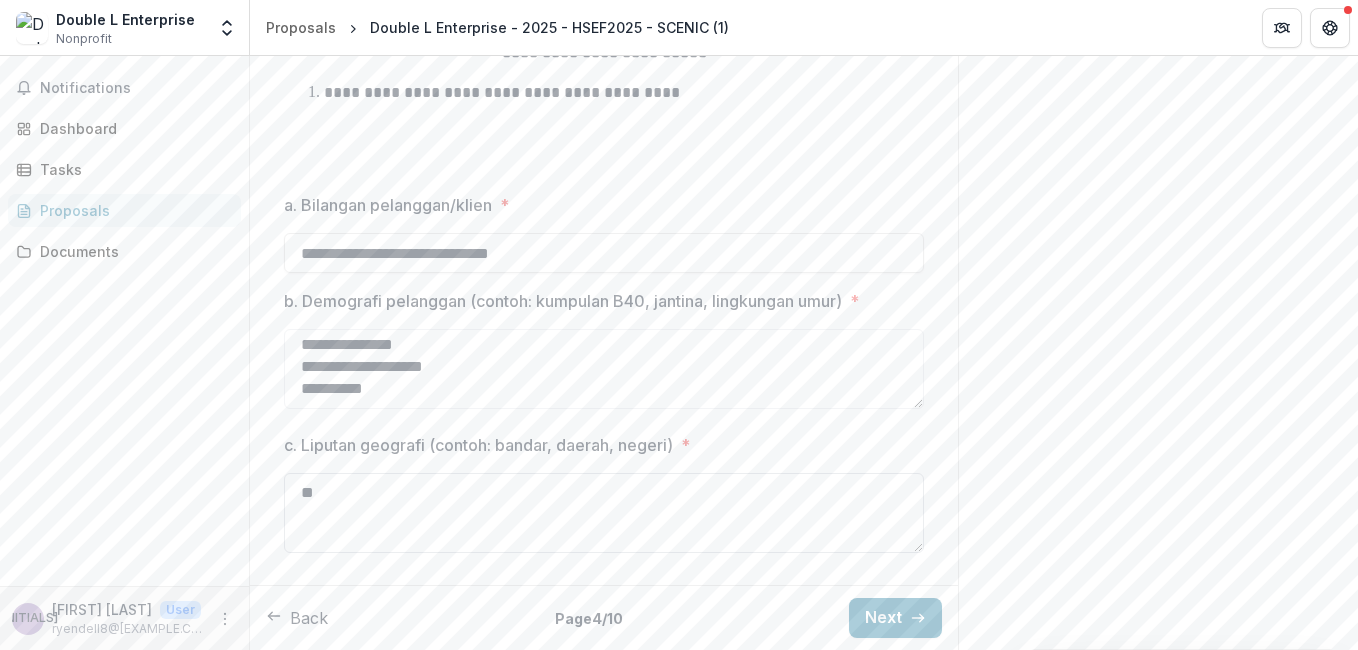 type on "*" 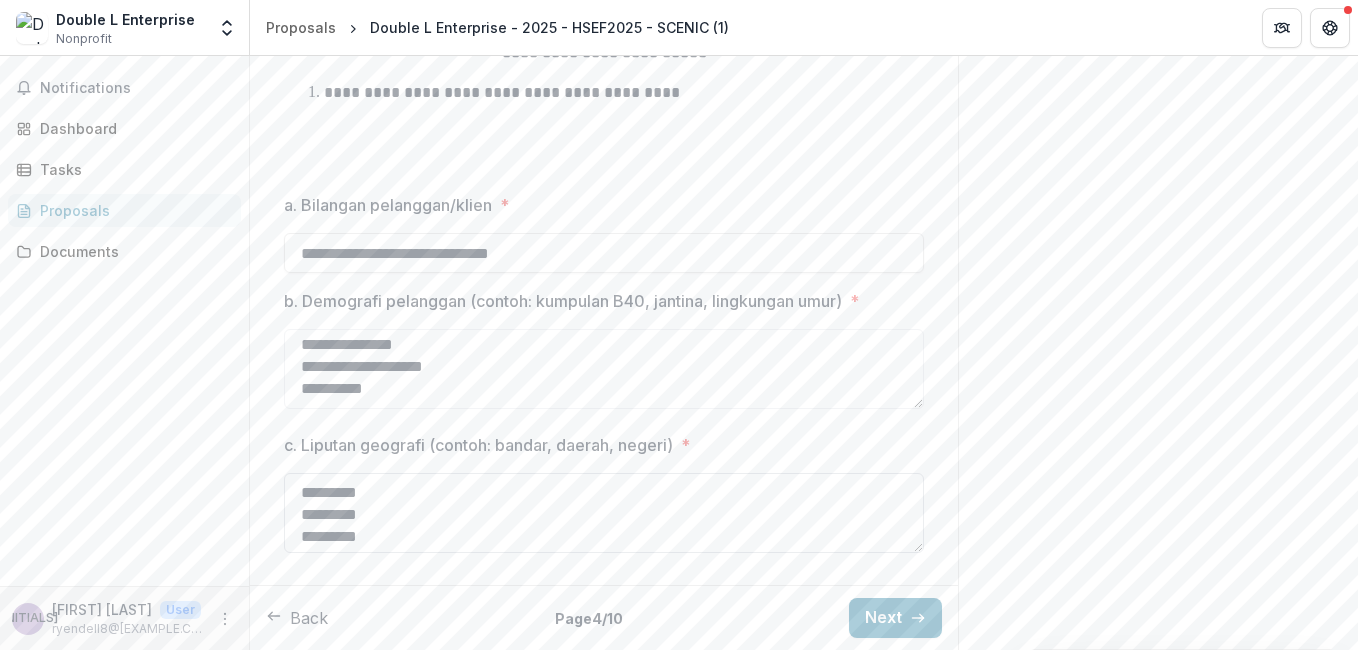 scroll, scrollTop: 18, scrollLeft: 0, axis: vertical 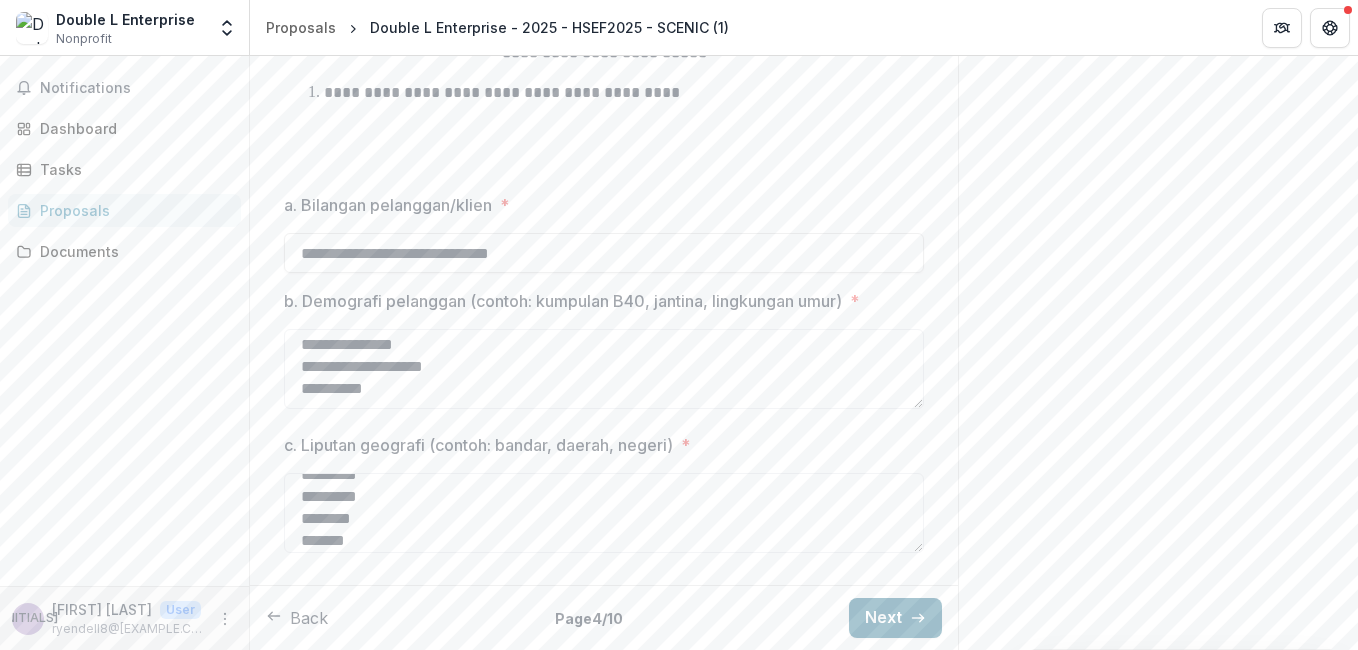 type on "*********
*********
********
*******" 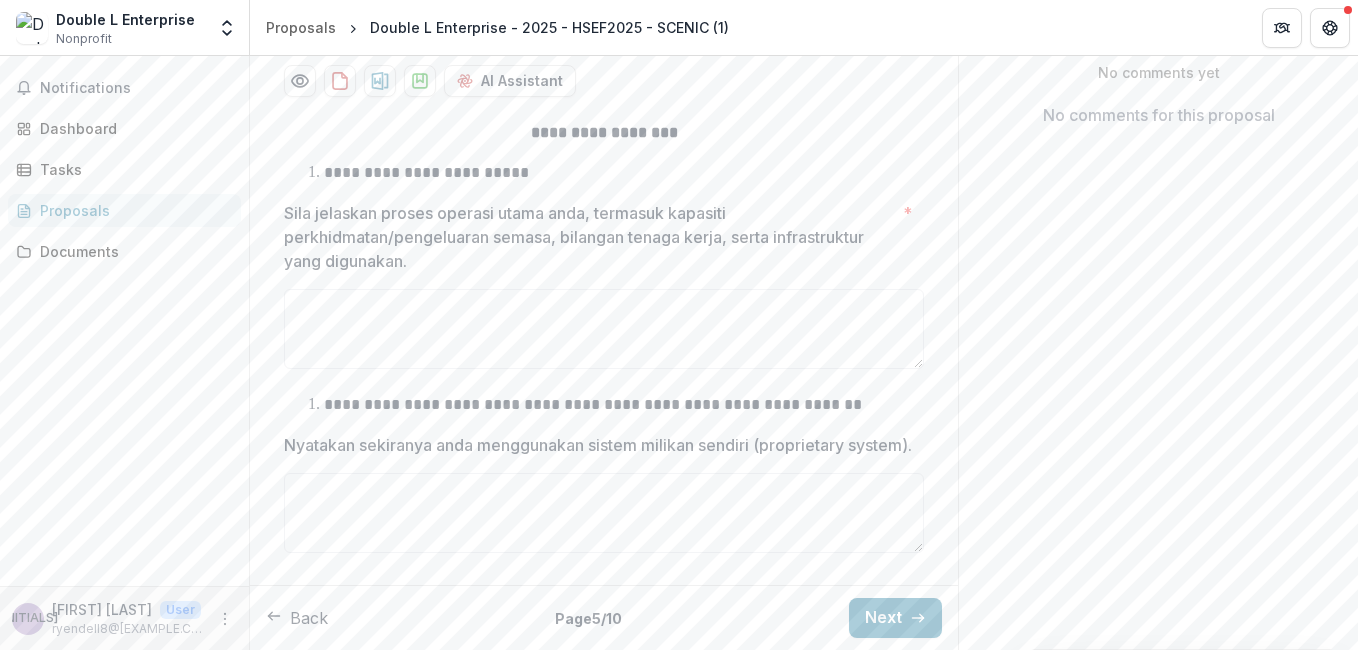 scroll, scrollTop: 425, scrollLeft: 0, axis: vertical 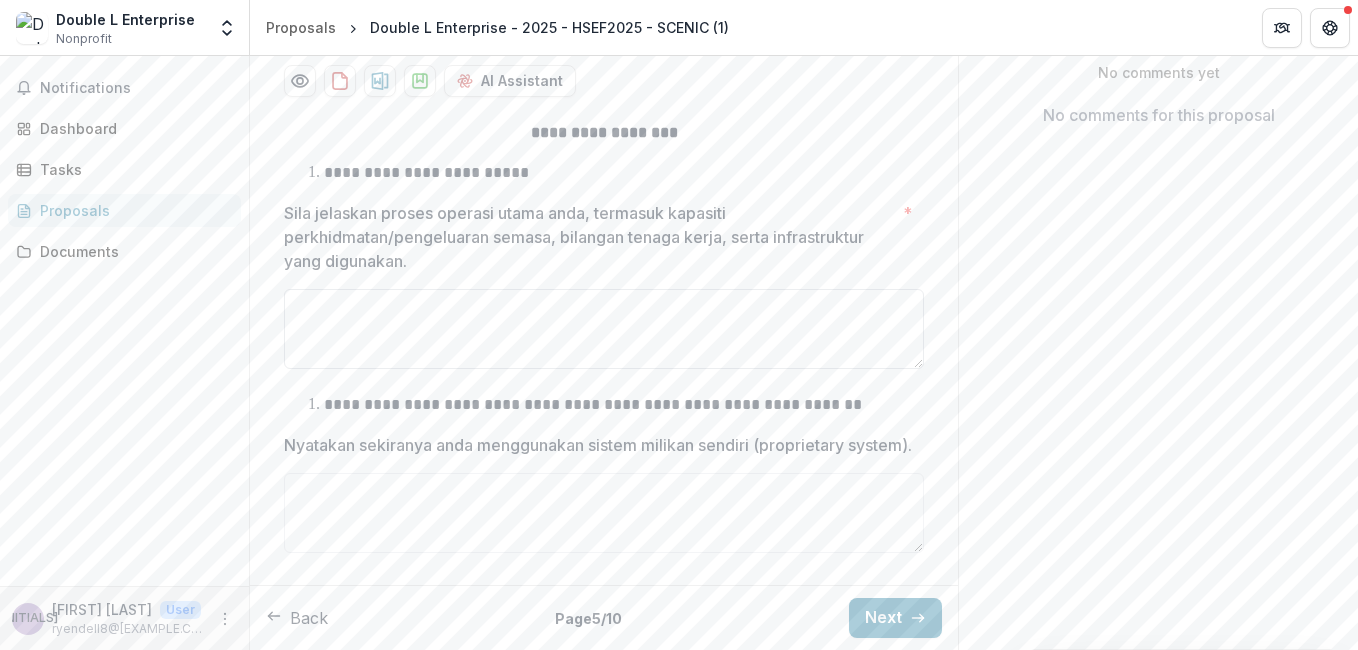 click on "Sila jelaskan proses operasi utama anda, termasuk kapasiti perkhidmatan/pengeluaran semasa, bilangan tenaga kerja, serta infrastruktur yang digunakan. *" at bounding box center (604, 329) 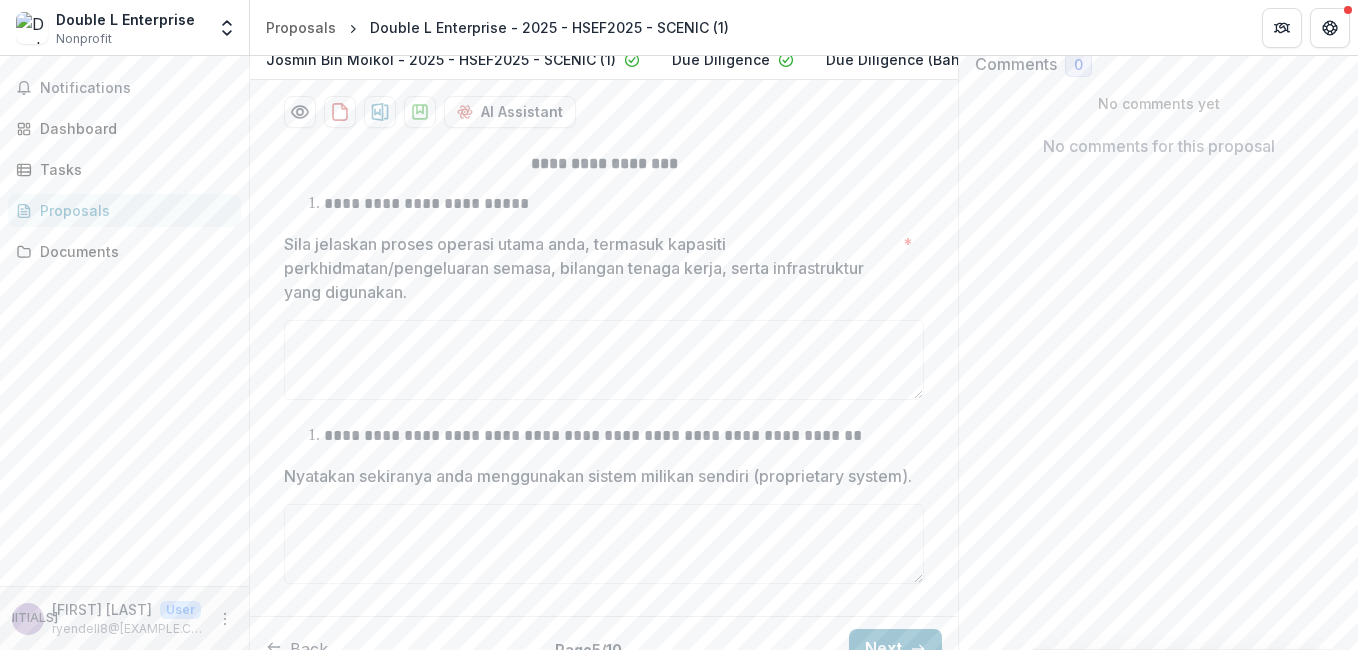 scroll, scrollTop: 425, scrollLeft: 0, axis: vertical 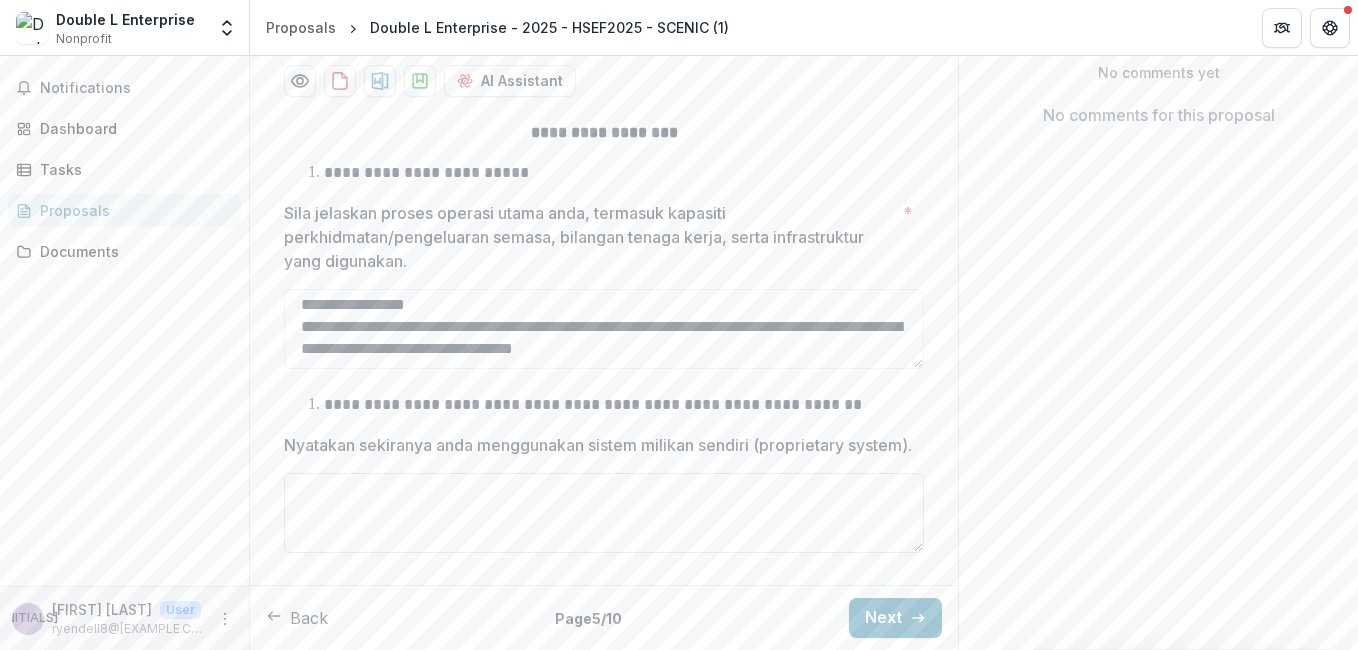 click on "Nyatakan sekiranya anda menggunakan sistem milikan sendiri (proprietary system)." at bounding box center (604, 513) 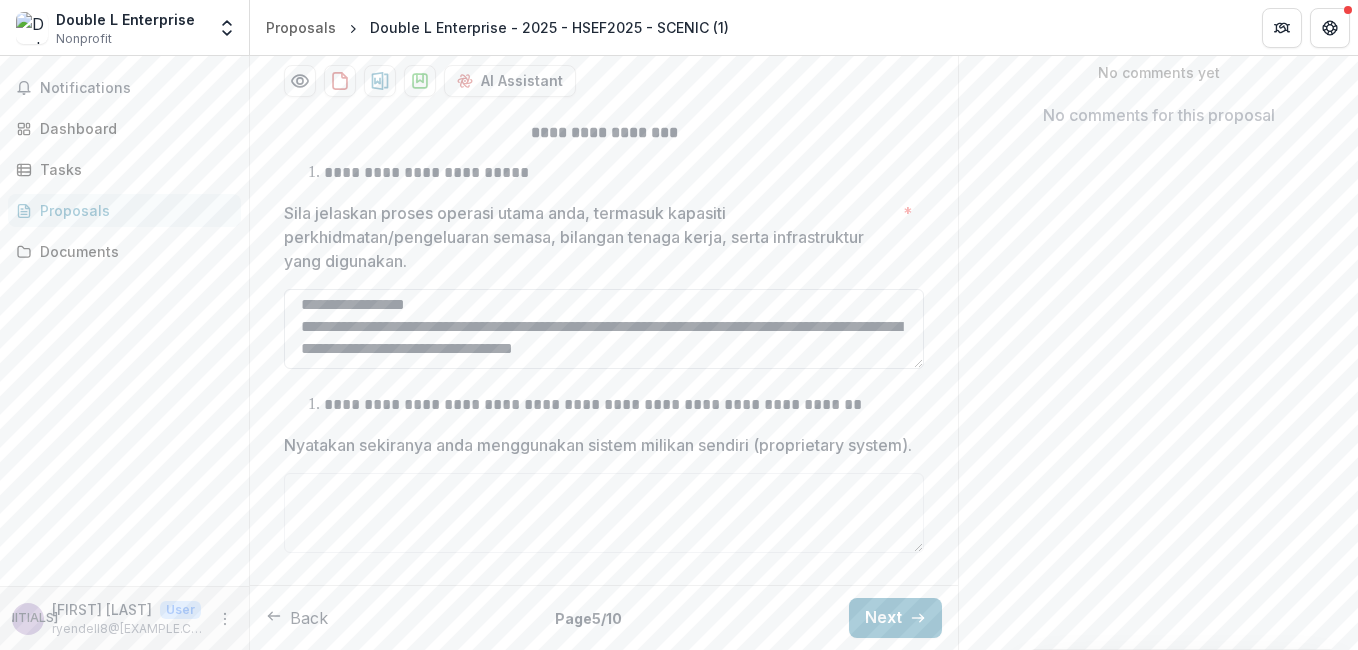 click on "**********" at bounding box center (604, 329) 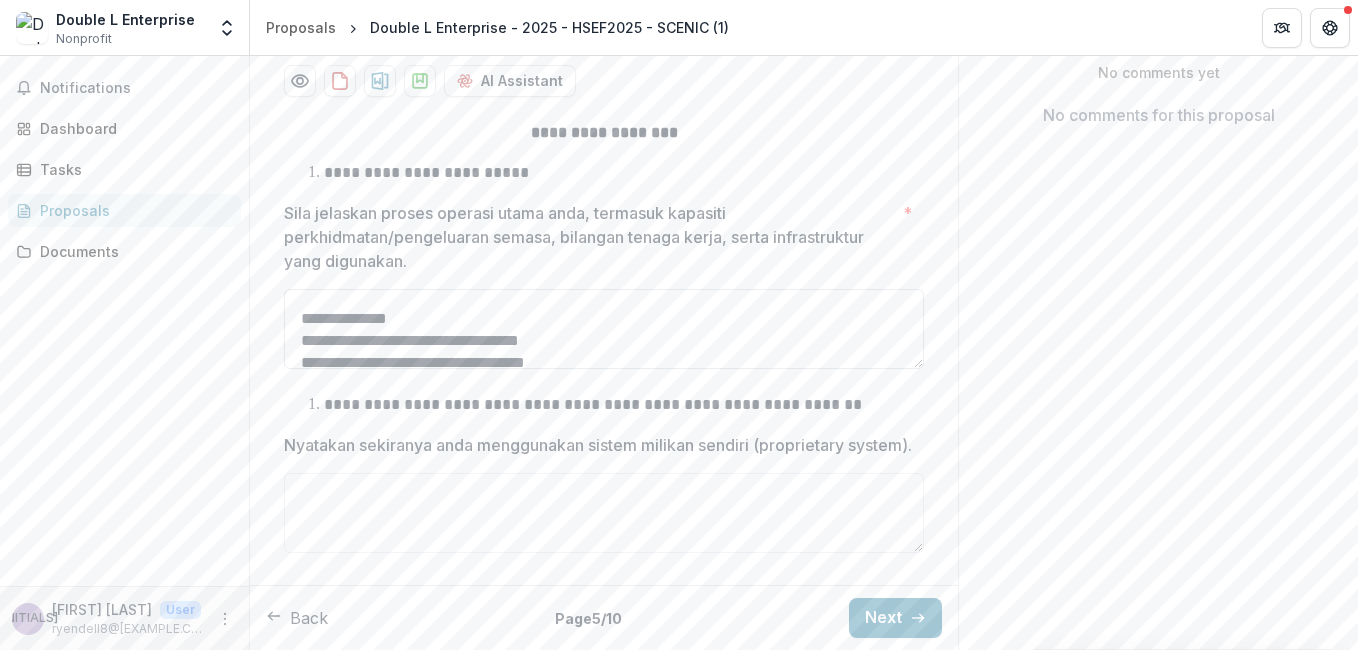 scroll, scrollTop: 436, scrollLeft: 0, axis: vertical 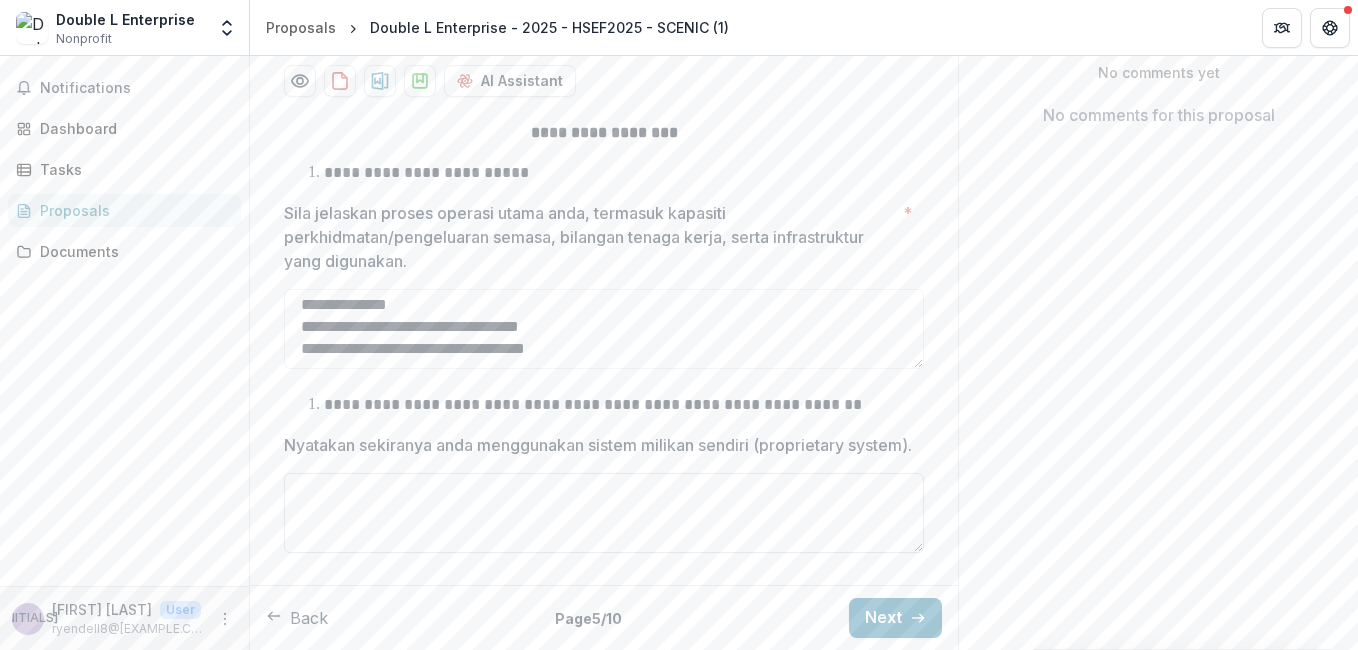 type on "**********" 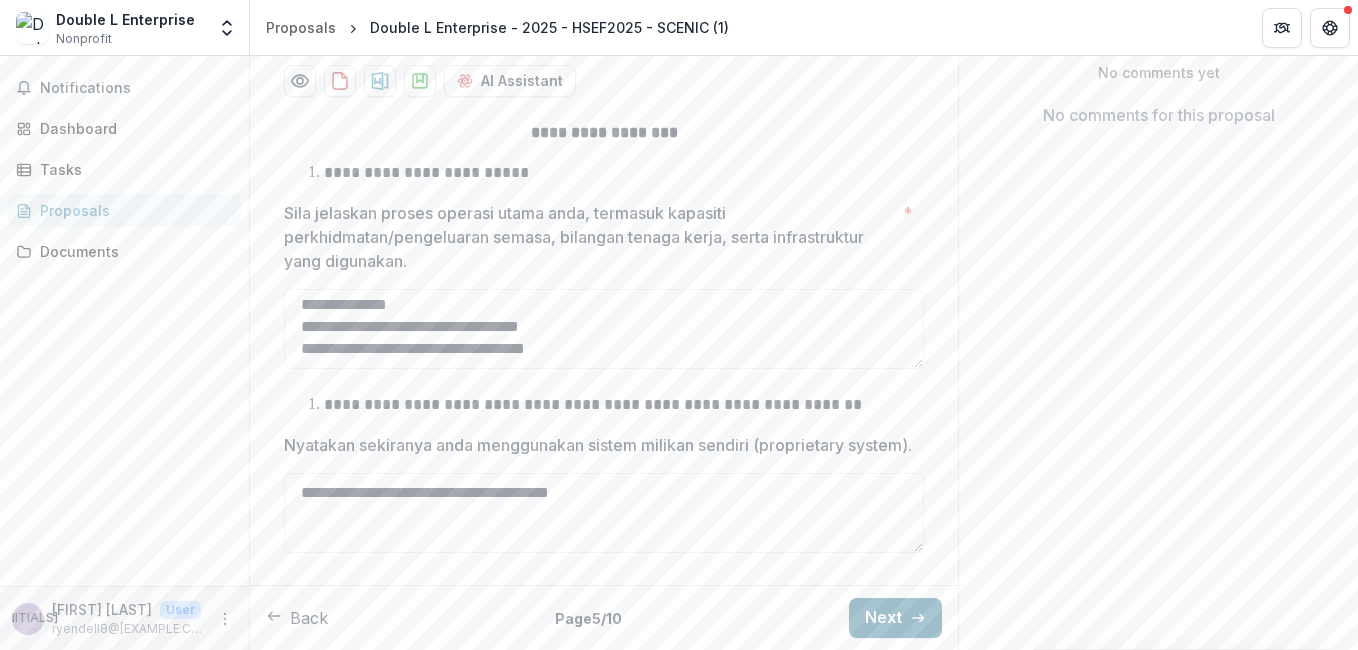 type on "**********" 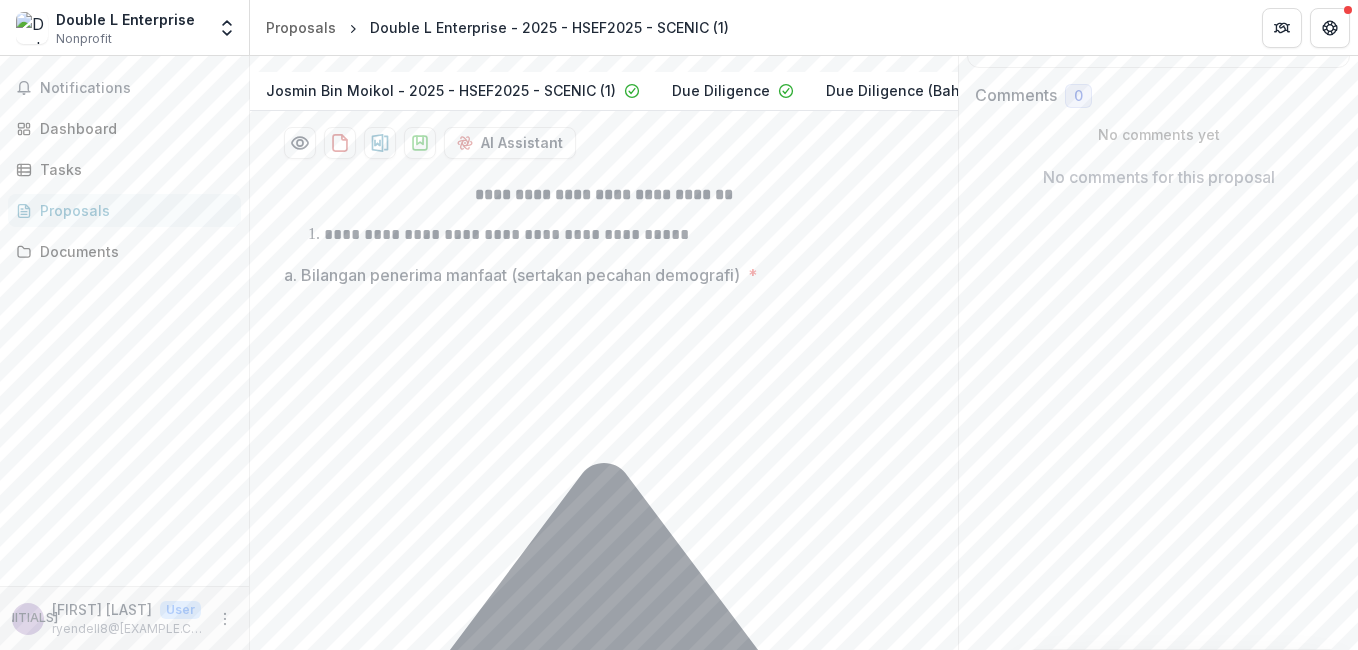 scroll, scrollTop: 325, scrollLeft: 0, axis: vertical 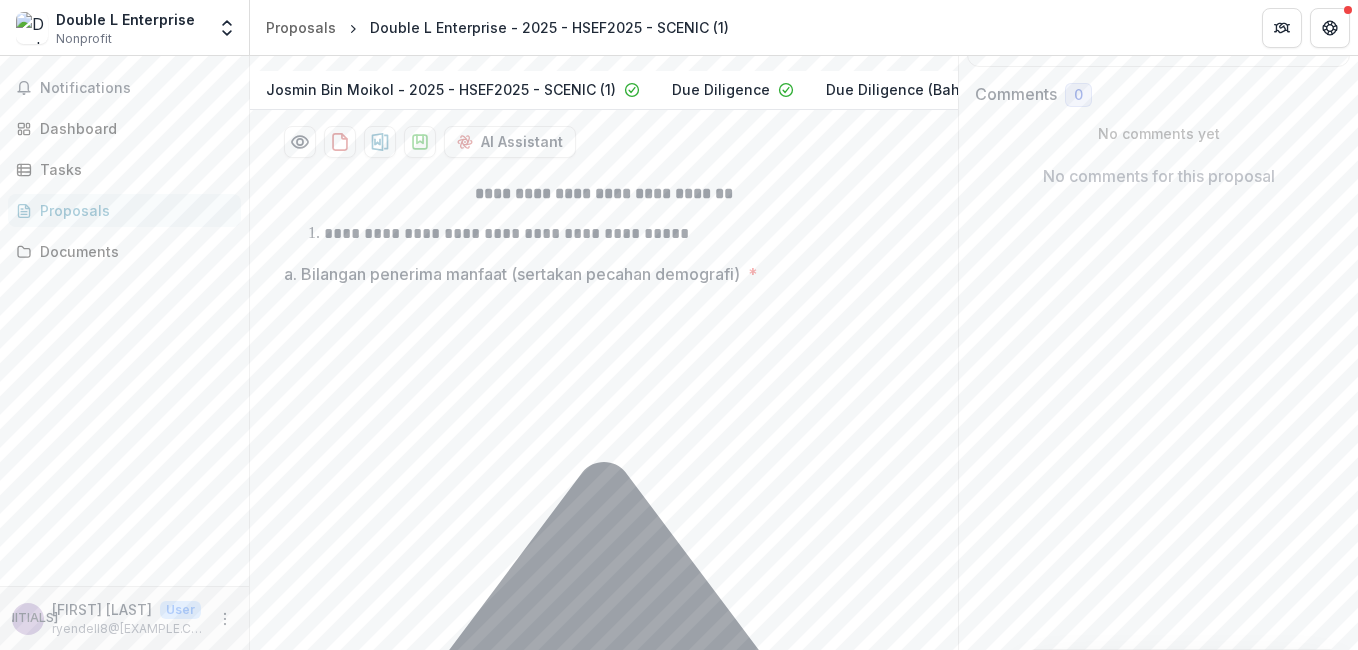 click at bounding box center [604, 298] 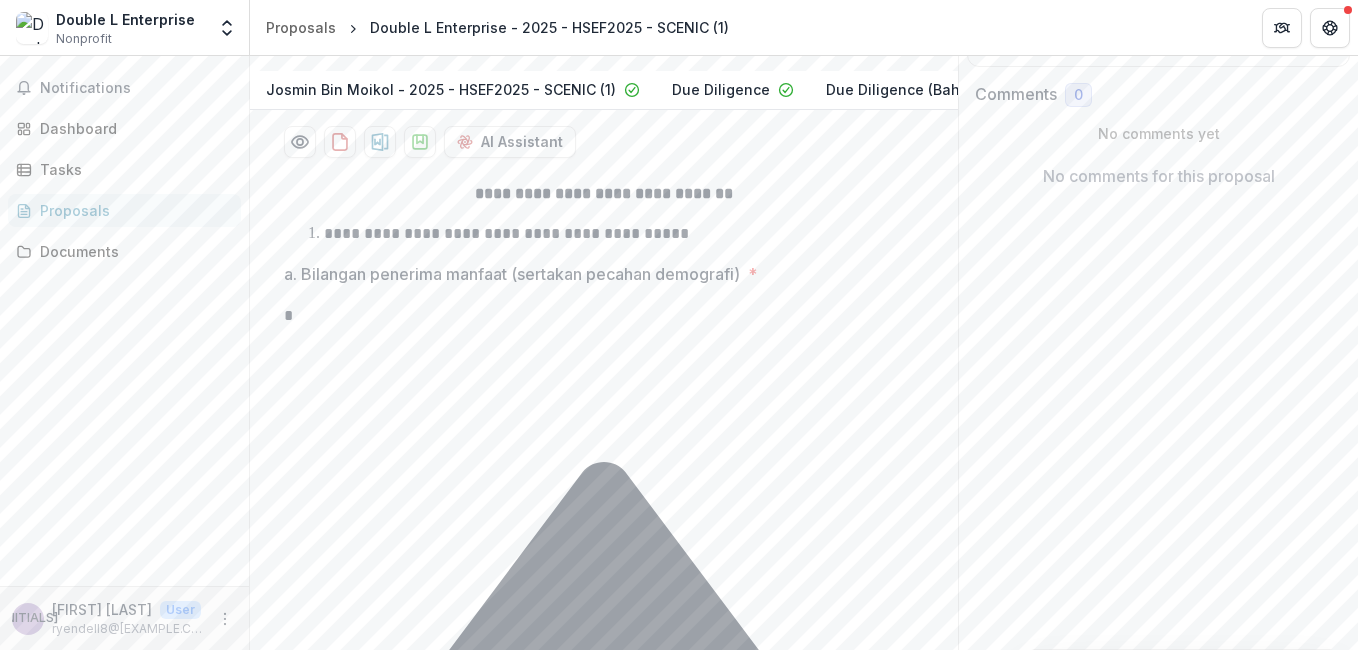 click at bounding box center [604, 648] 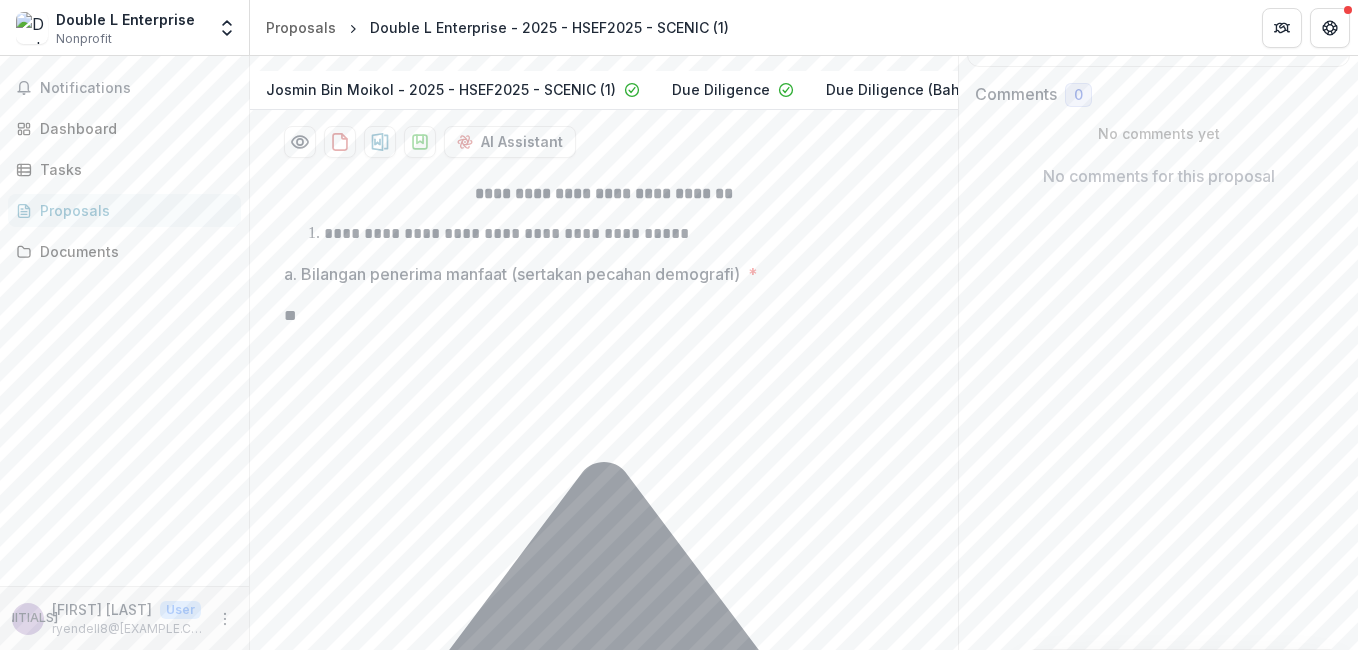 click 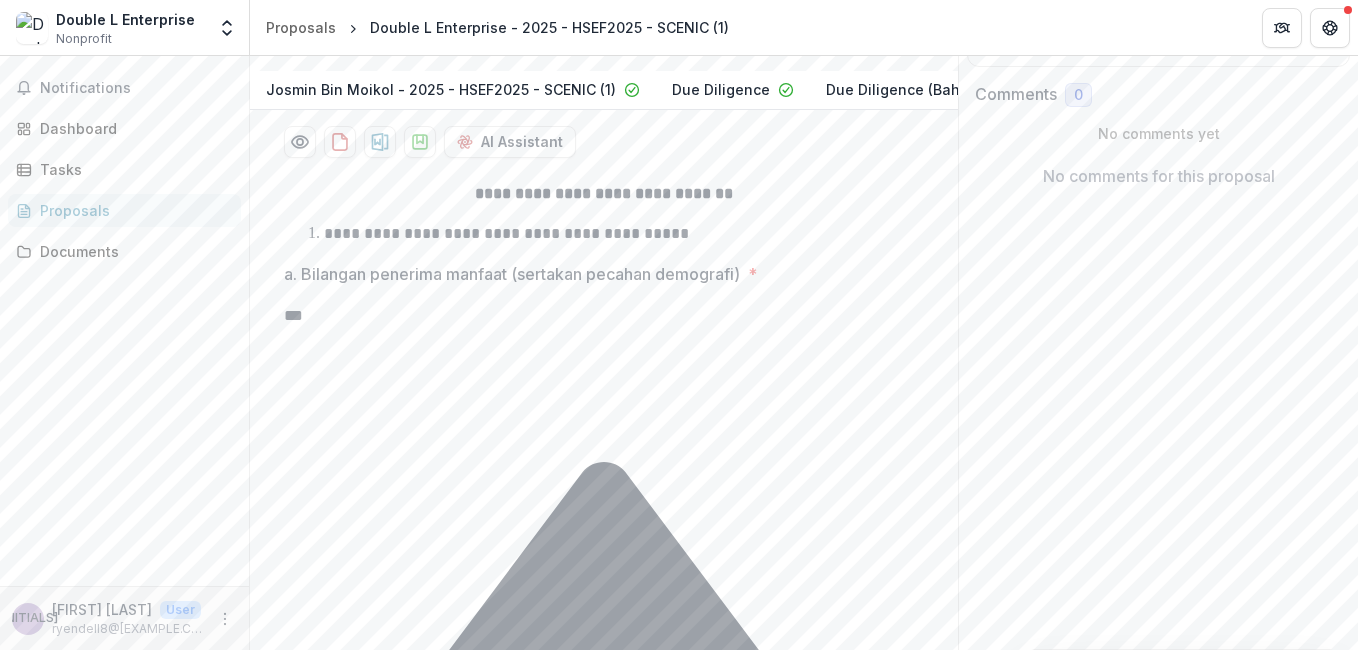 click 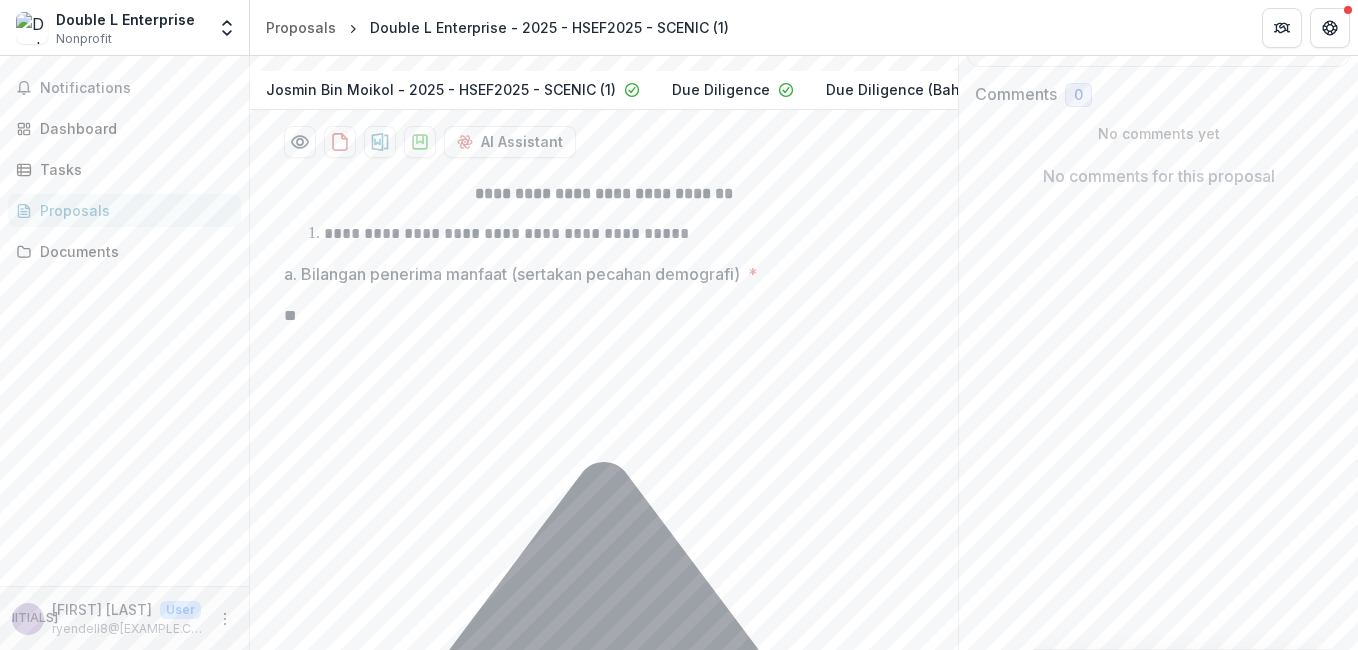 click 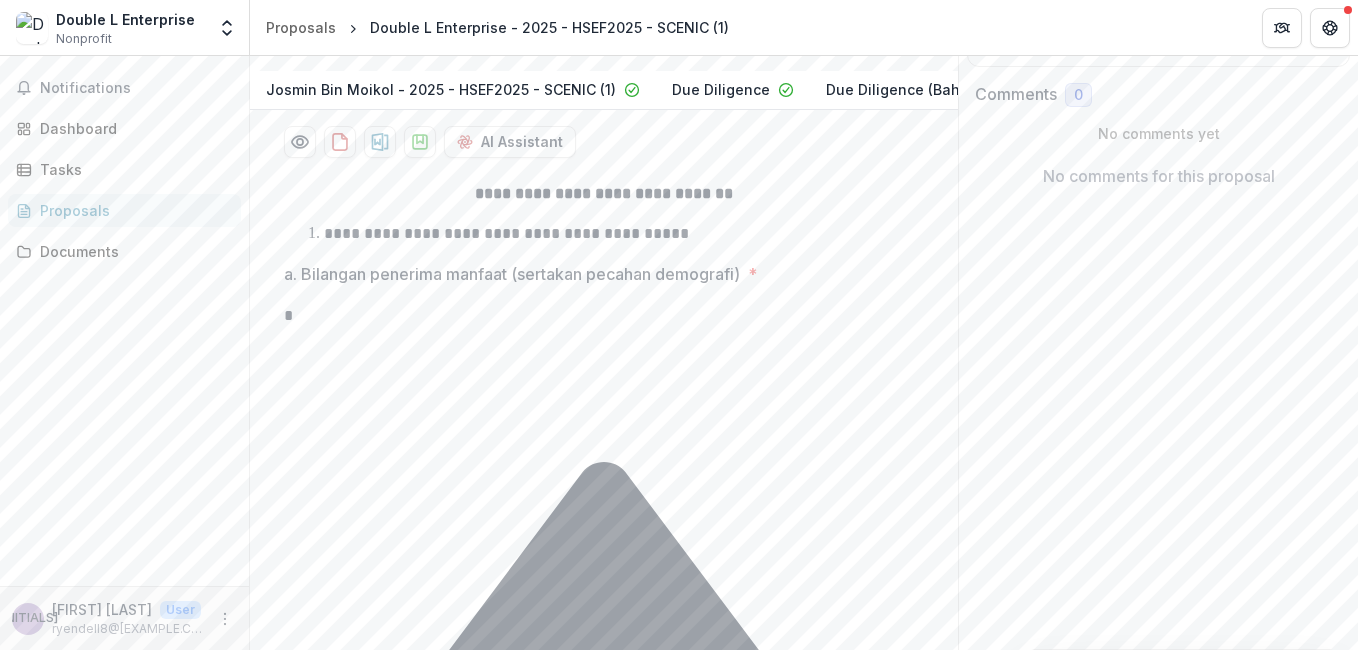 click 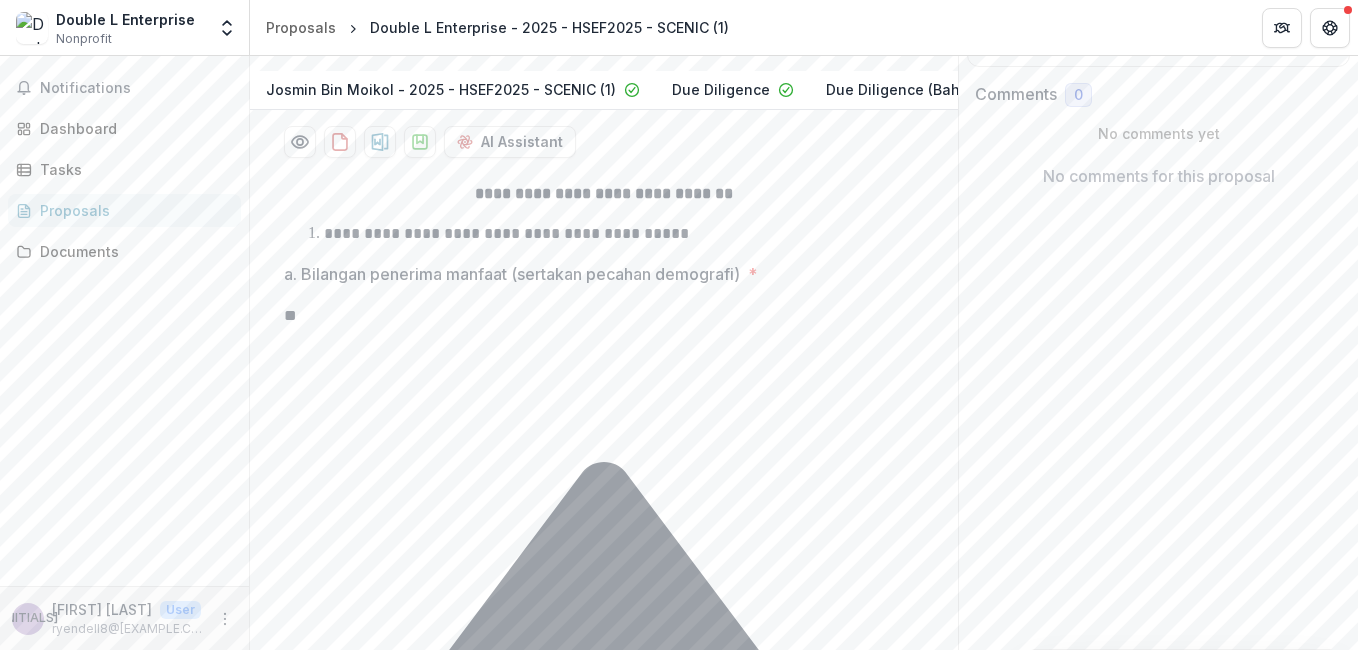click 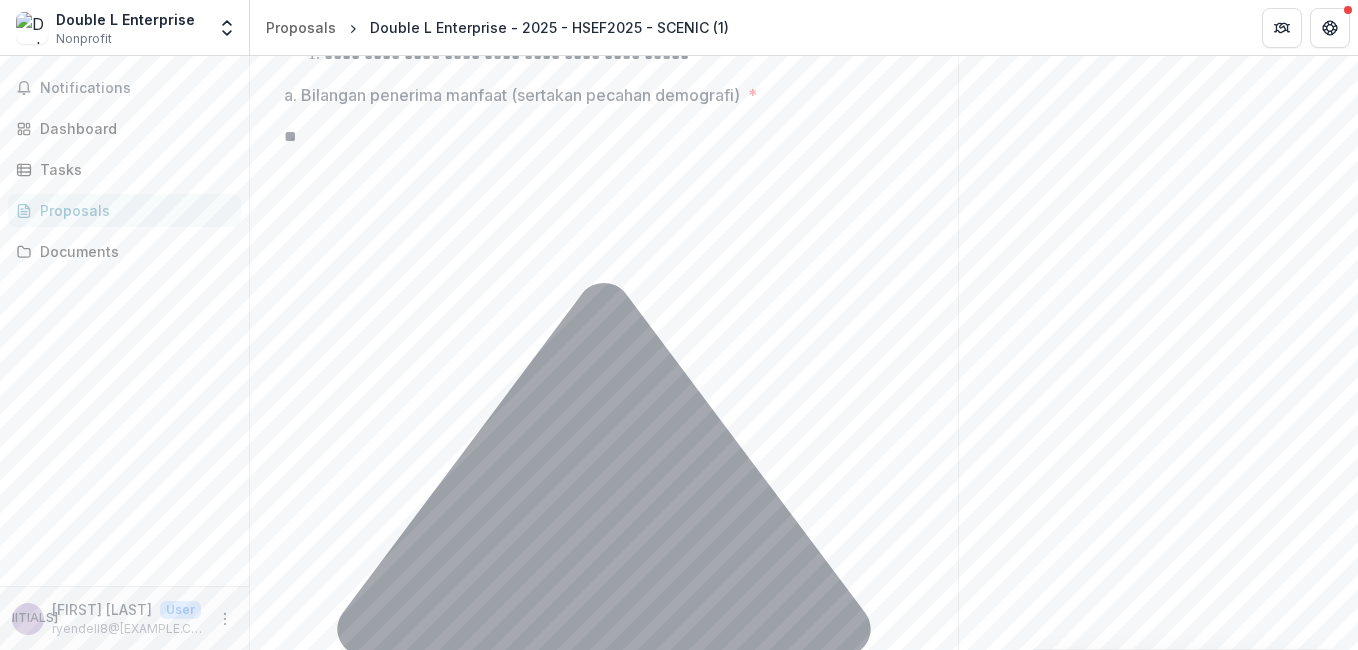 scroll, scrollTop: 525, scrollLeft: 0, axis: vertical 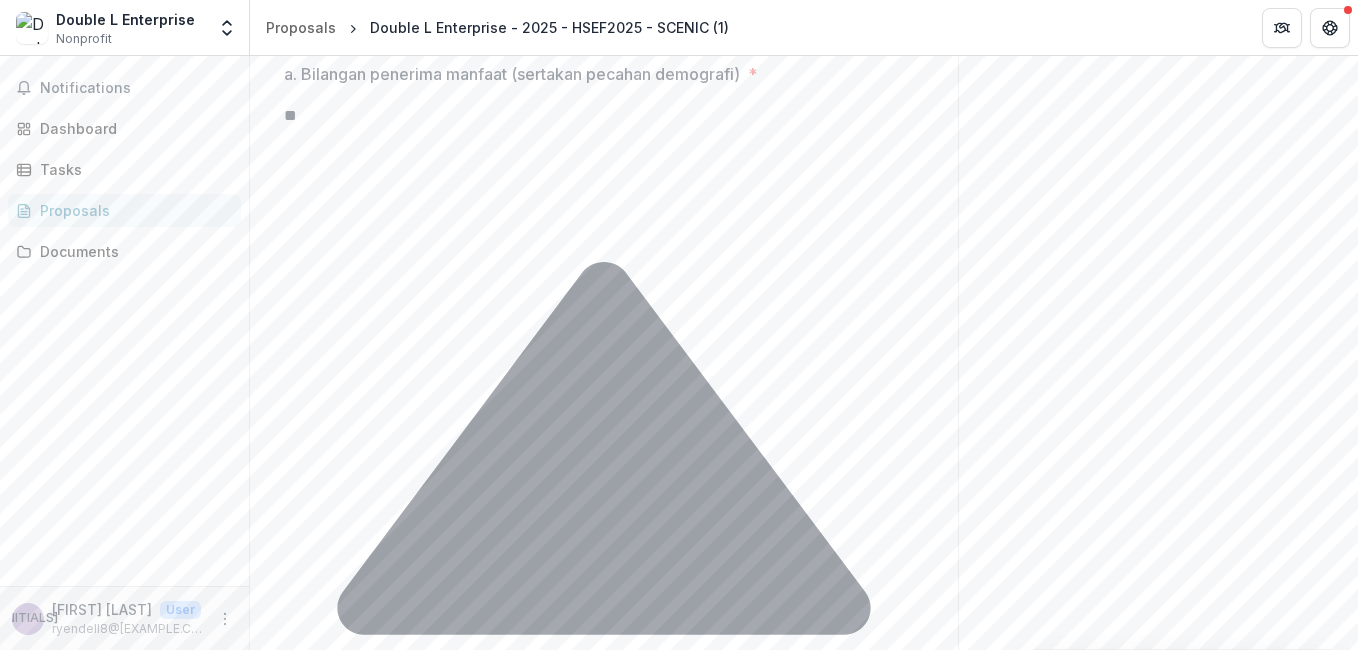 type on "**********" 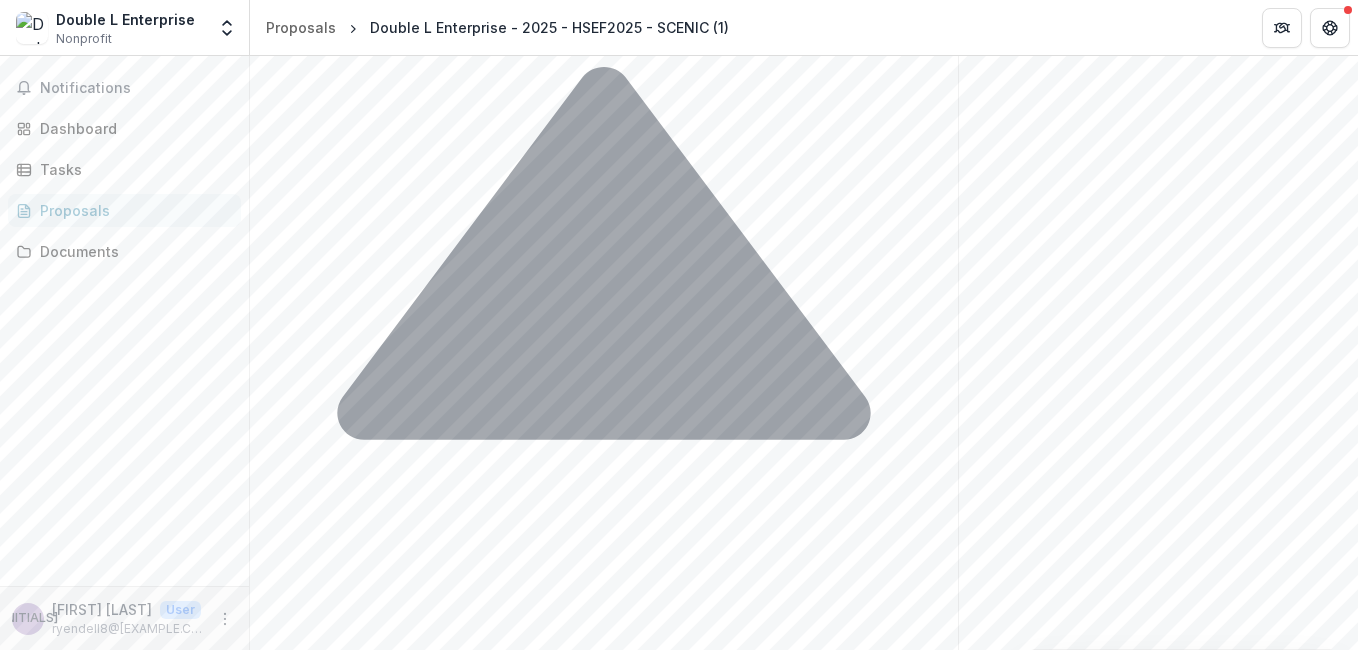 scroll, scrollTop: 725, scrollLeft: 0, axis: vertical 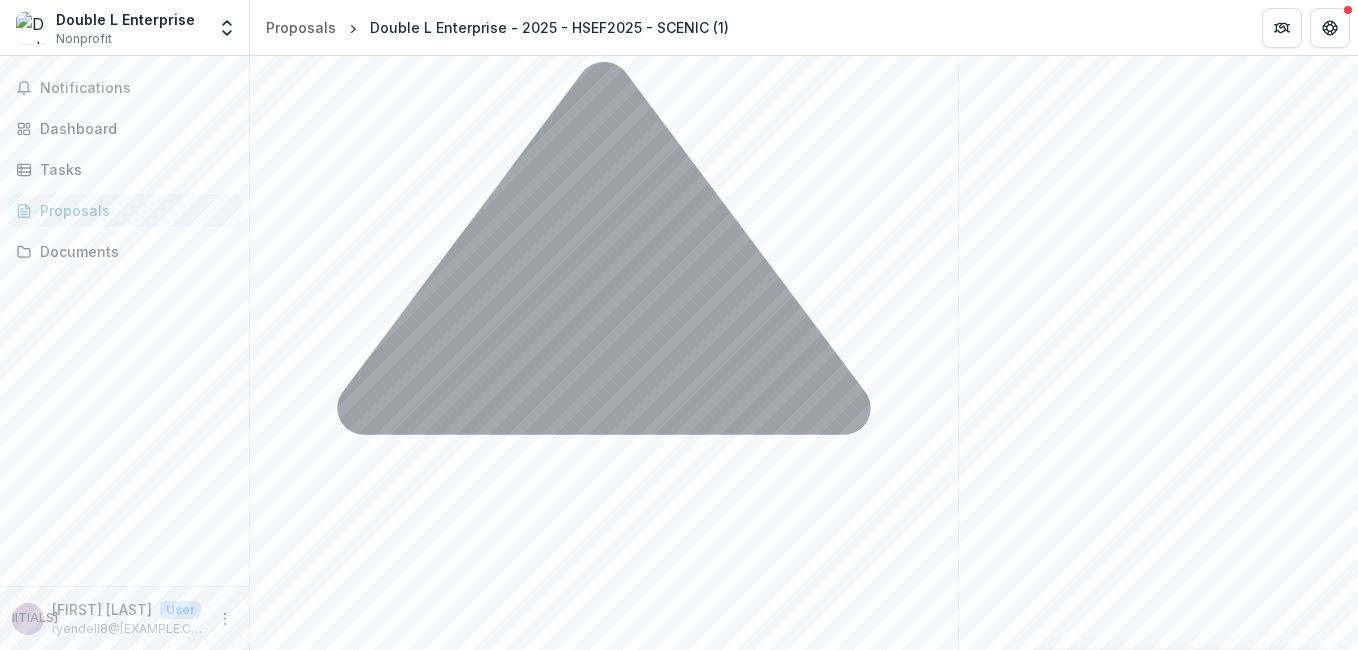 type on "**********" 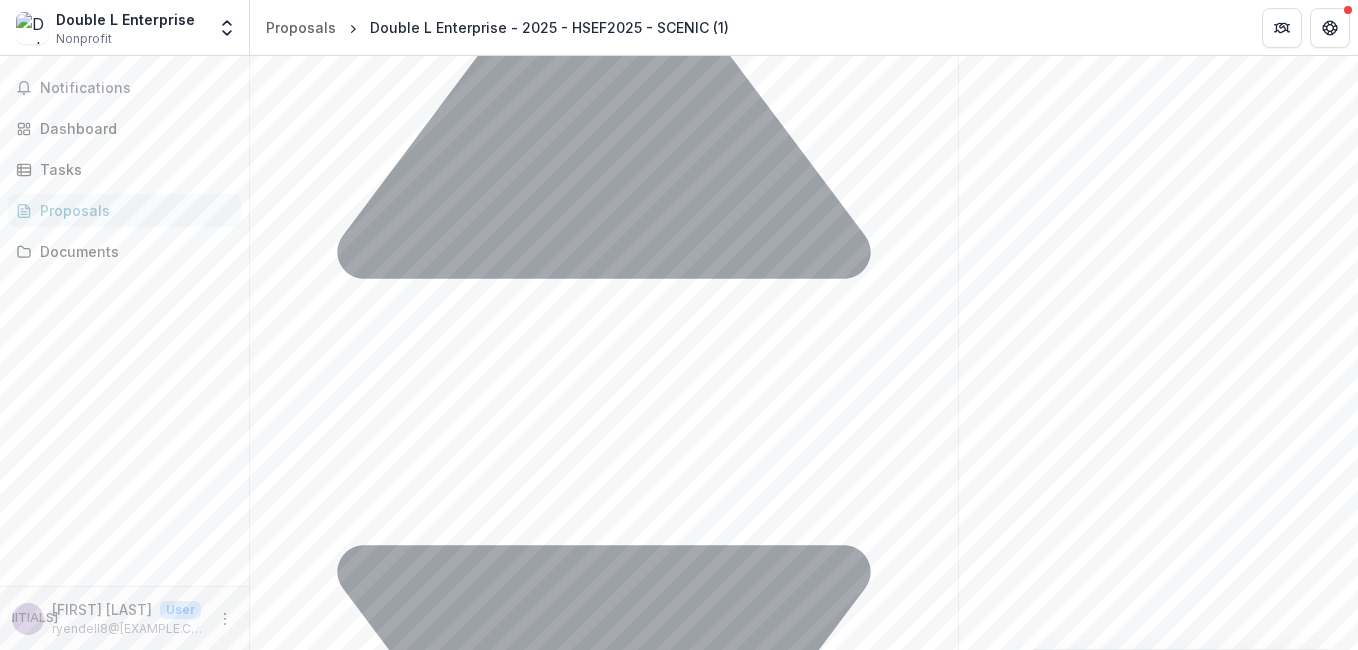 scroll, scrollTop: 925, scrollLeft: 0, axis: vertical 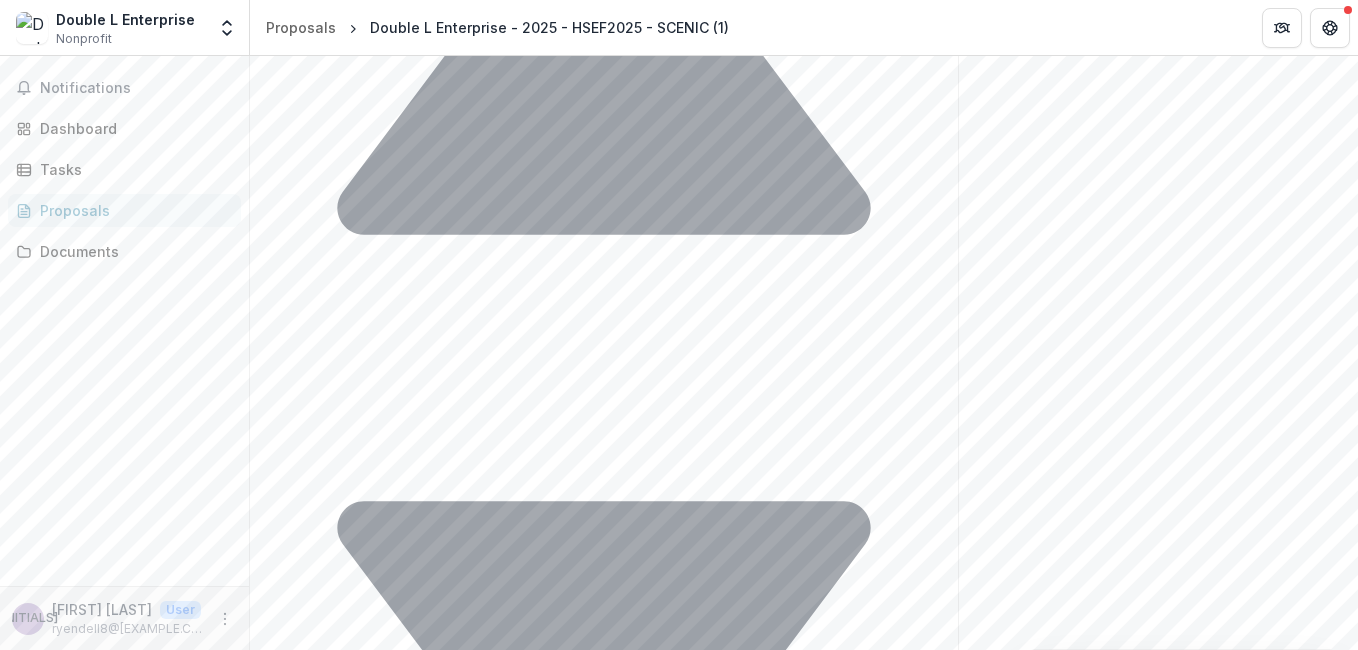 type on "**********" 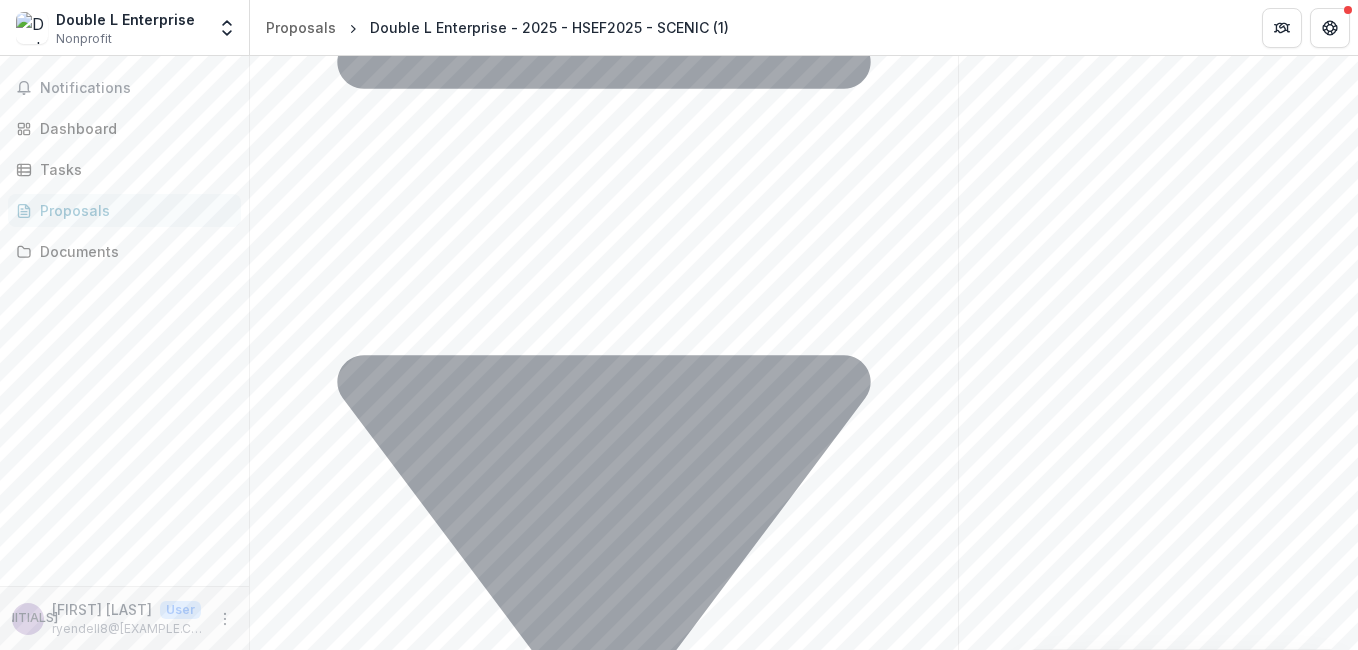 scroll, scrollTop: 1125, scrollLeft: 0, axis: vertical 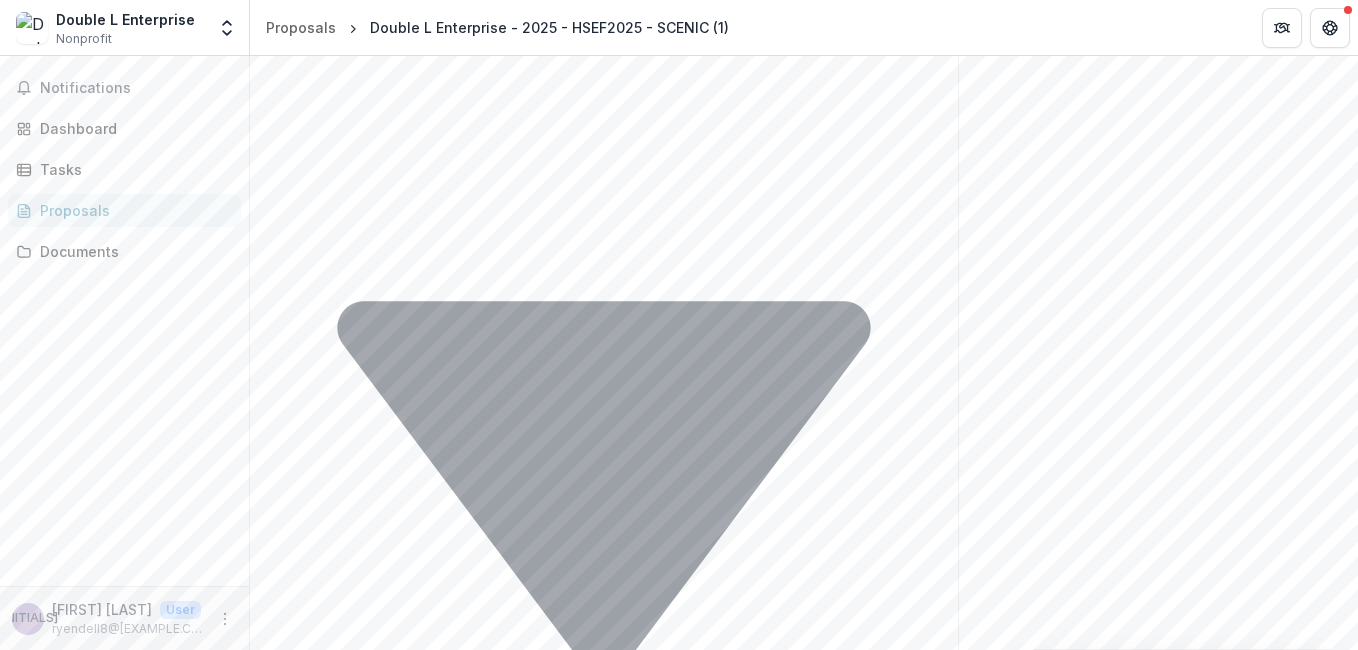 type on "**********" 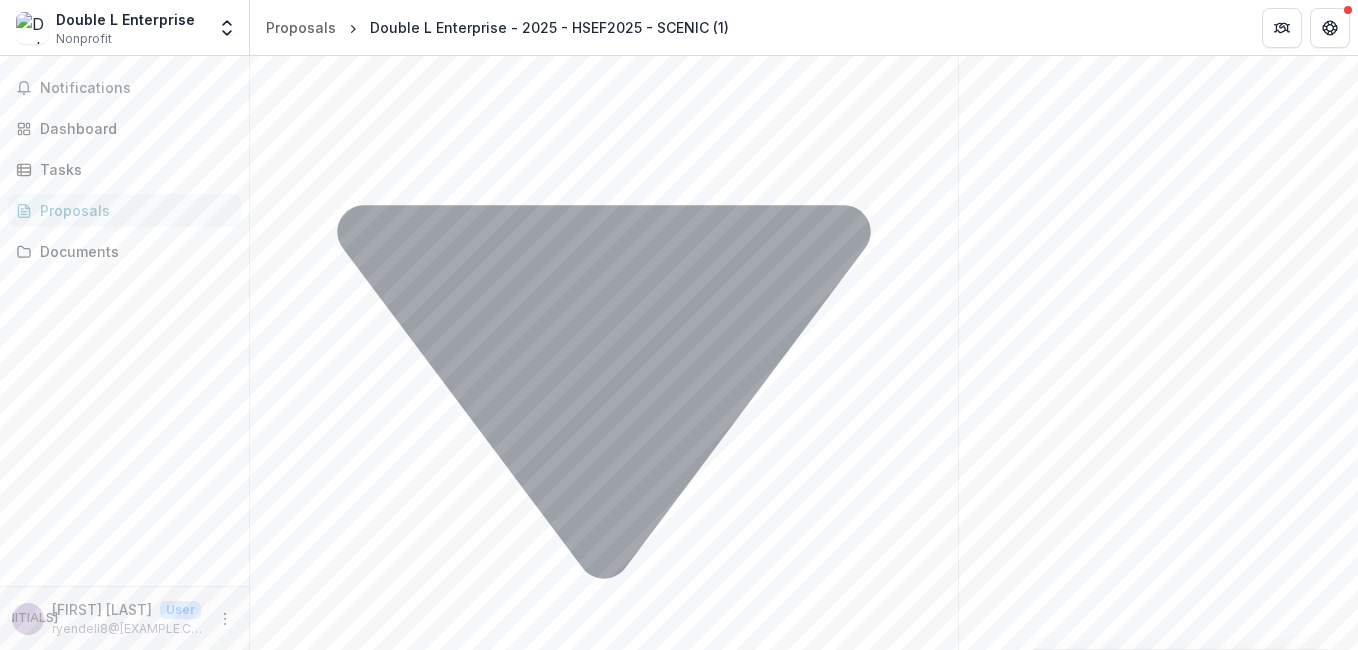 scroll, scrollTop: 1226, scrollLeft: 0, axis: vertical 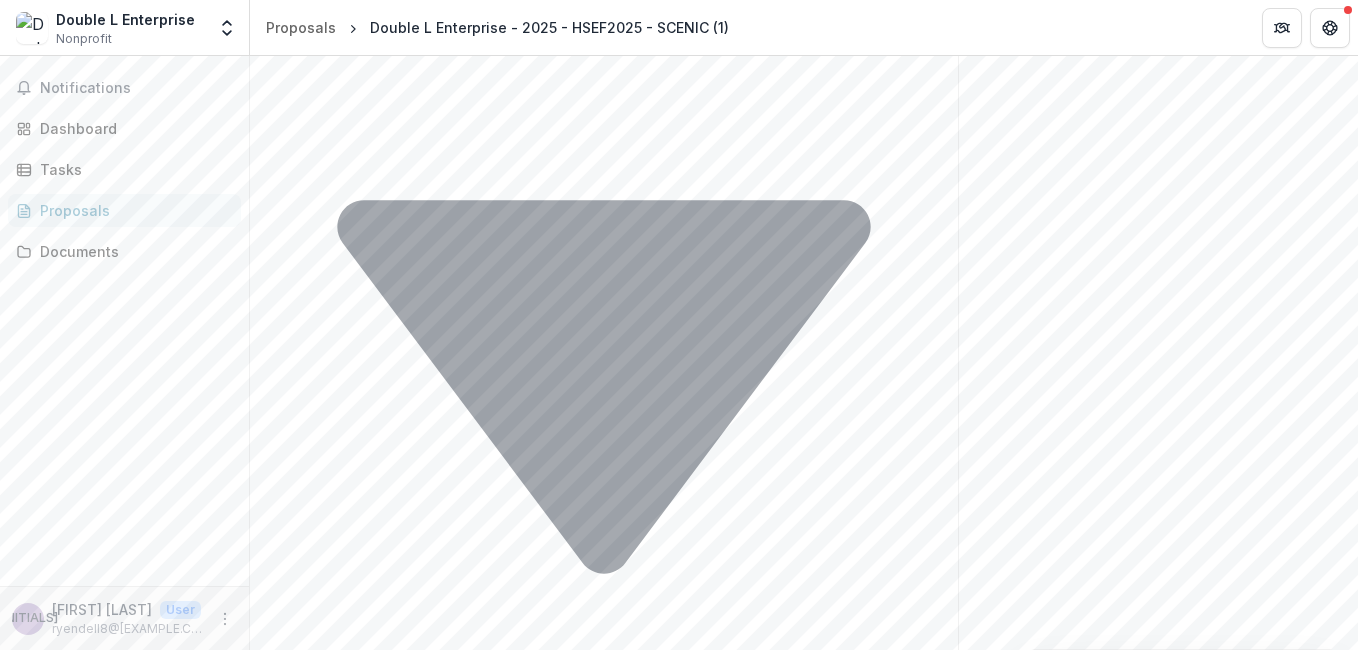type on "*" 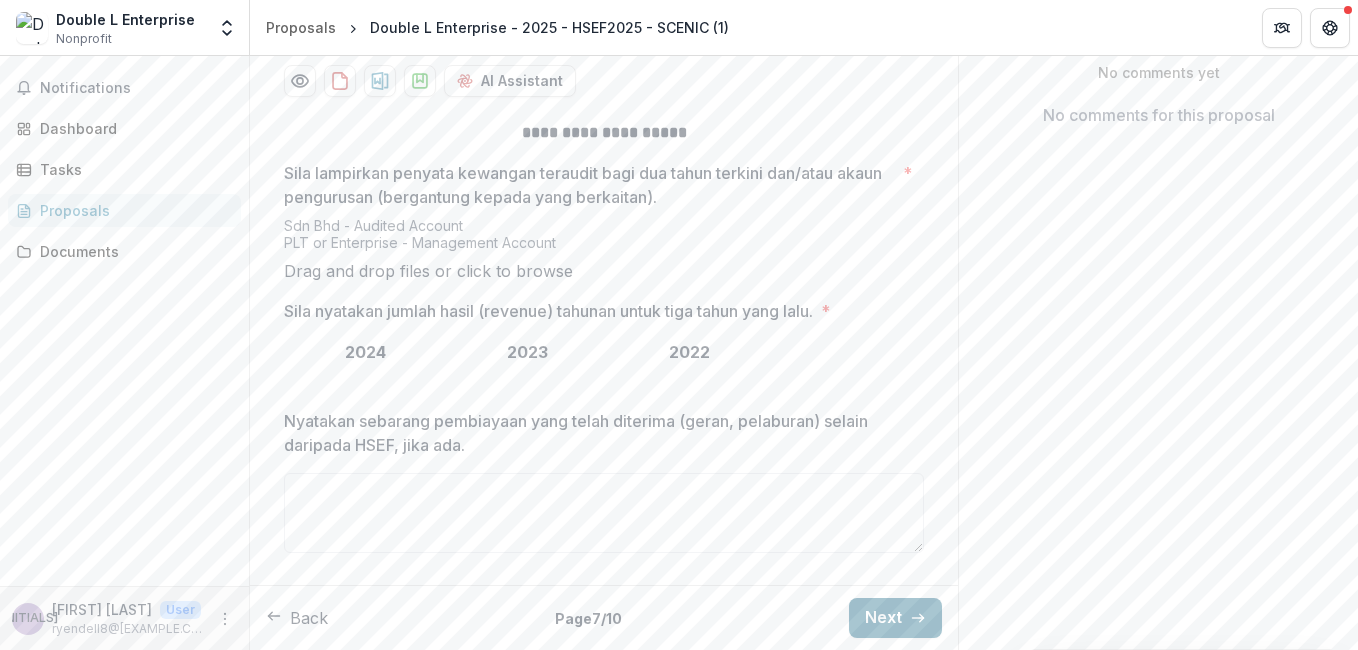 scroll, scrollTop: 464, scrollLeft: 0, axis: vertical 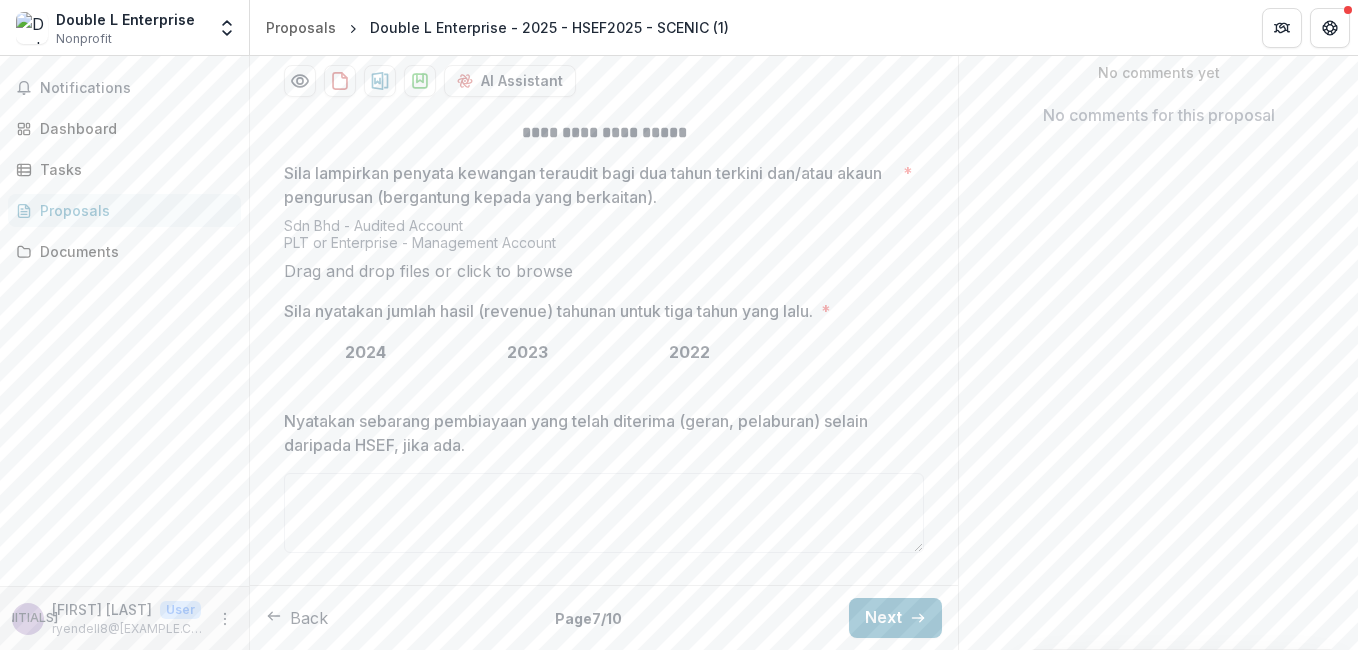 click on "Drag and drop files or   click to browse" at bounding box center (428, 271) 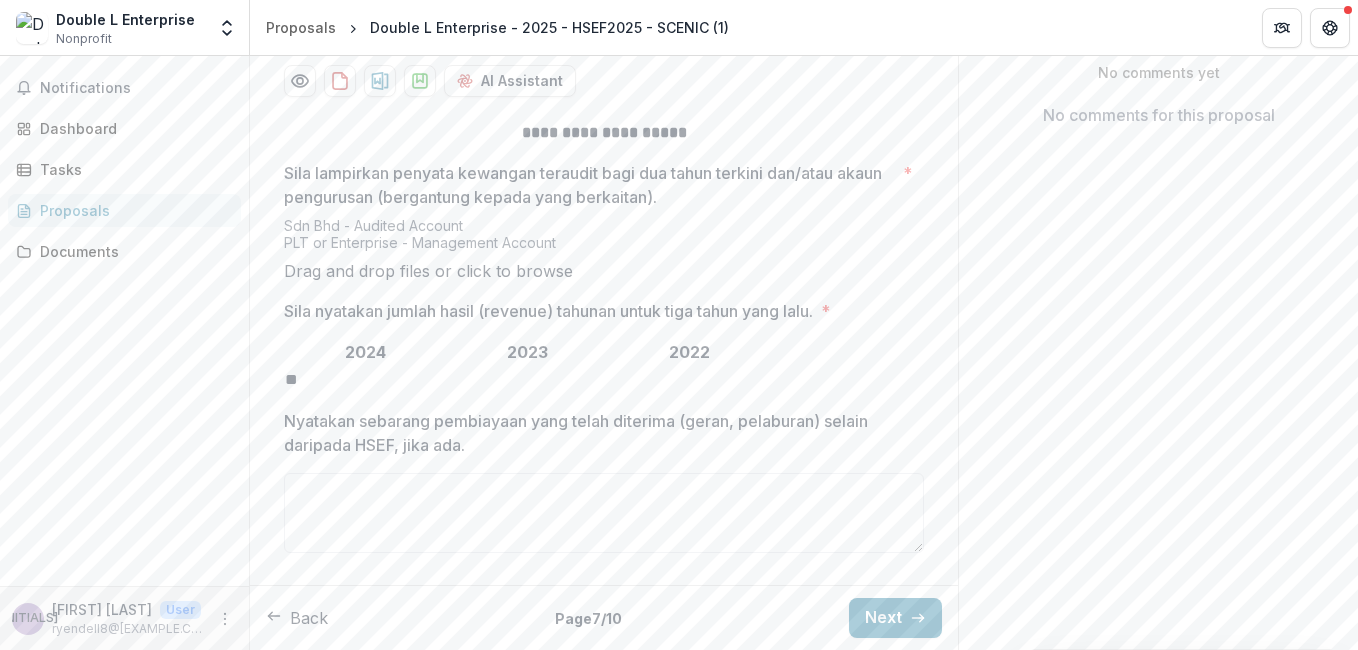 type on "*" 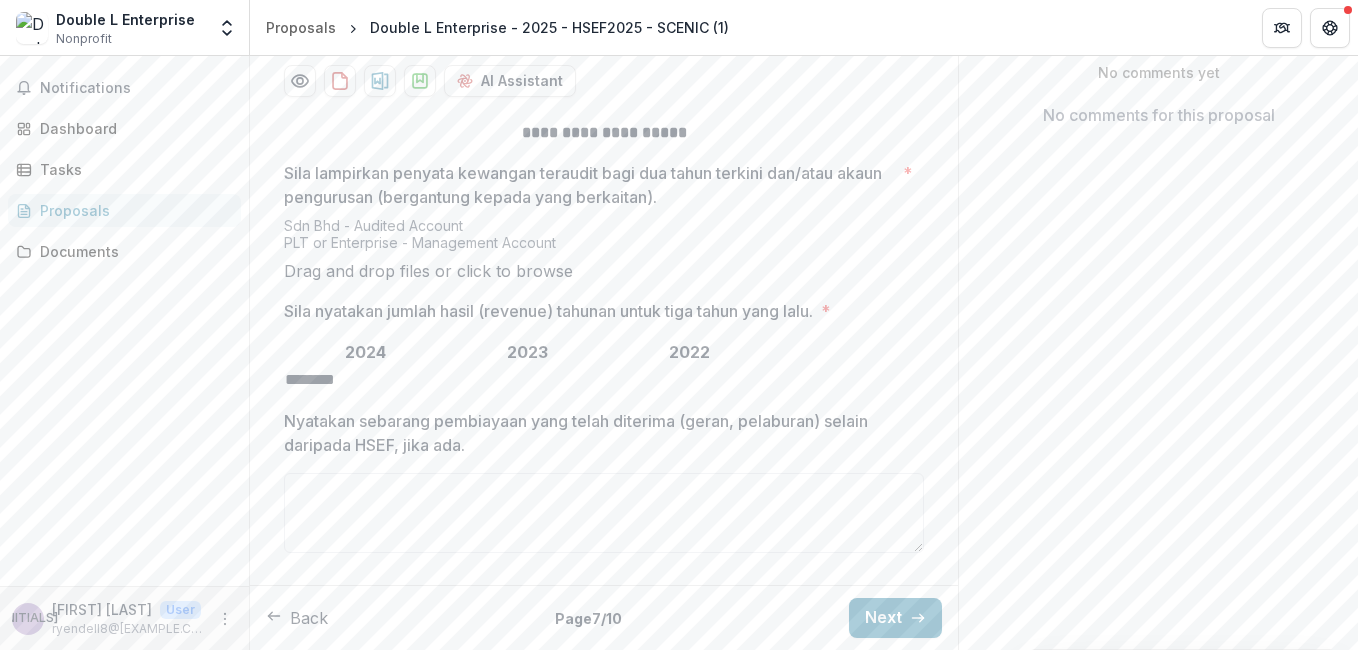 type on "********" 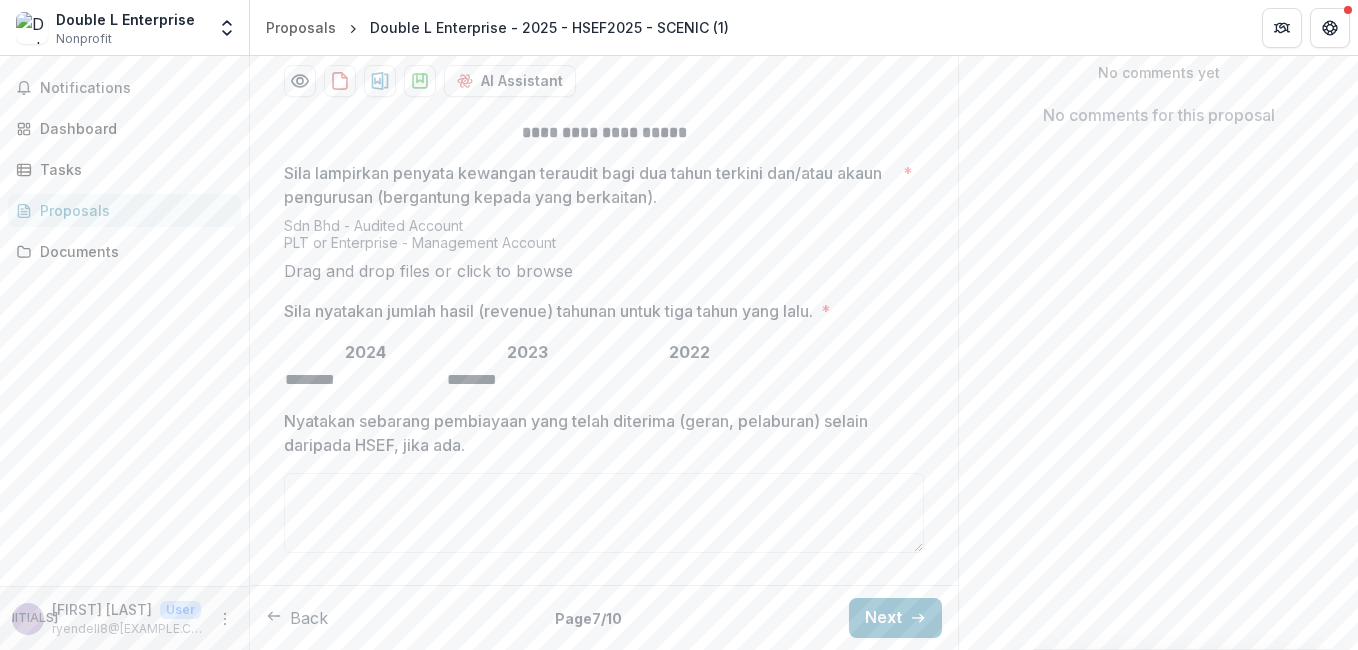 type on "********" 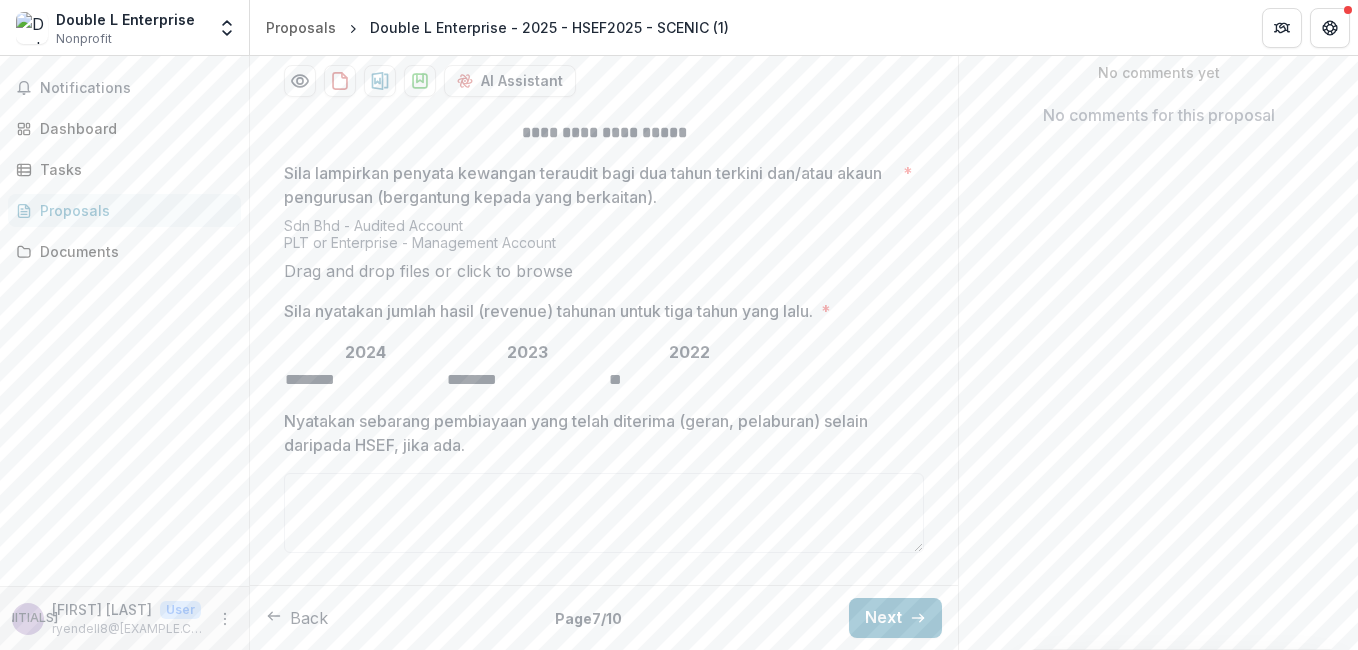 type on "*" 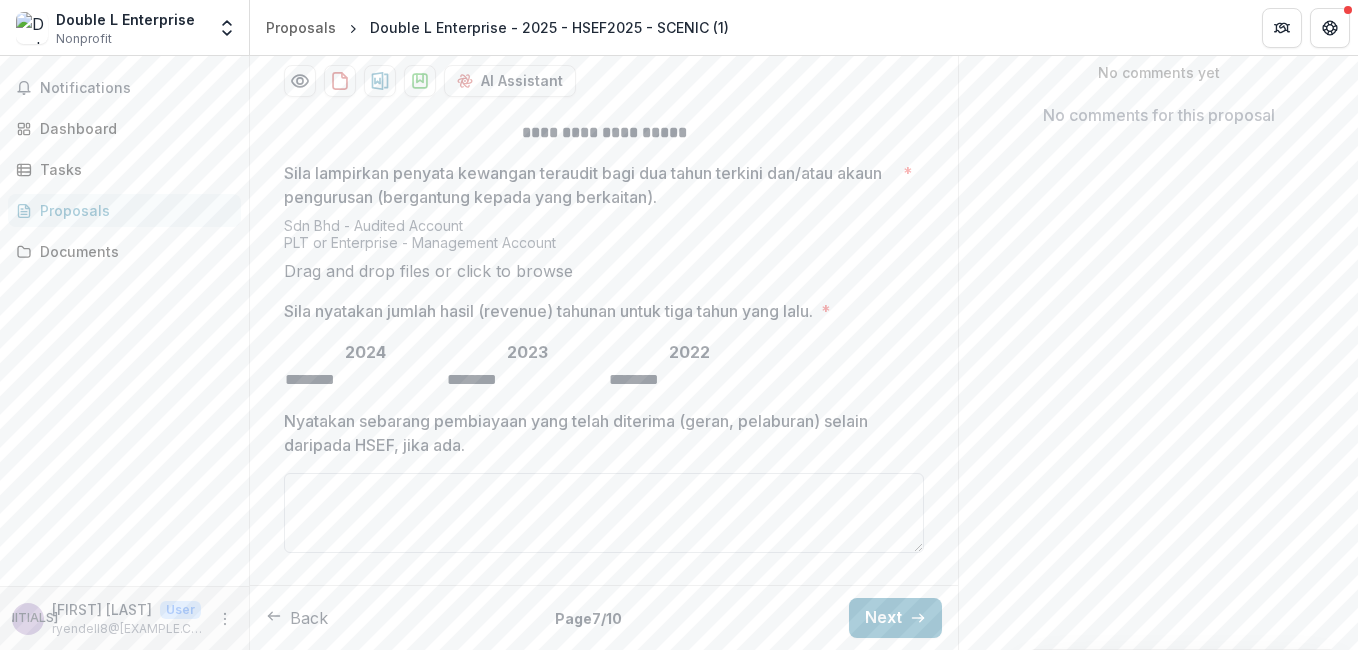 type on "********" 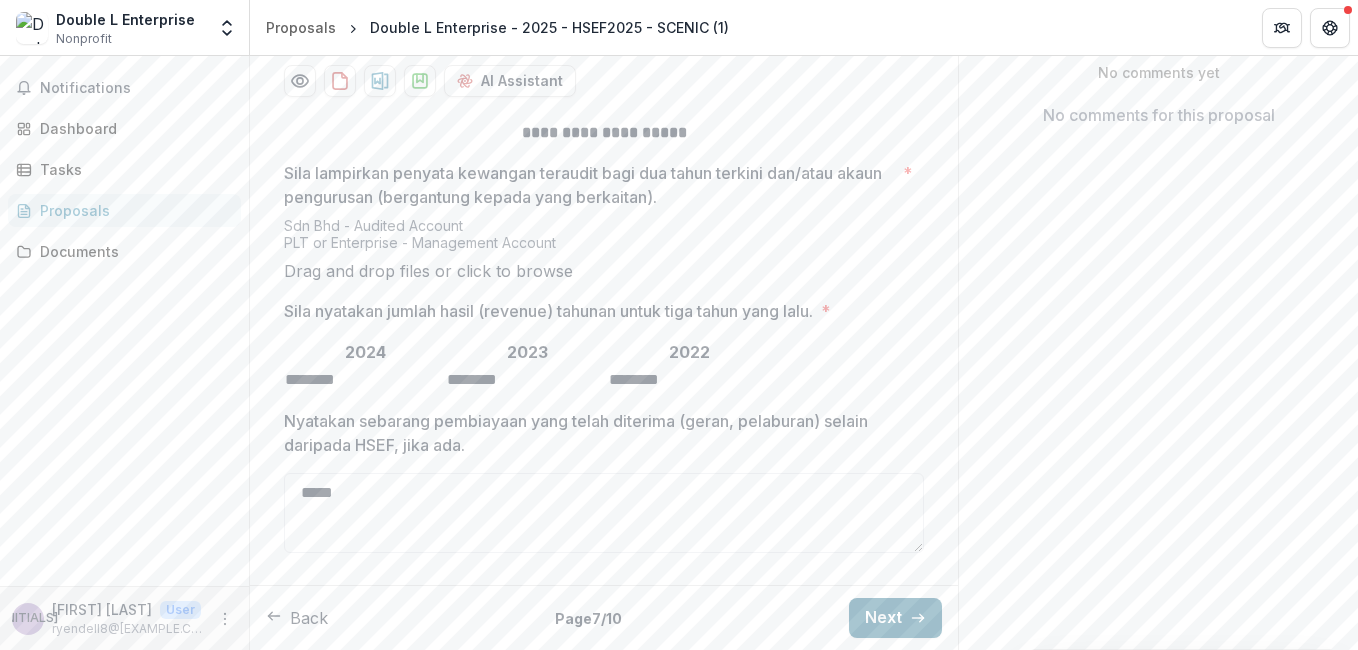 type on "*****" 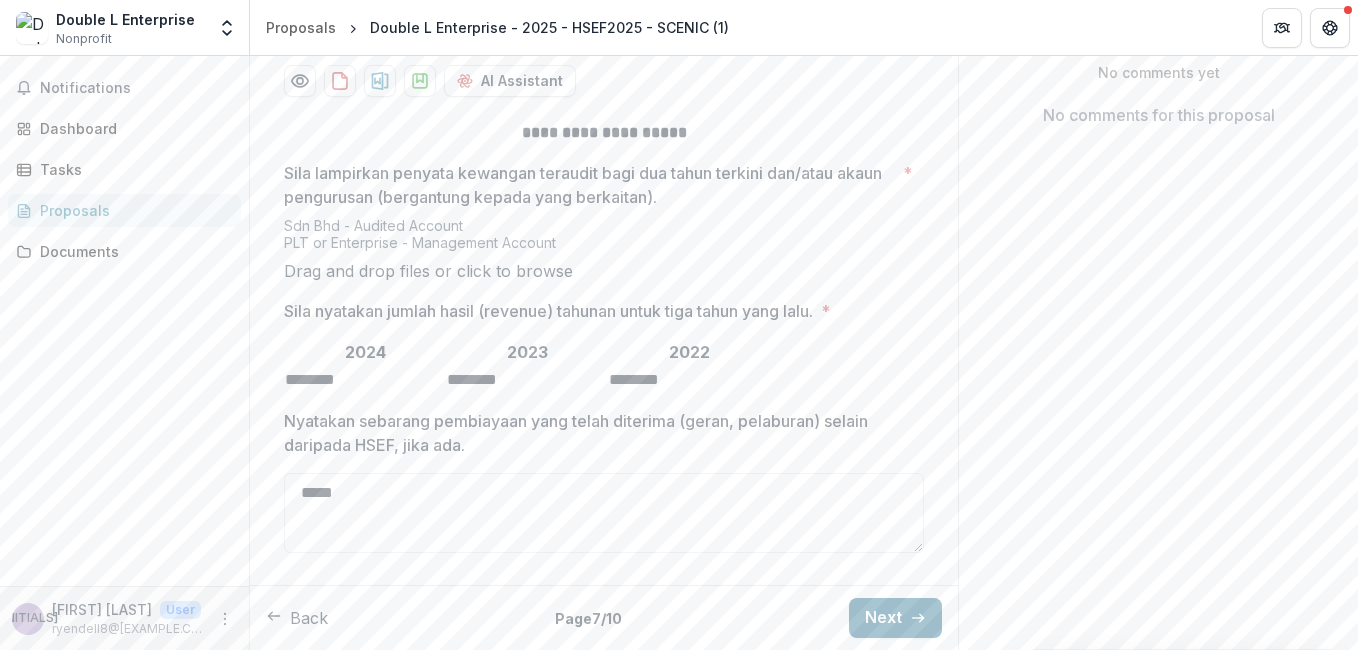 click on "Next" at bounding box center (895, 618) 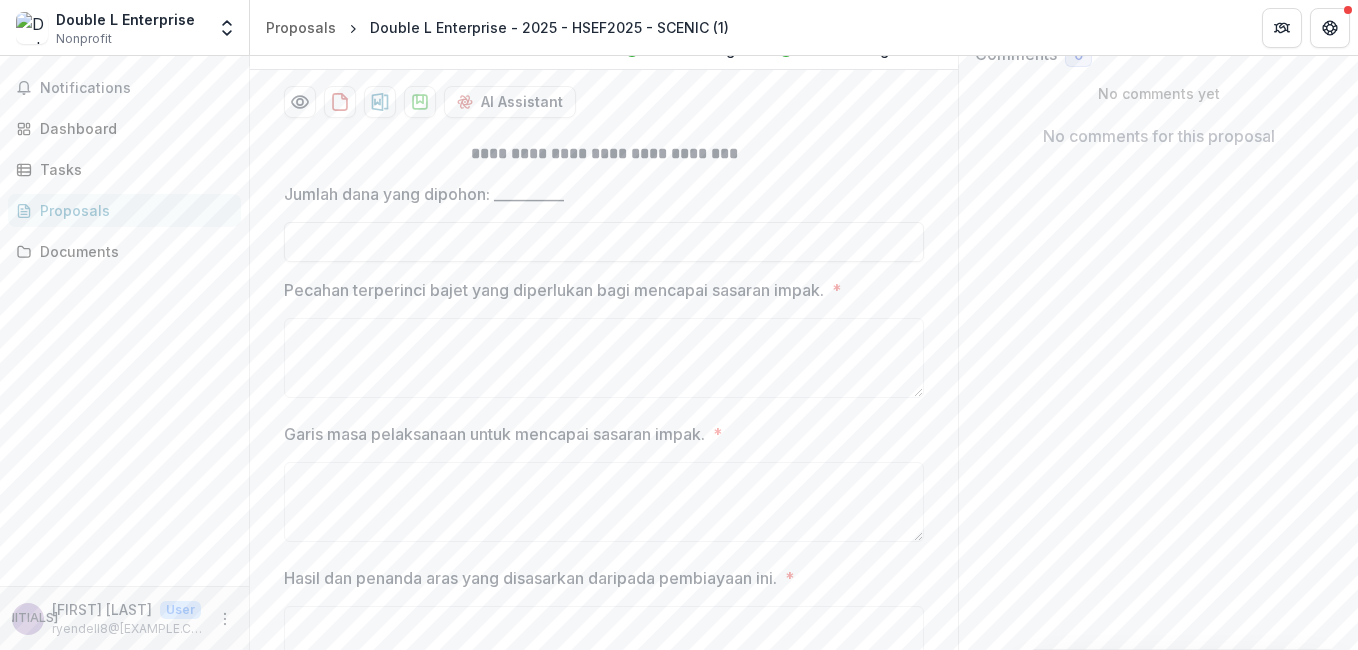 scroll, scrollTop: 364, scrollLeft: 0, axis: vertical 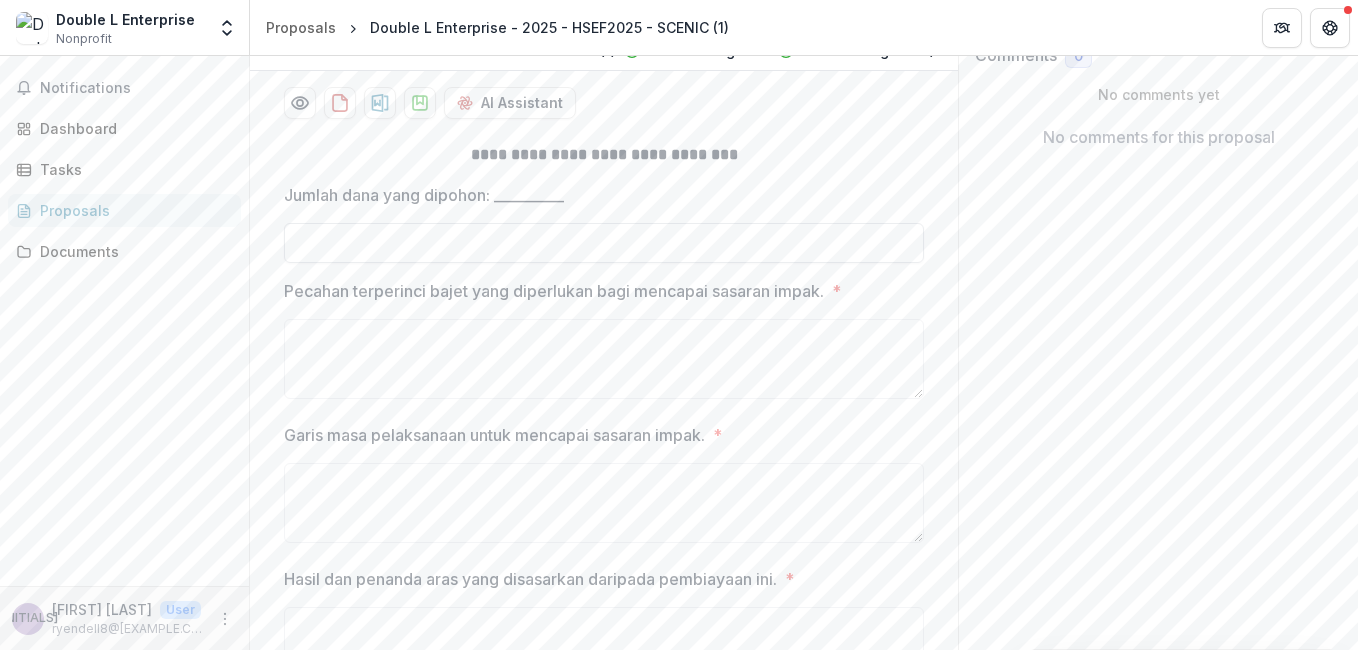 click on "Jumlah dana yang dipohon: __________" at bounding box center [604, 243] 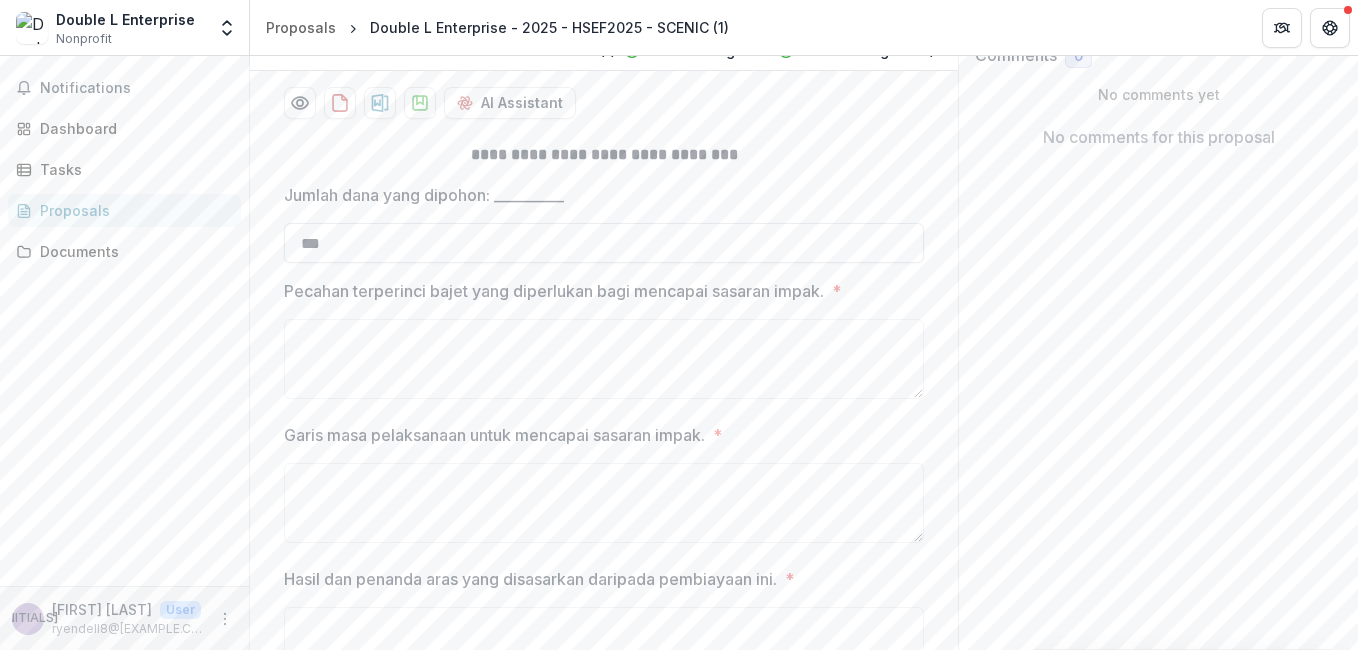 type on "***" 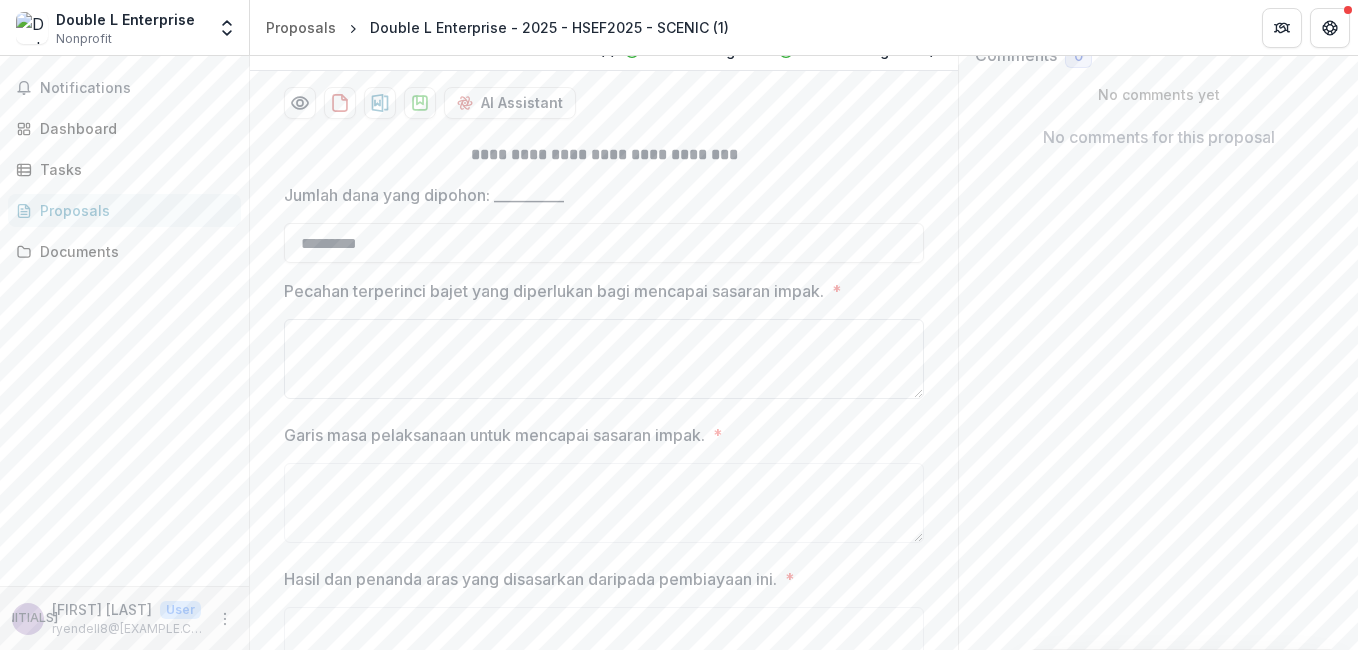 type on "*********" 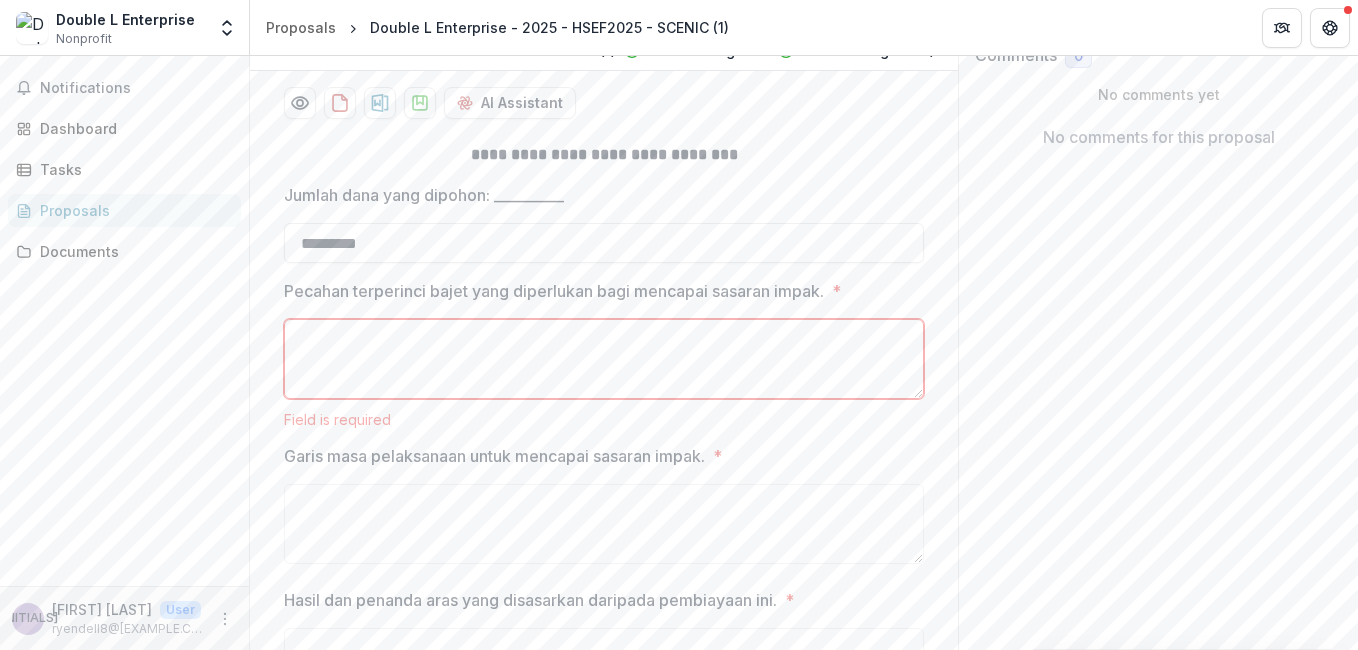 click on "Garis masa pelaksanaan untuk mencapai sasaran impak. *" at bounding box center [604, 508] 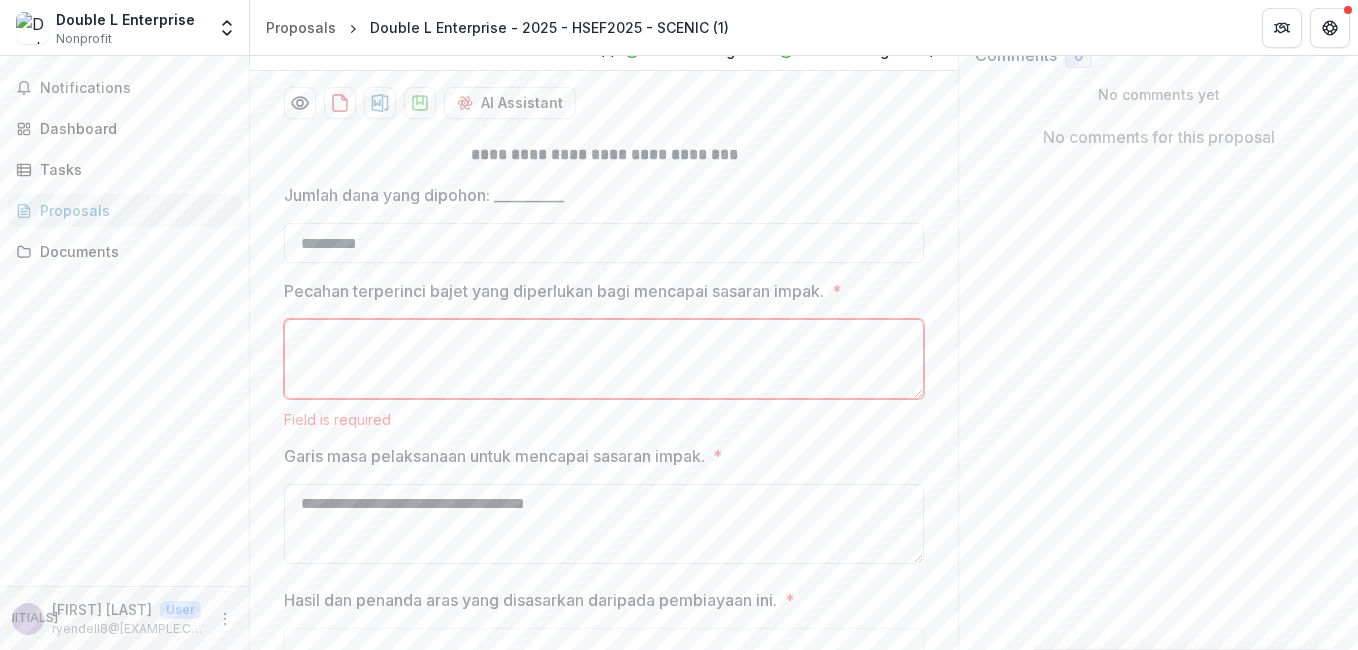 click on "**********" at bounding box center [604, 524] 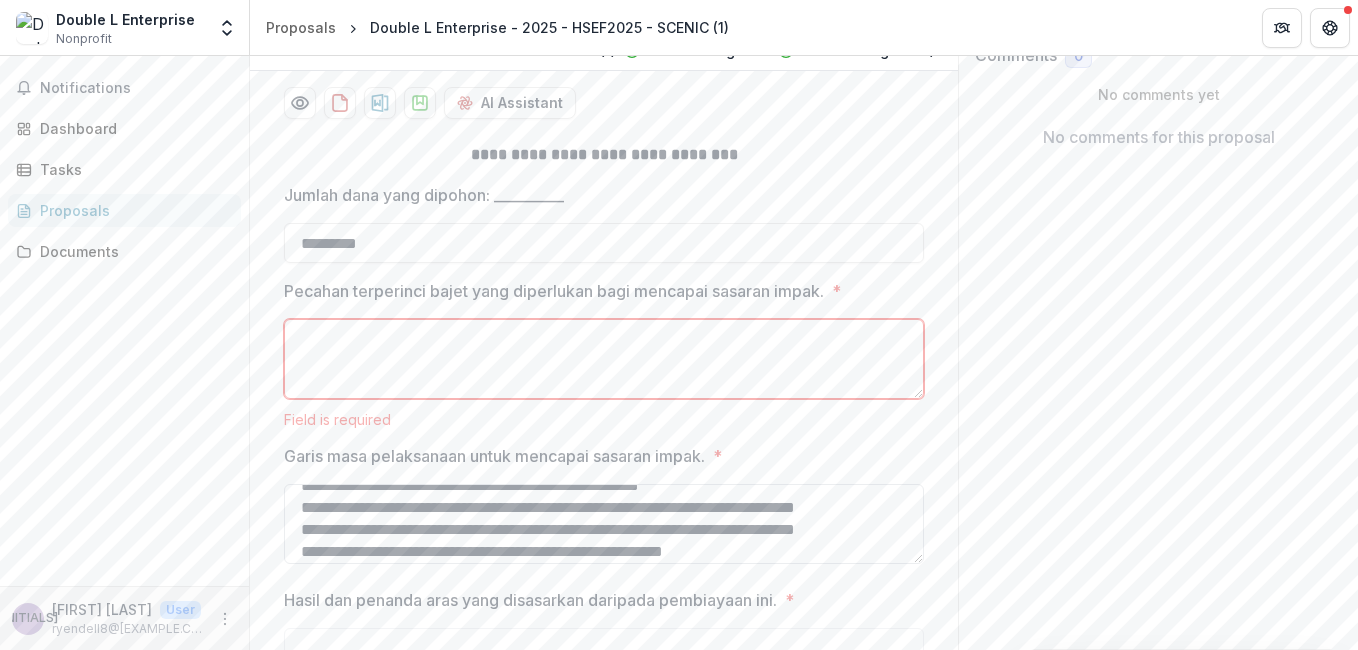 scroll, scrollTop: 92, scrollLeft: 0, axis: vertical 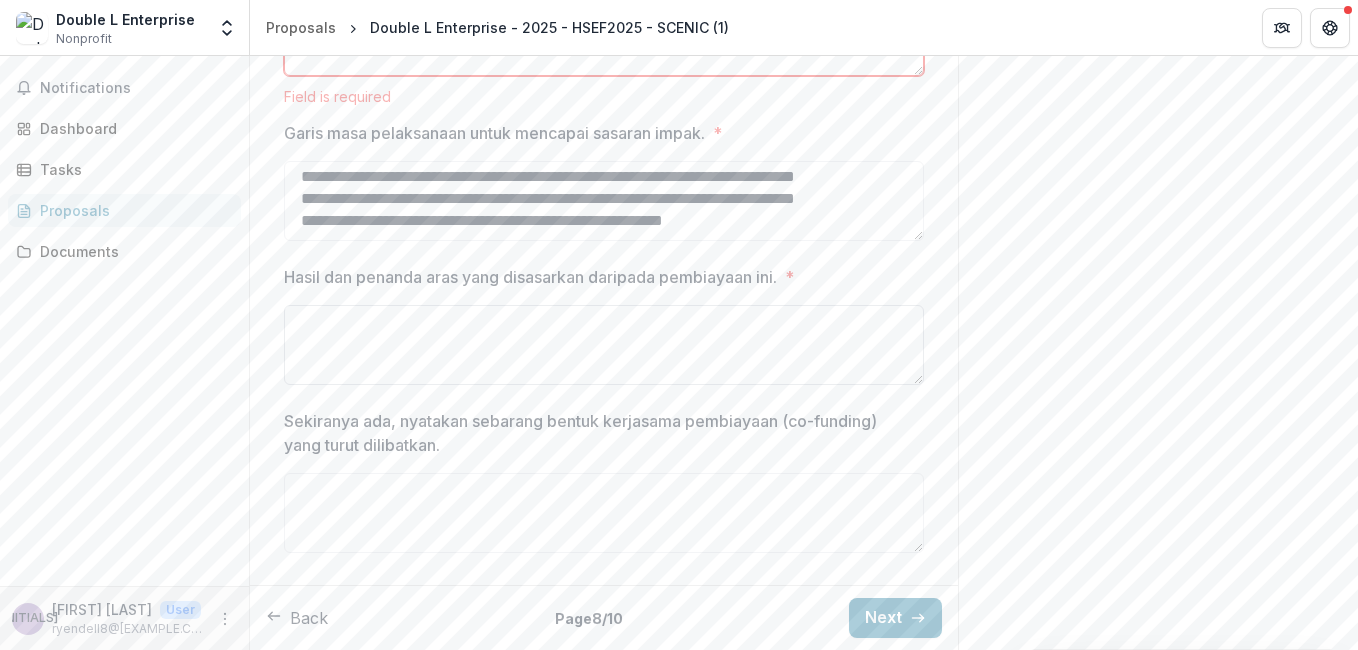 type on "**********" 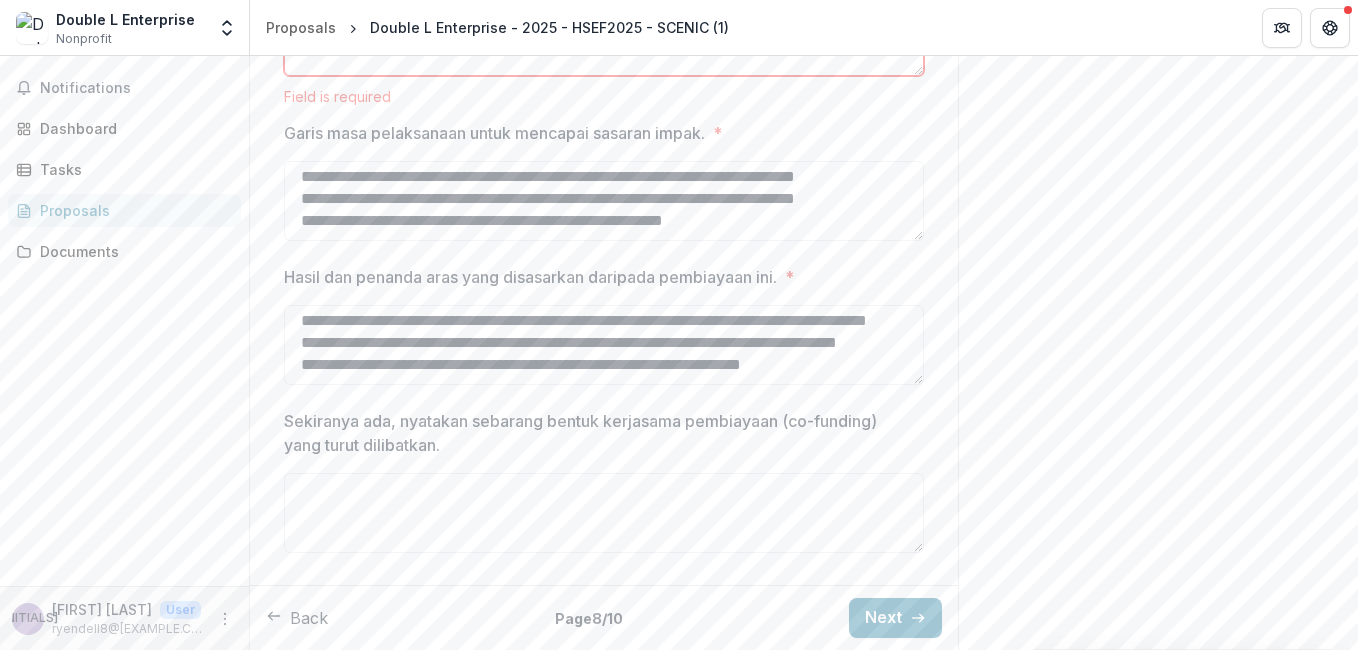 scroll, scrollTop: 128, scrollLeft: 0, axis: vertical 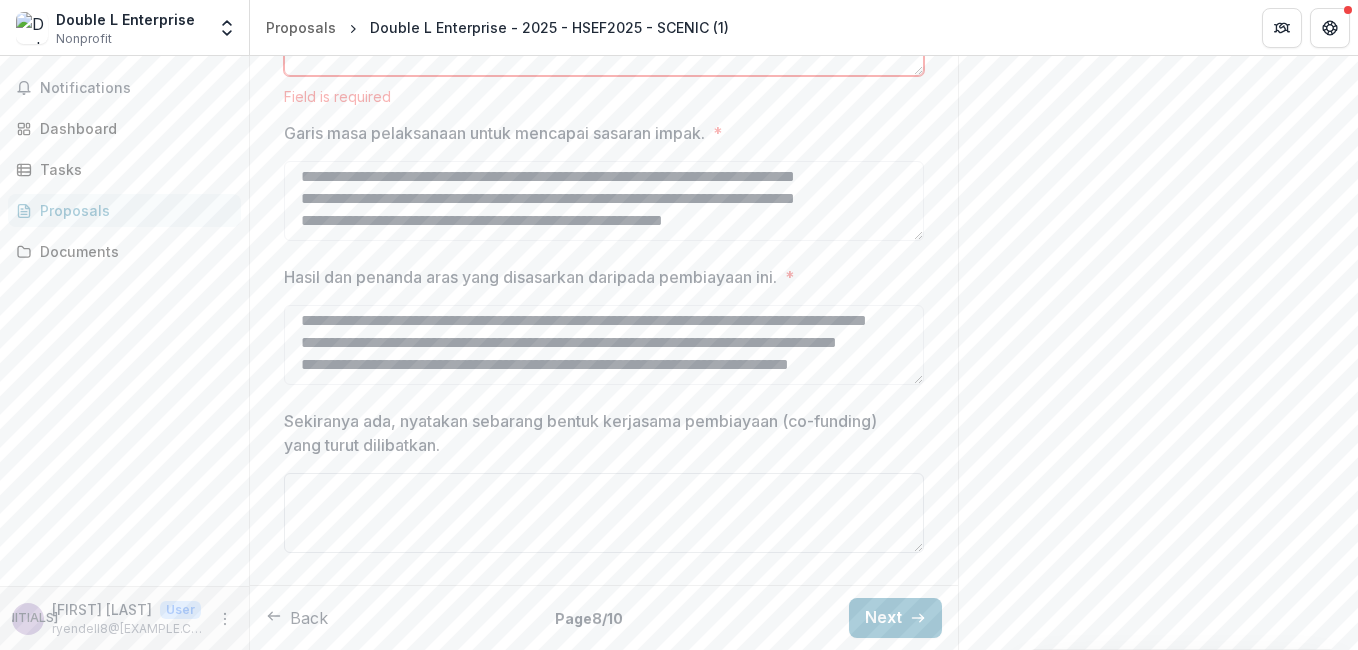 type on "**********" 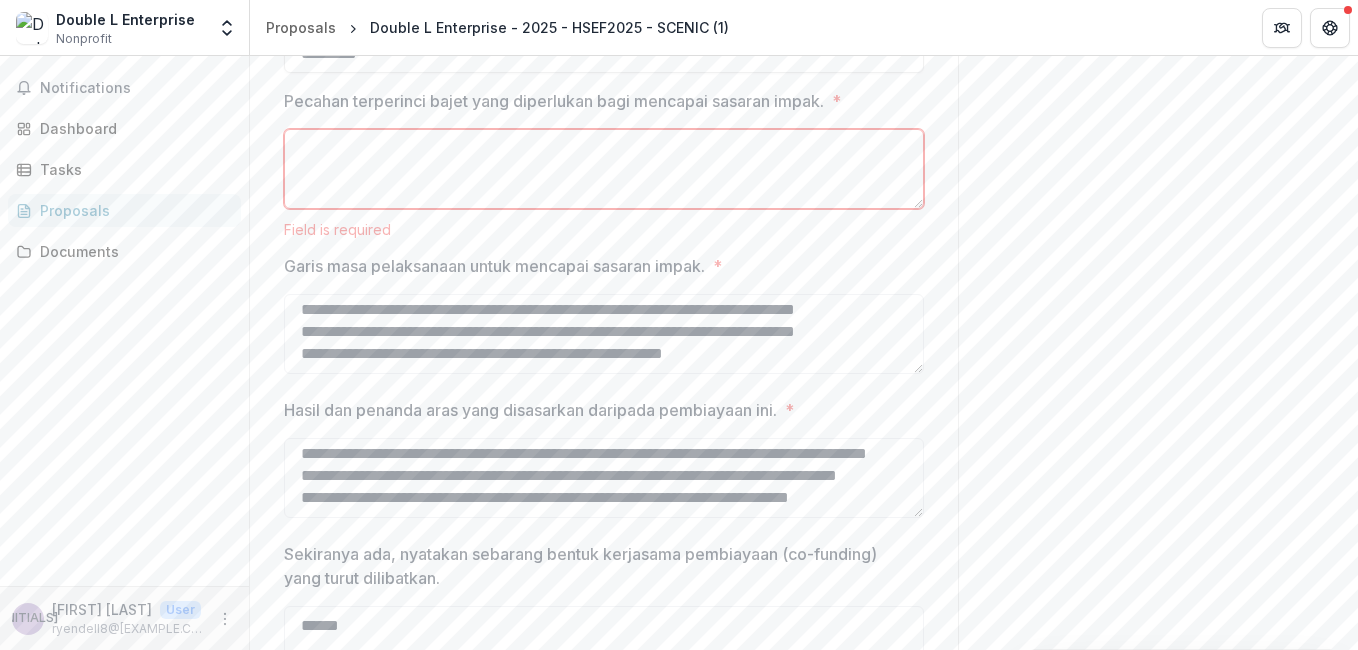 scroll, scrollTop: 602, scrollLeft: 0, axis: vertical 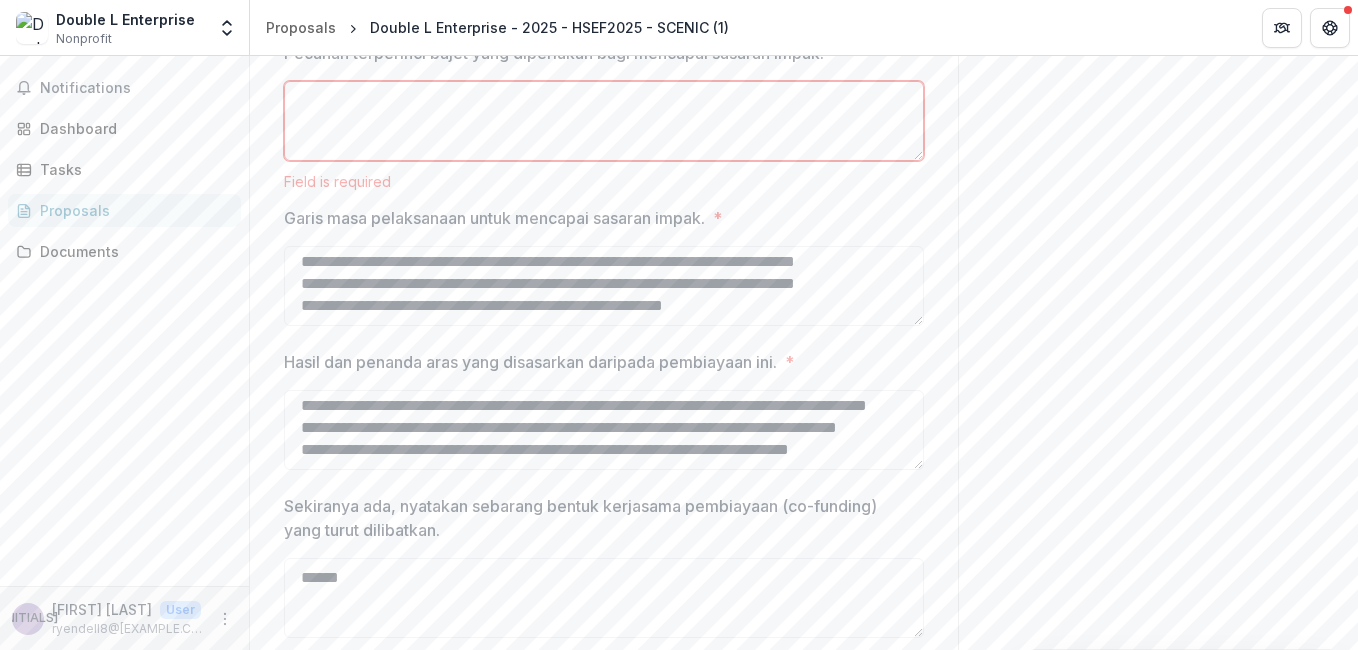 type on "******" 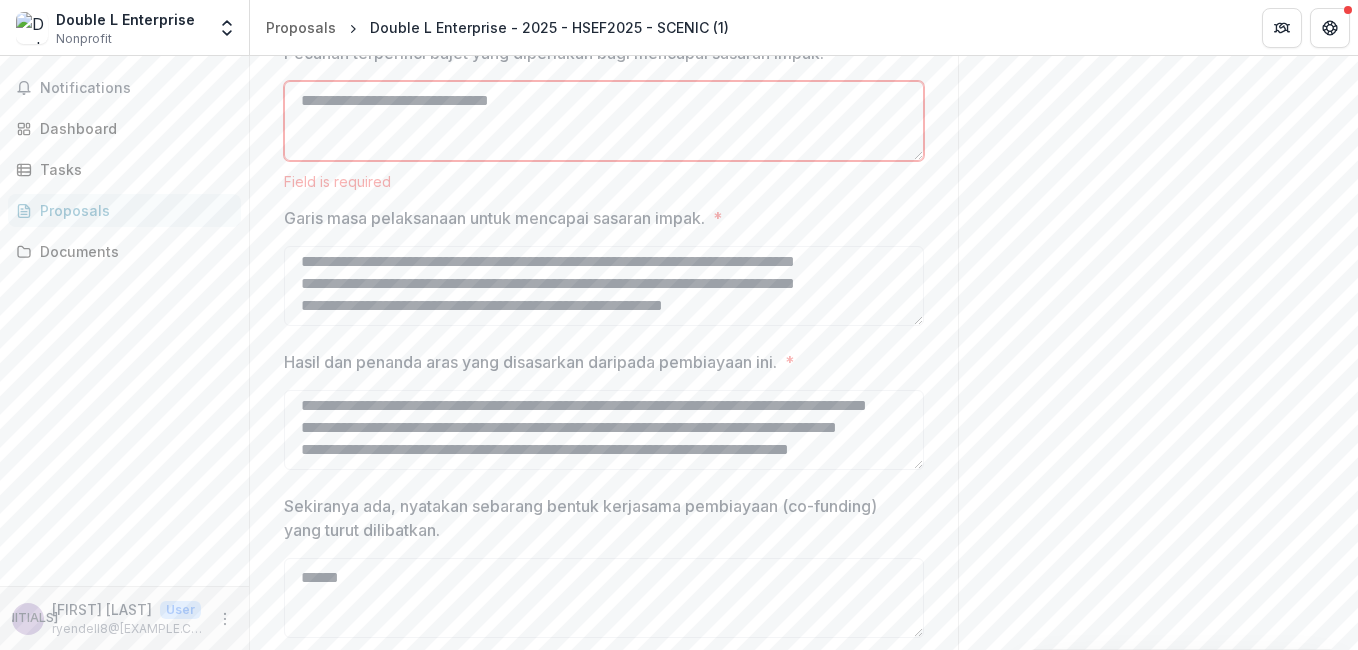 click on "**********" at bounding box center (604, 121) 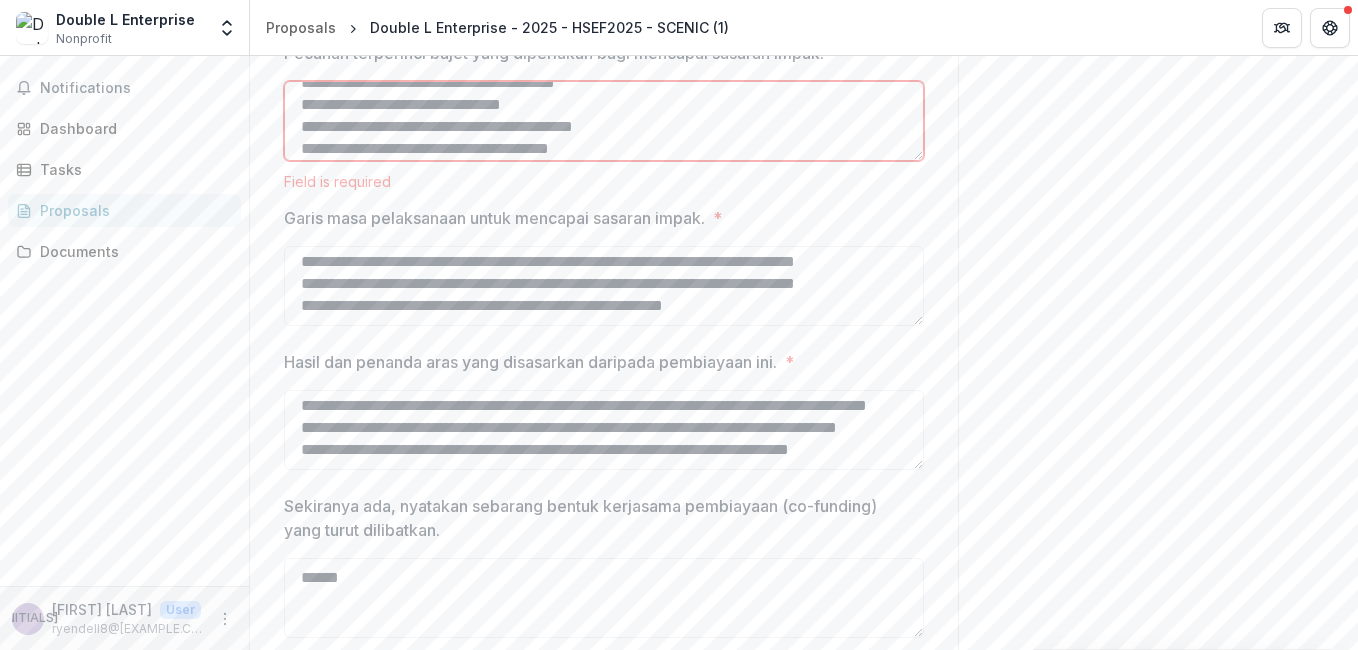scroll, scrollTop: 40, scrollLeft: 0, axis: vertical 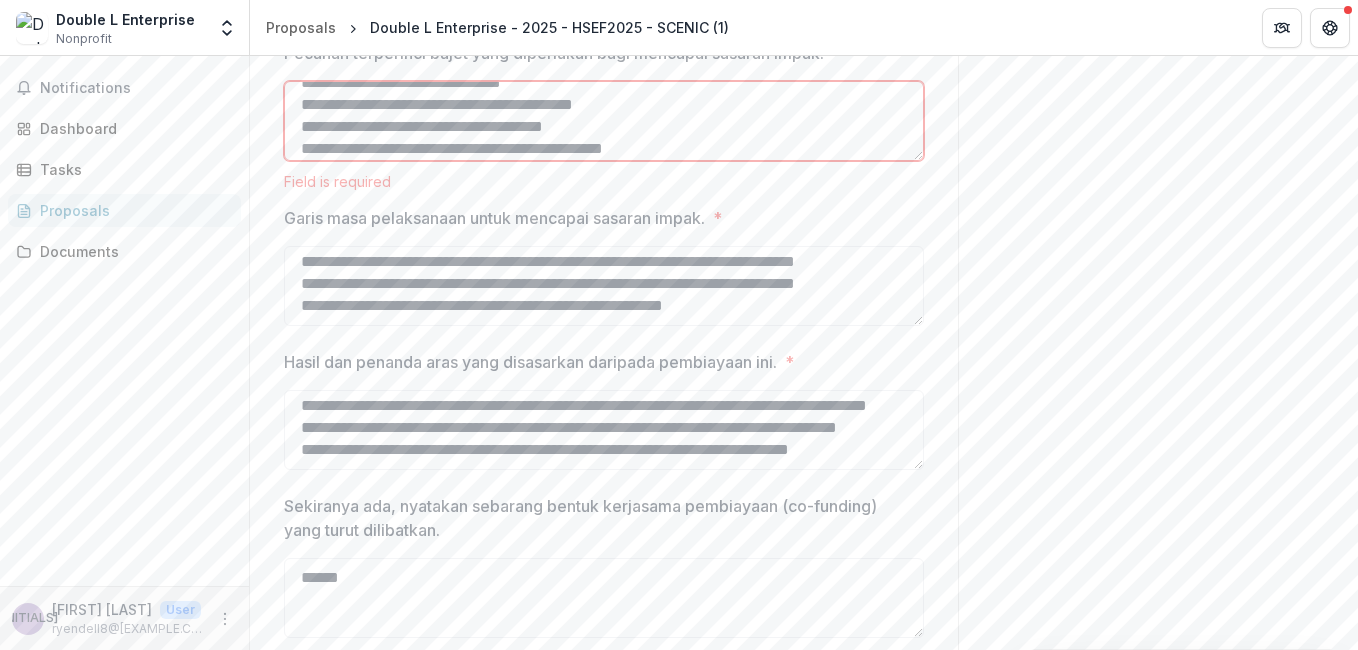 click on "**********" at bounding box center (604, 121) 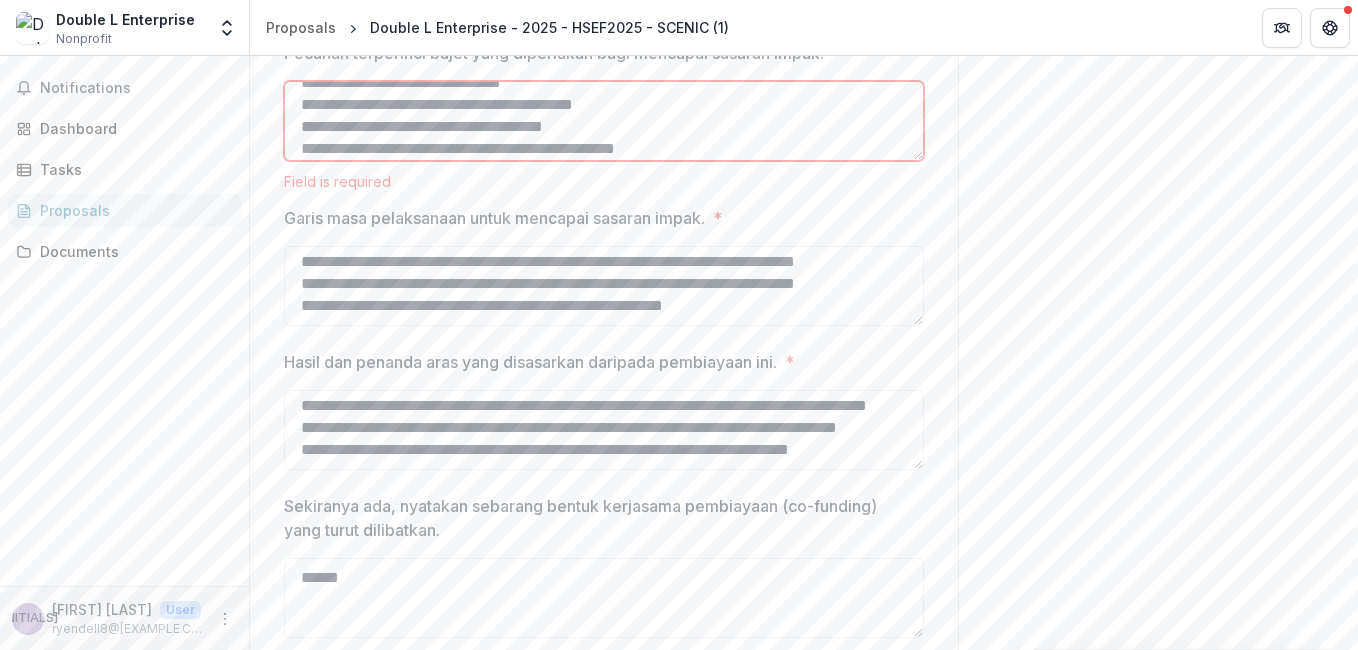 click on "**********" at bounding box center [604, 121] 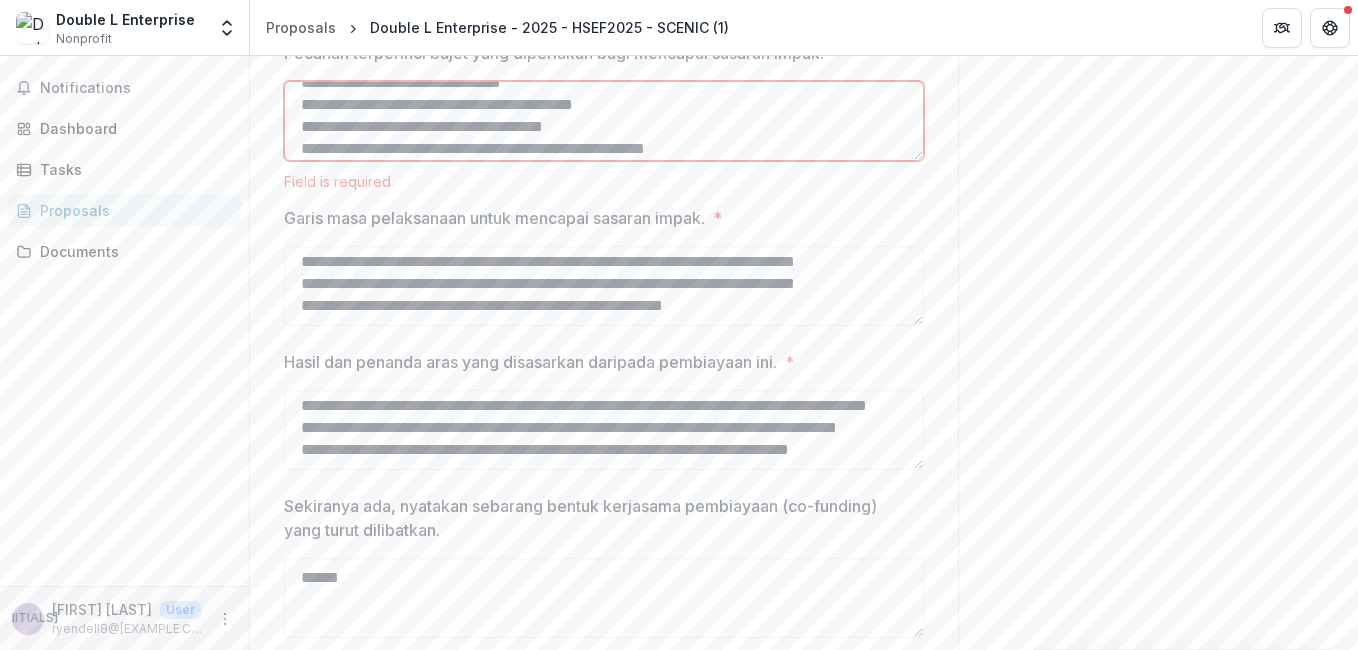 scroll, scrollTop: 62, scrollLeft: 0, axis: vertical 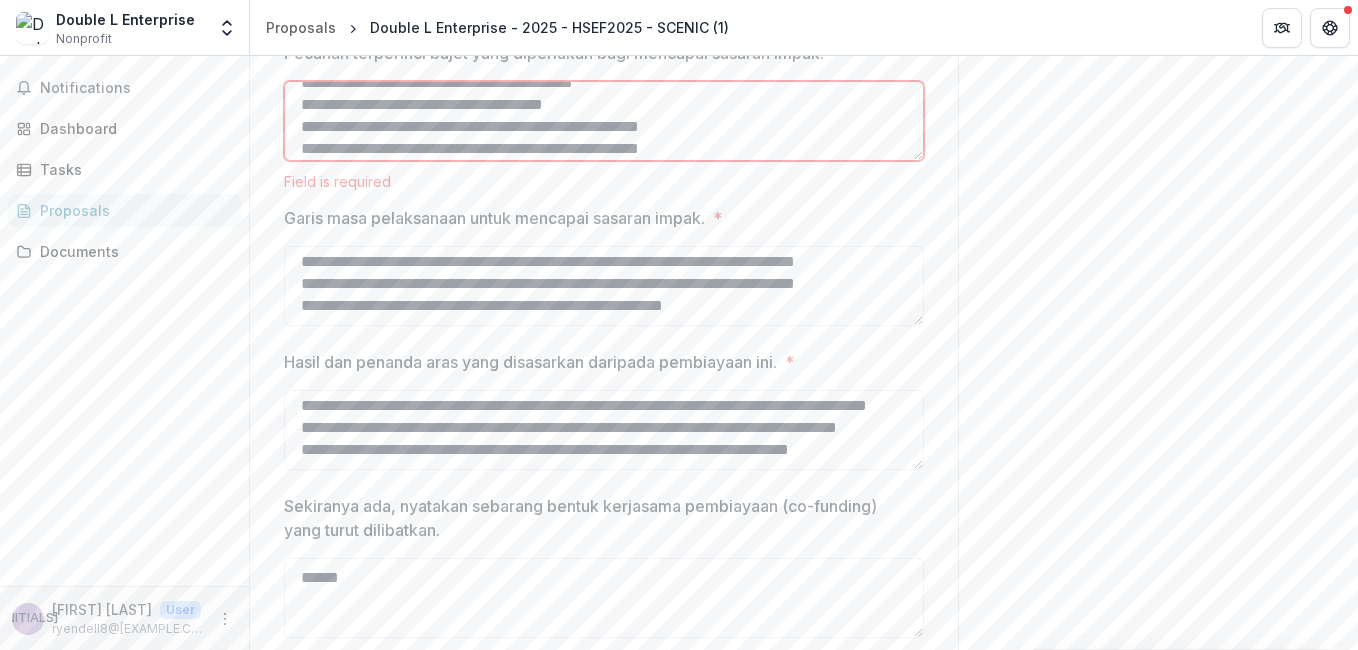 click on "**********" at bounding box center [604, 121] 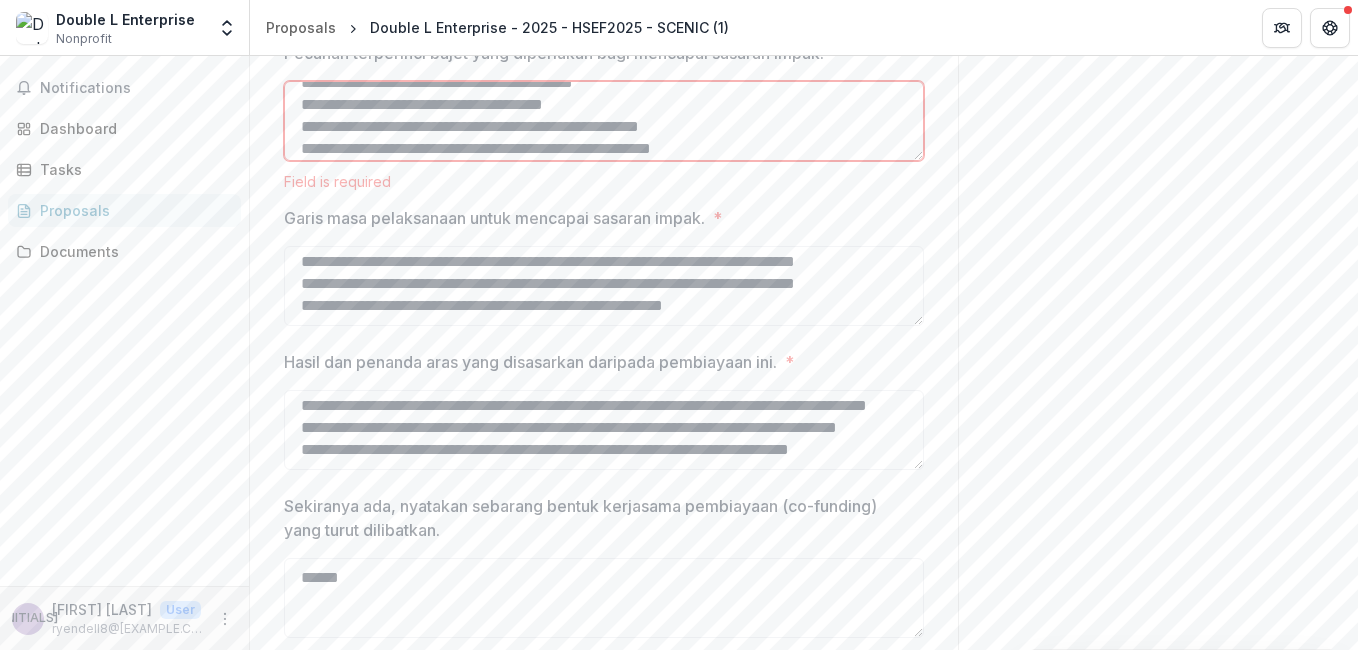 click on "**********" at bounding box center [604, 121] 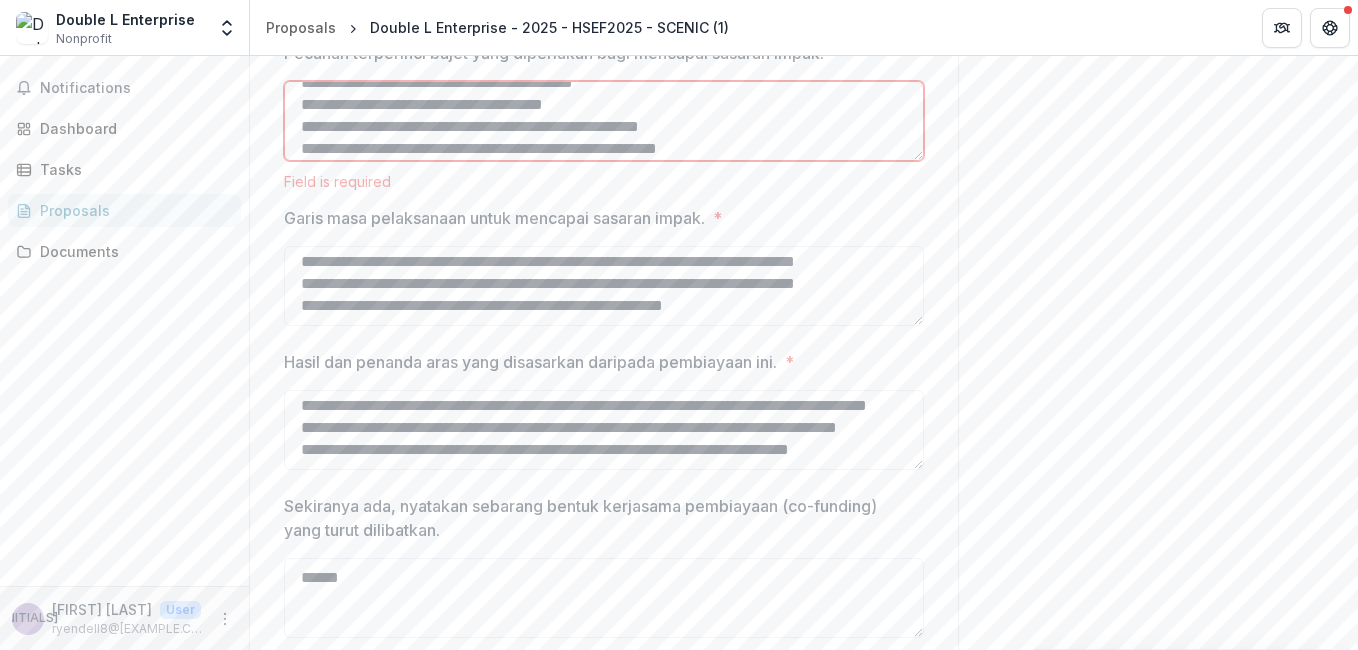 click on "**********" at bounding box center (604, 121) 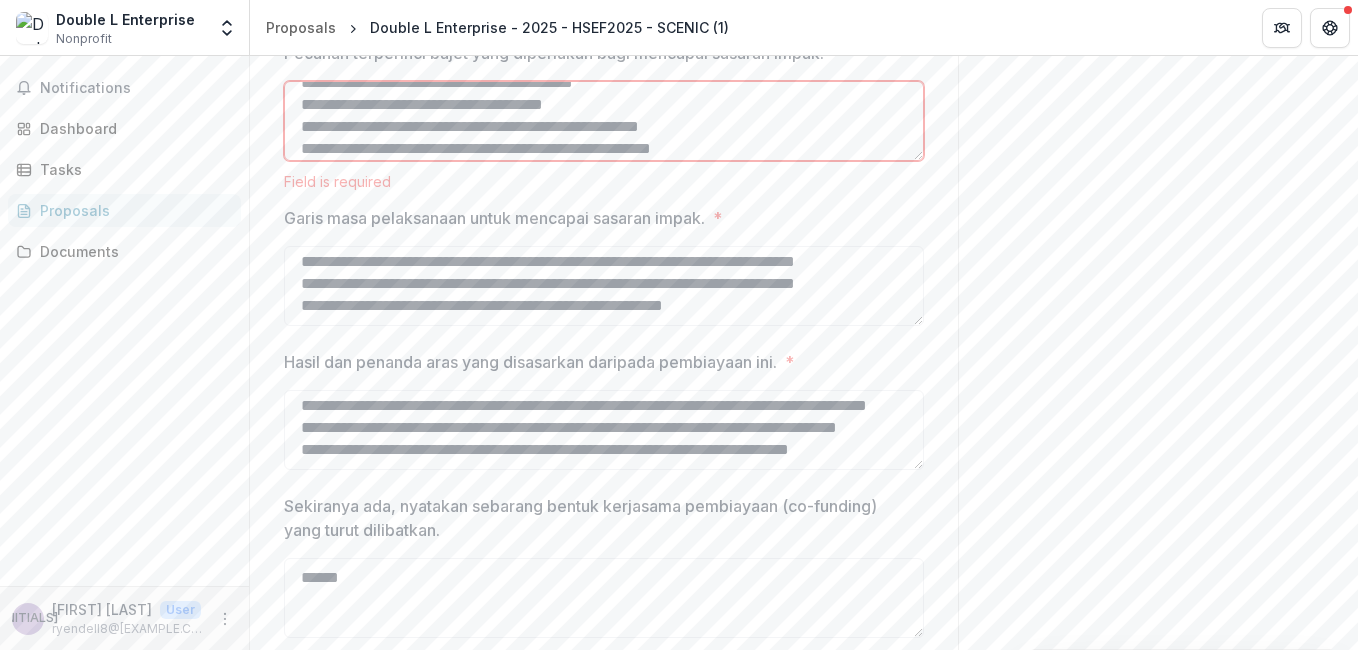 click on "**********" at bounding box center (604, 121) 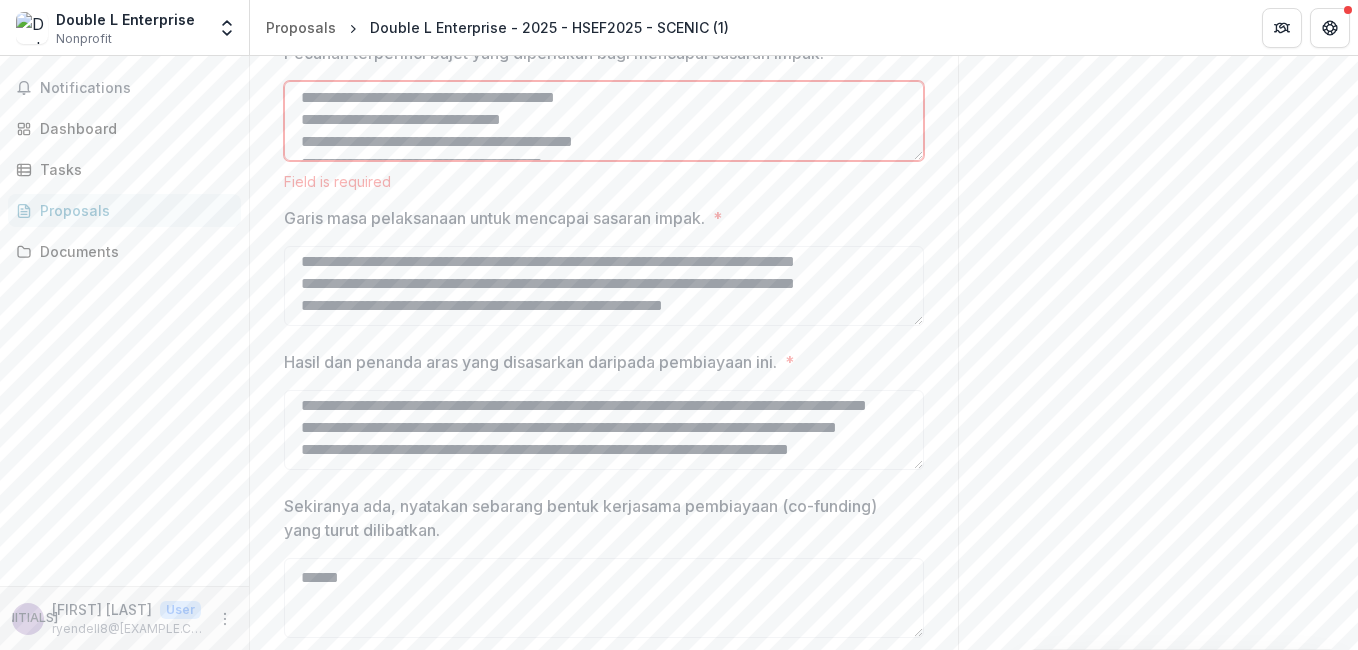 scroll, scrollTop: 0, scrollLeft: 0, axis: both 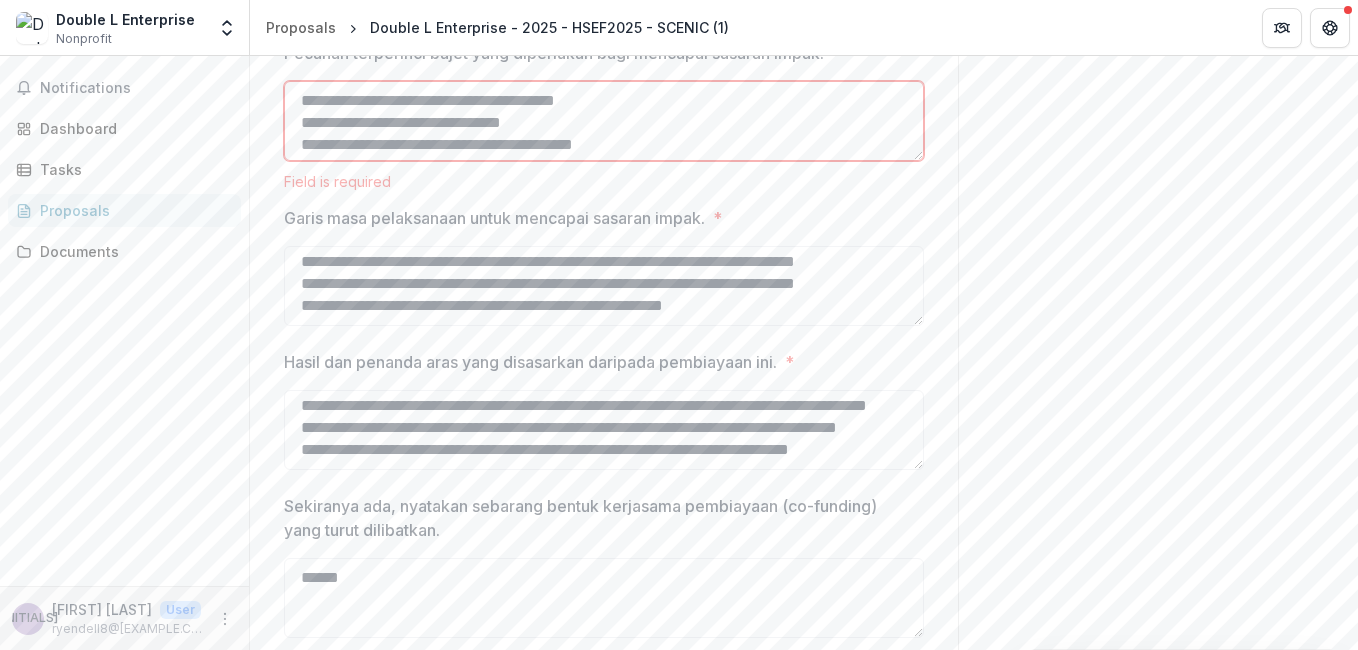 click on "**********" at bounding box center (604, 121) 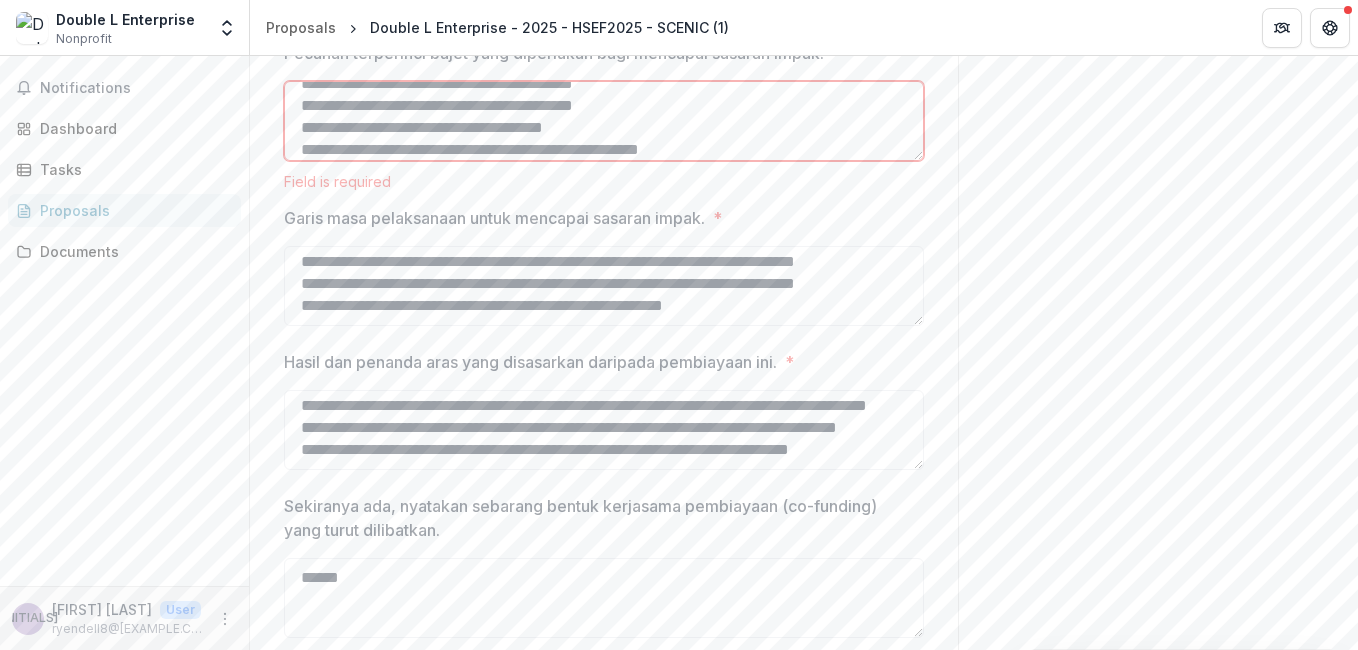 scroll, scrollTop: 70, scrollLeft: 0, axis: vertical 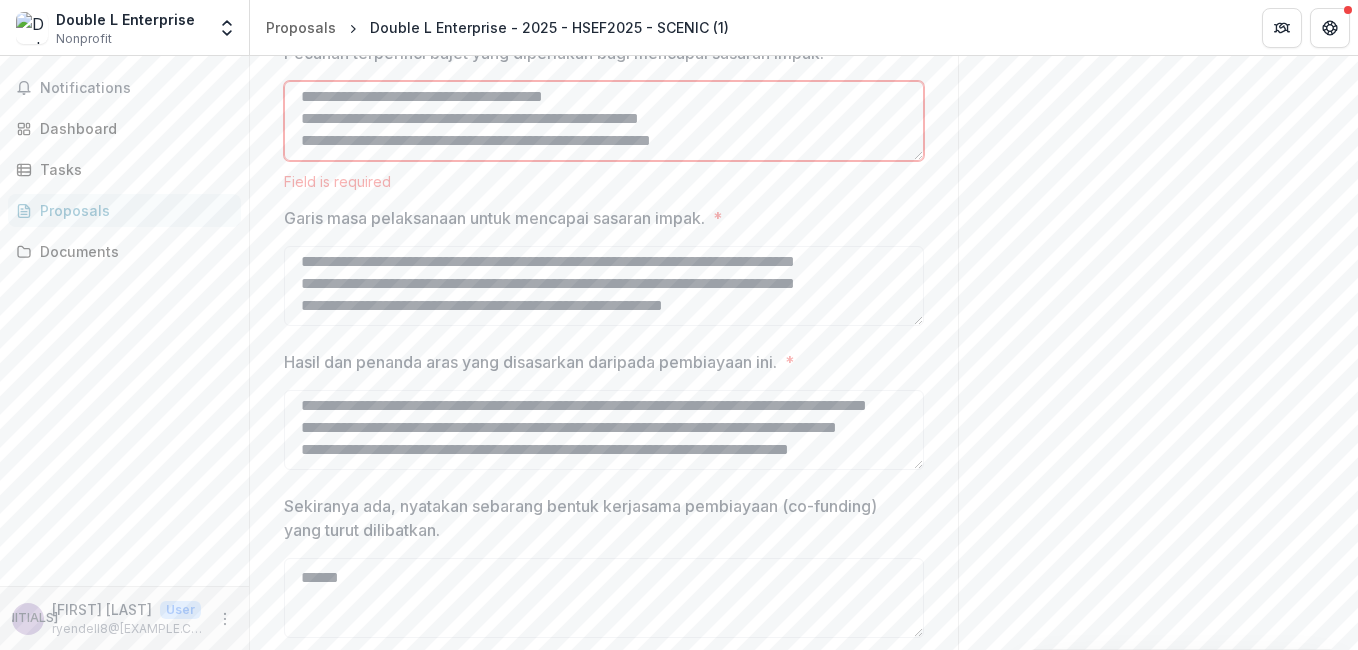 click on "**********" at bounding box center (604, 121) 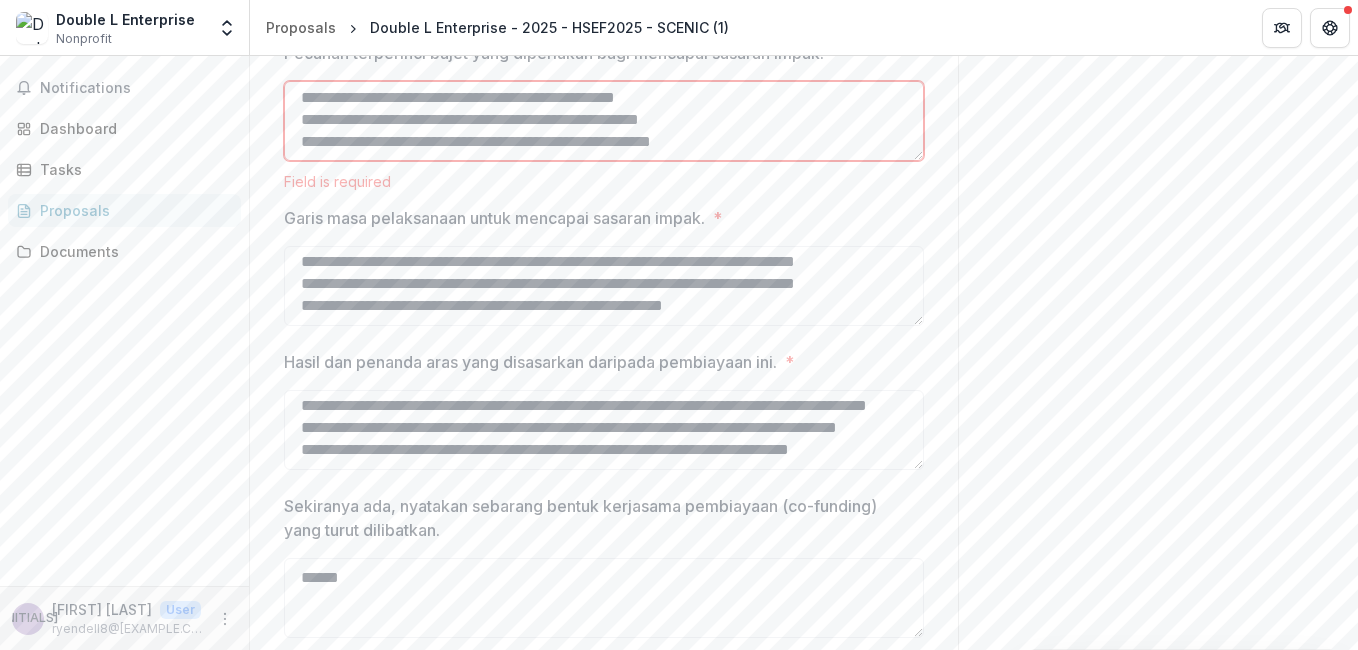 scroll, scrollTop: 70, scrollLeft: 0, axis: vertical 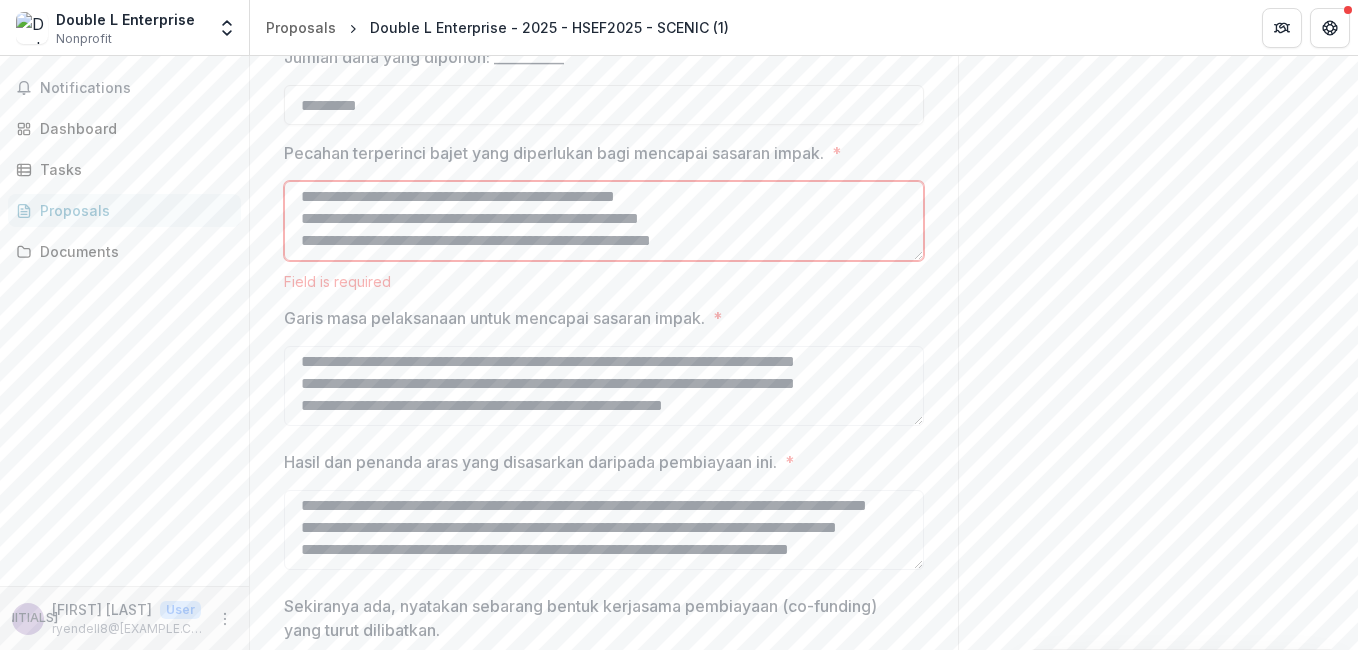 click on "**********" at bounding box center (604, 221) 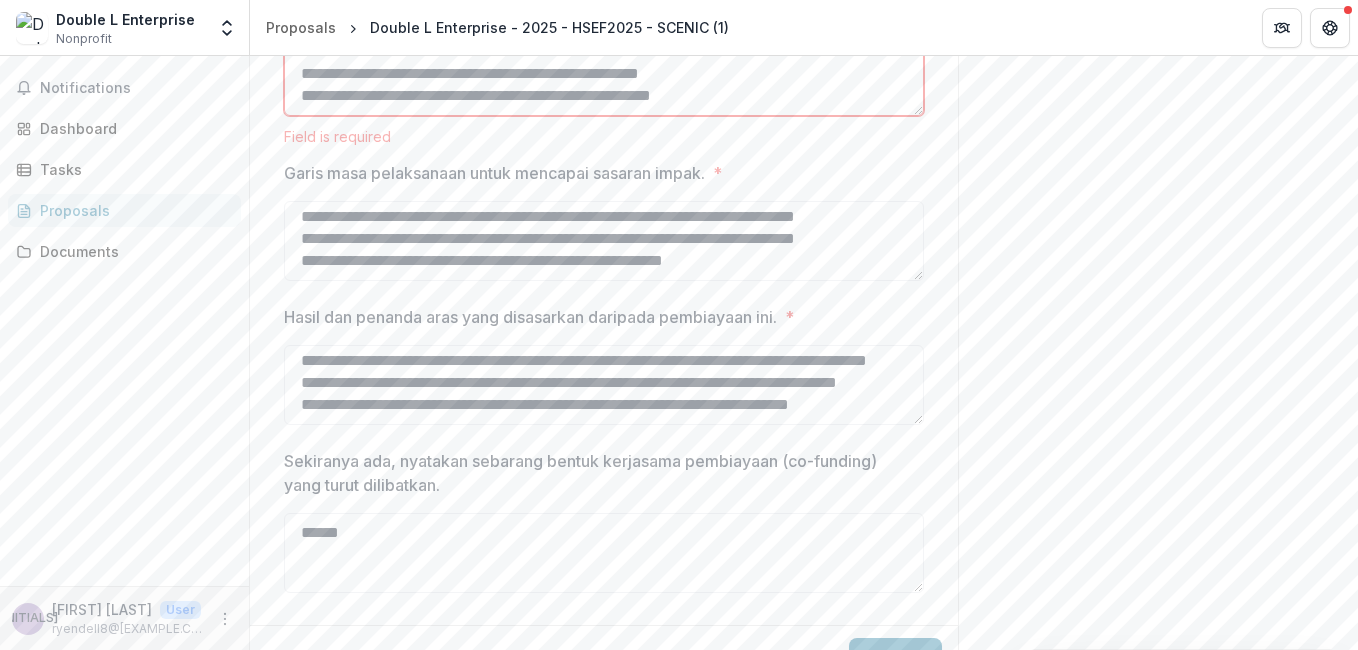 scroll, scrollTop: 702, scrollLeft: 0, axis: vertical 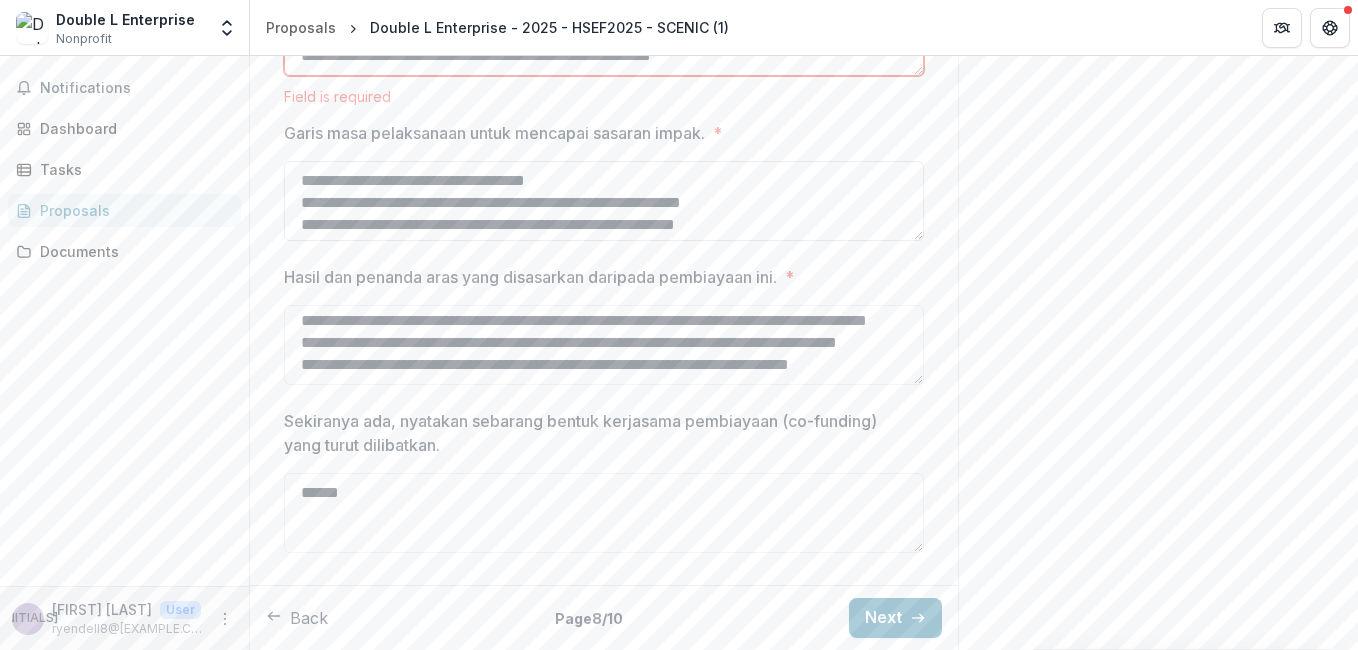 type on "**********" 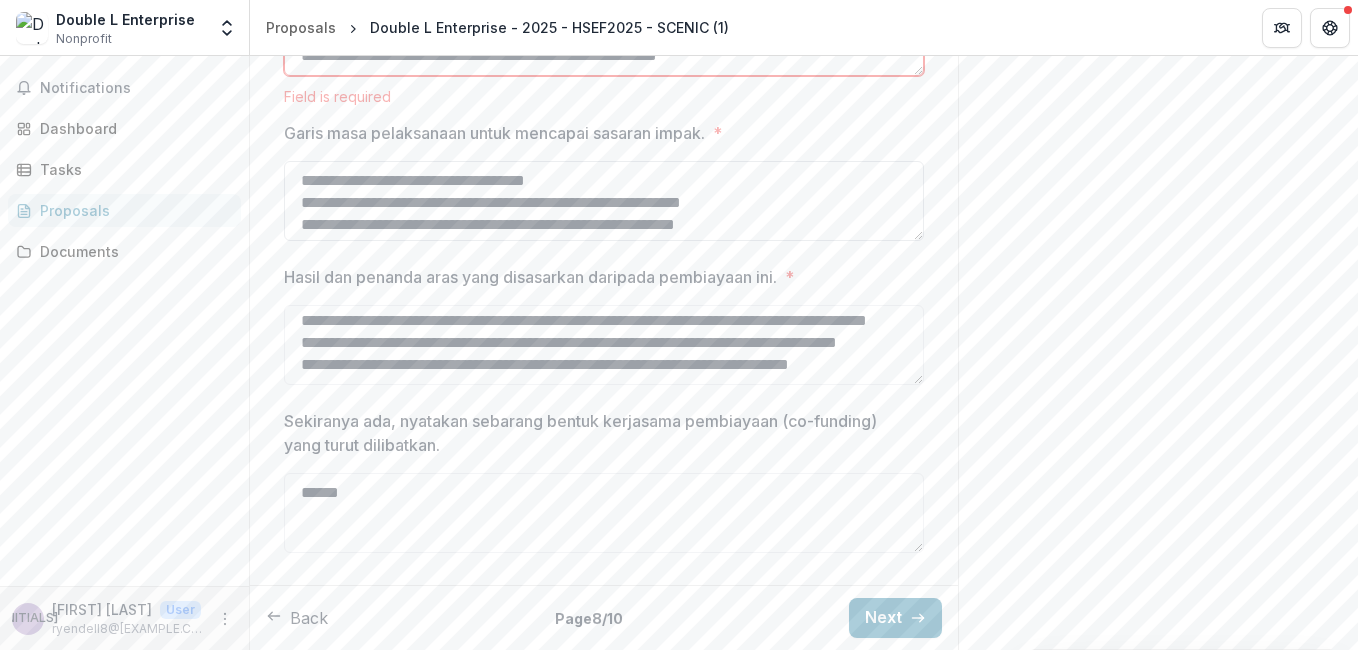 scroll, scrollTop: 84, scrollLeft: 0, axis: vertical 